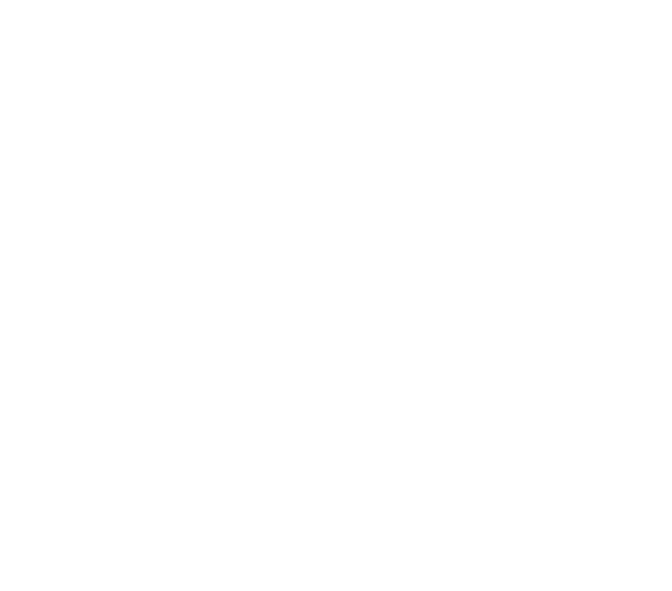 scroll, scrollTop: 0, scrollLeft: 0, axis: both 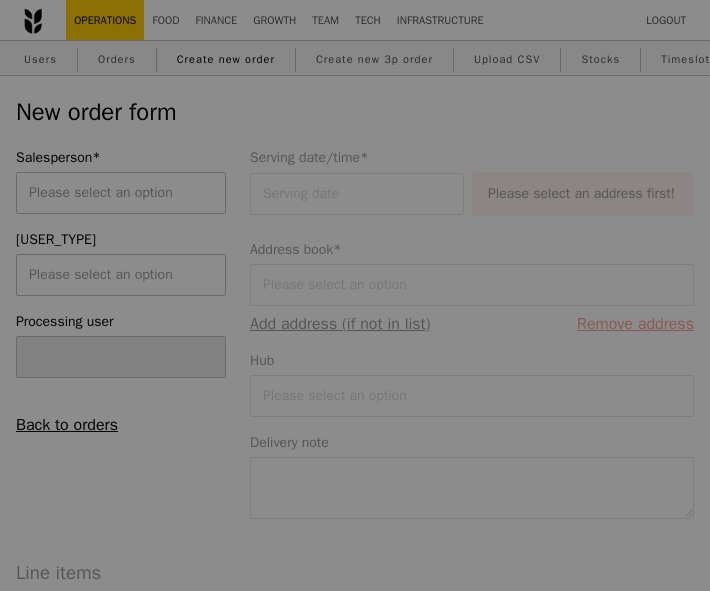 type on "Samantha" 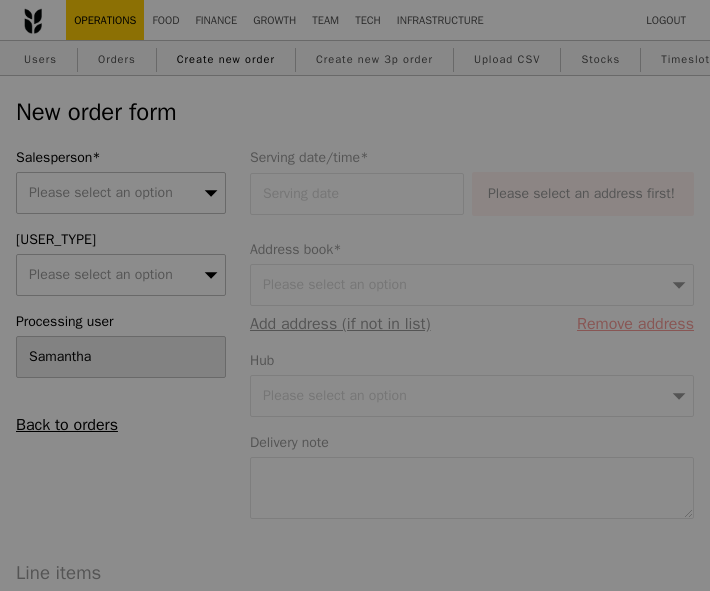 type on "Confirm" 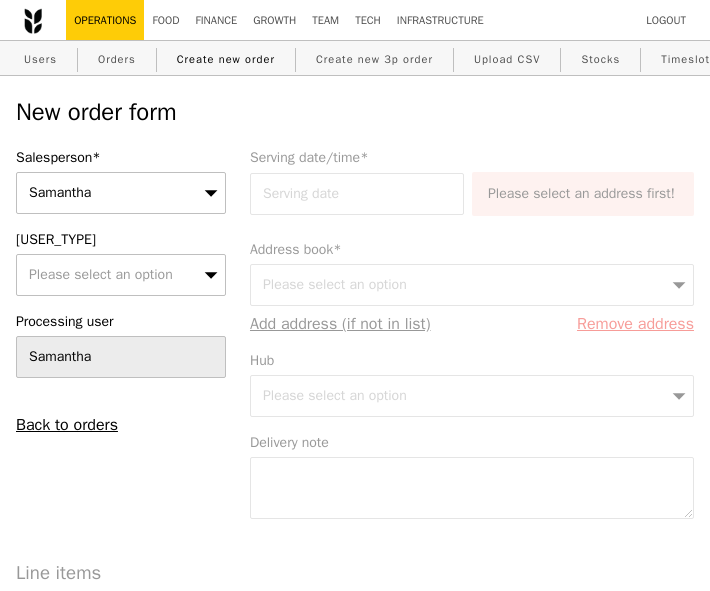 click on "Please select an option" at bounding box center (101, 274) 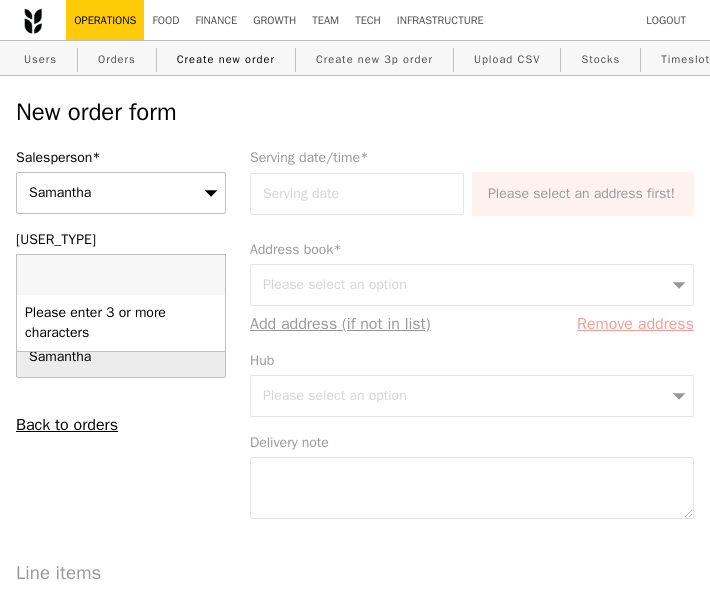 paste on "[EMAIL]" 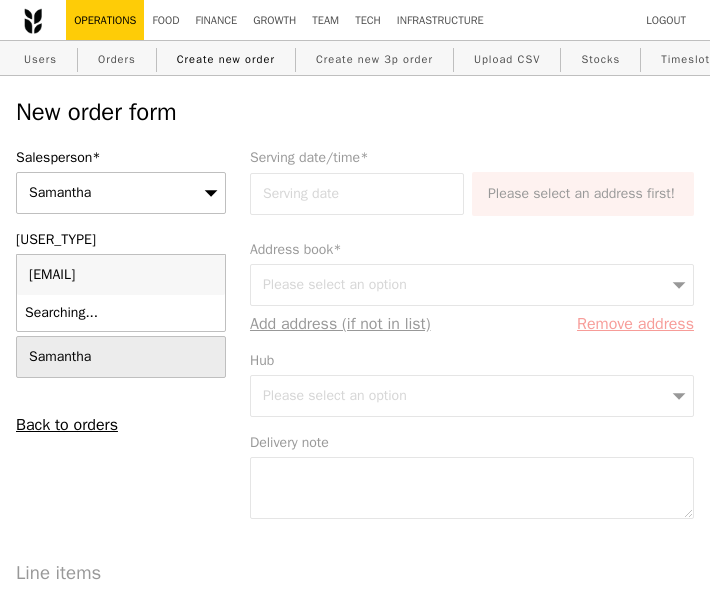 scroll, scrollTop: 0, scrollLeft: 52, axis: horizontal 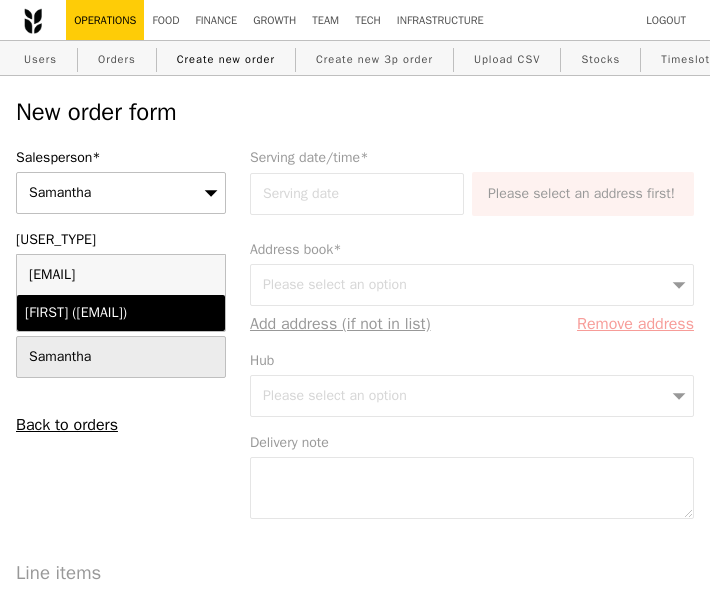 type on "[EMAIL]" 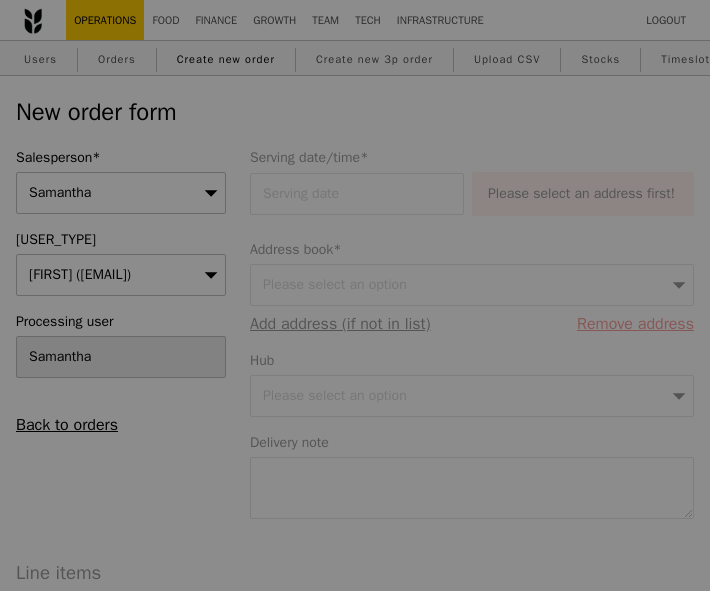 type on "9.08" 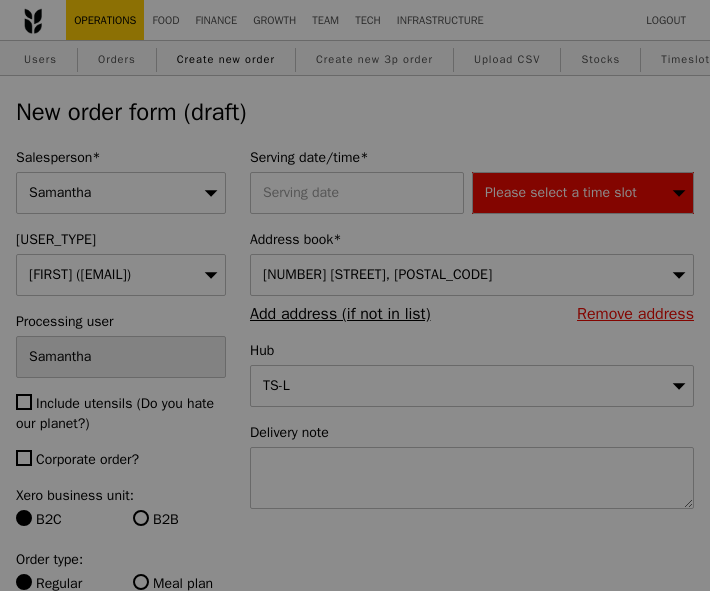 type on "Confirm" 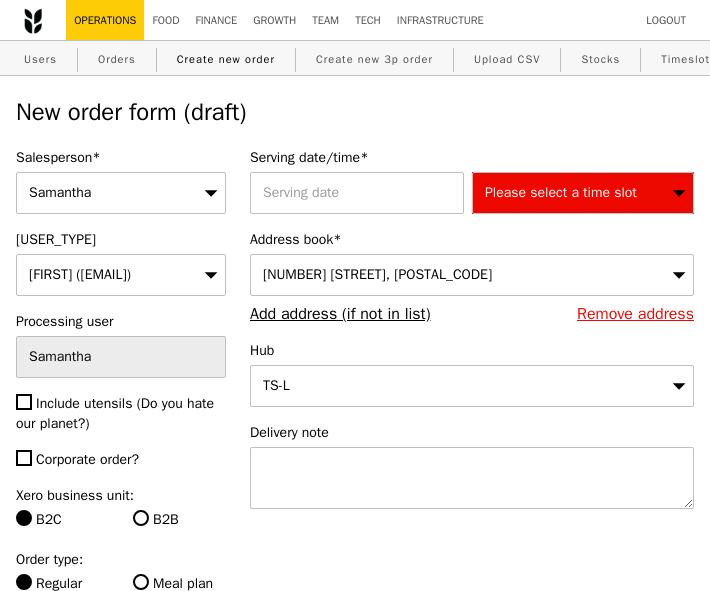 click on "[NUMBER] [STREET], [POSTAL_CODE]" at bounding box center (377, 274) 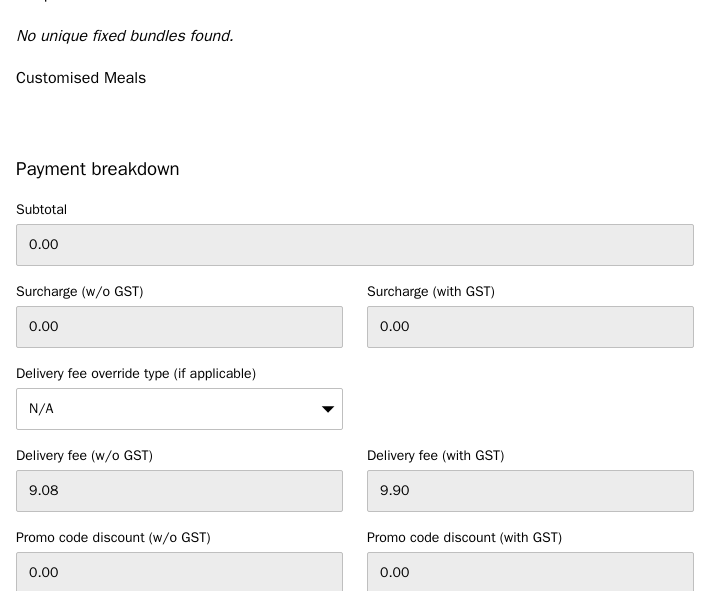 scroll, scrollTop: 857, scrollLeft: 0, axis: vertical 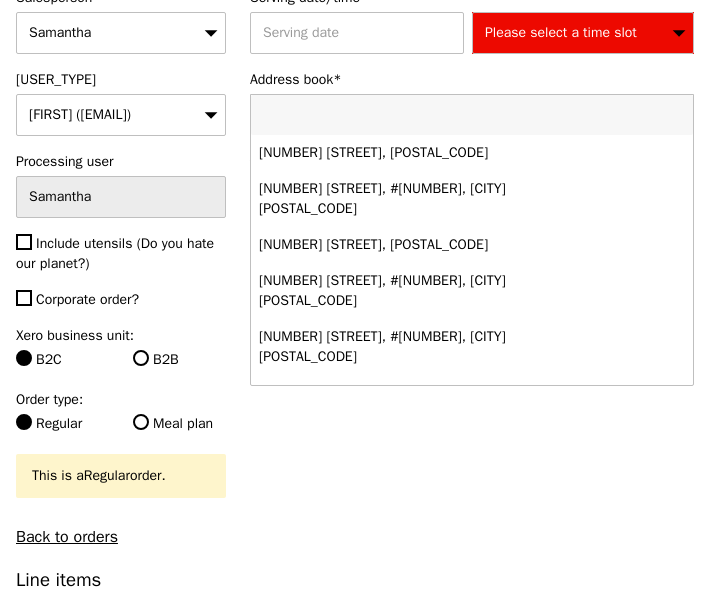 paste on "[LOCATION], [NUMBER] [STREET] Level [NUMBER]" 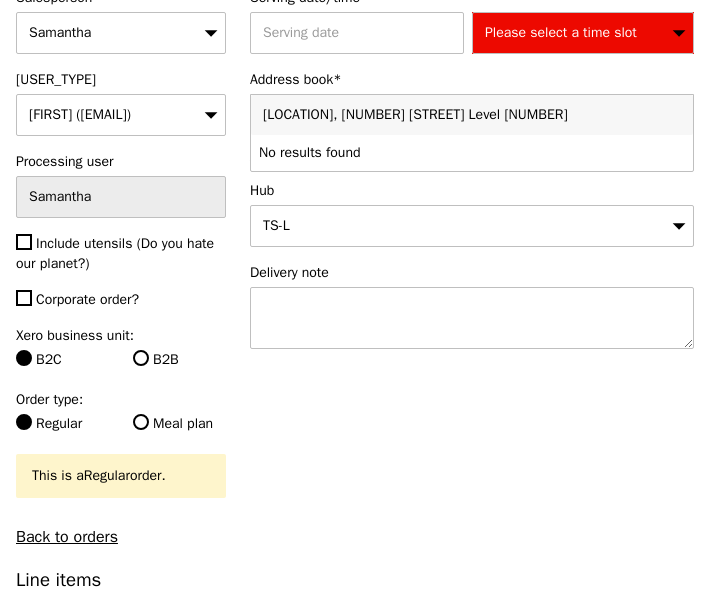 drag, startPoint x: 386, startPoint y: 112, endPoint x: 258, endPoint y: 112, distance: 128 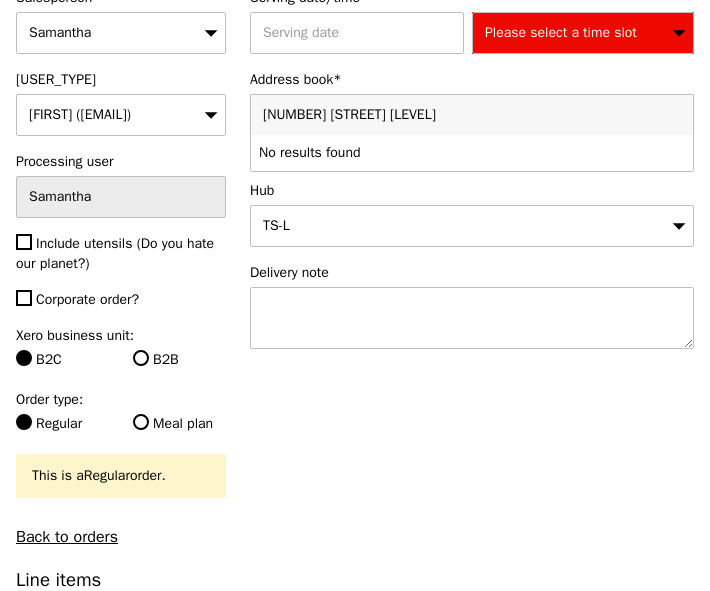 drag, startPoint x: 482, startPoint y: 116, endPoint x: 184, endPoint y: 116, distance: 298 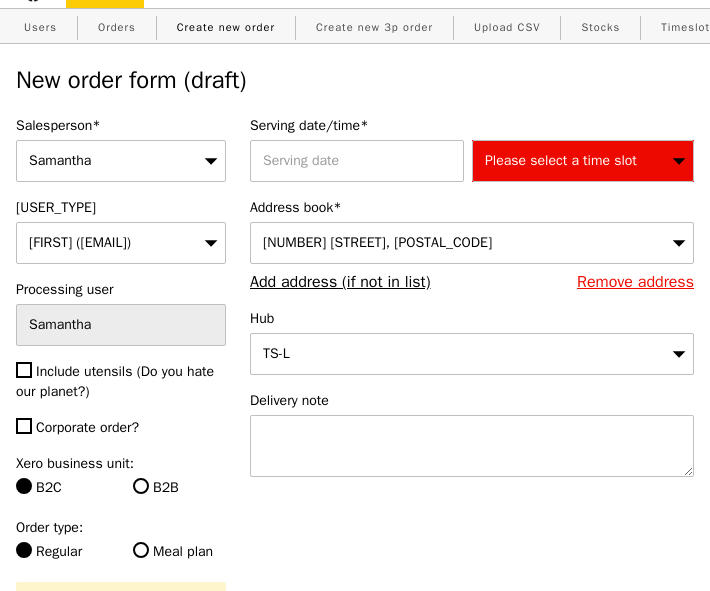scroll, scrollTop: 18, scrollLeft: 0, axis: vertical 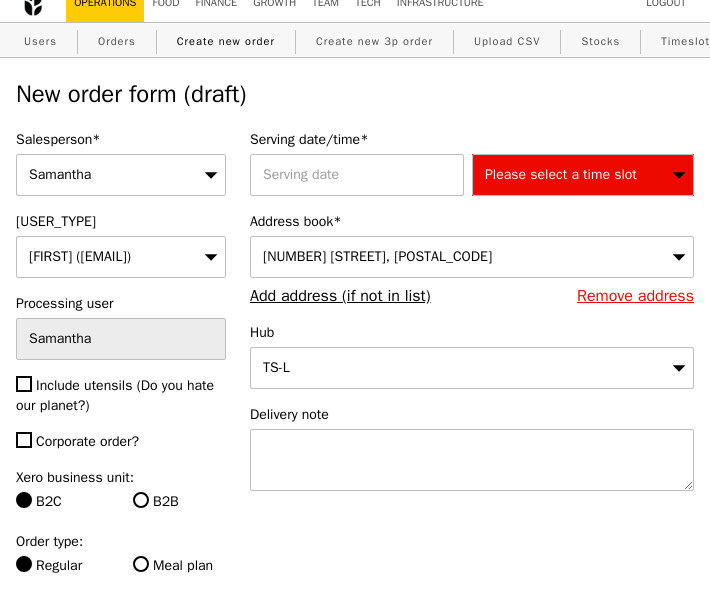 click on "[NUMBER] [STREET], [POSTAL_CODE]" at bounding box center [377, 256] 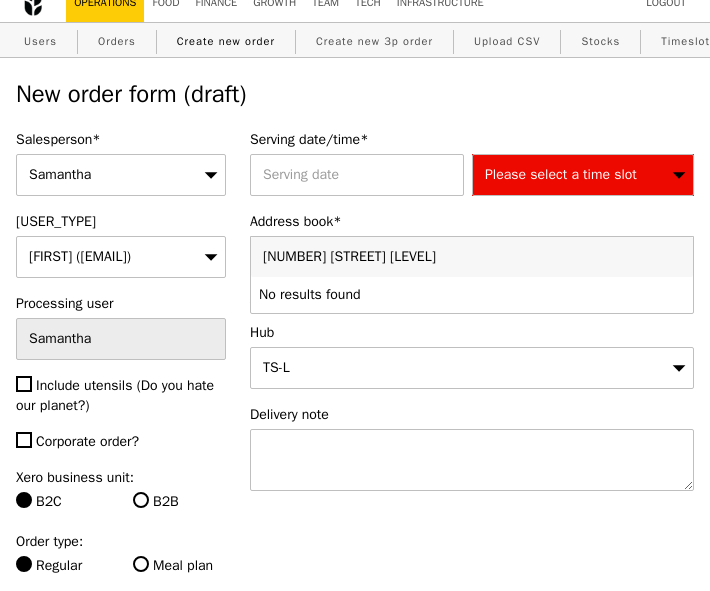 type on "[NUMBER] [STREET] [LEVEL]" 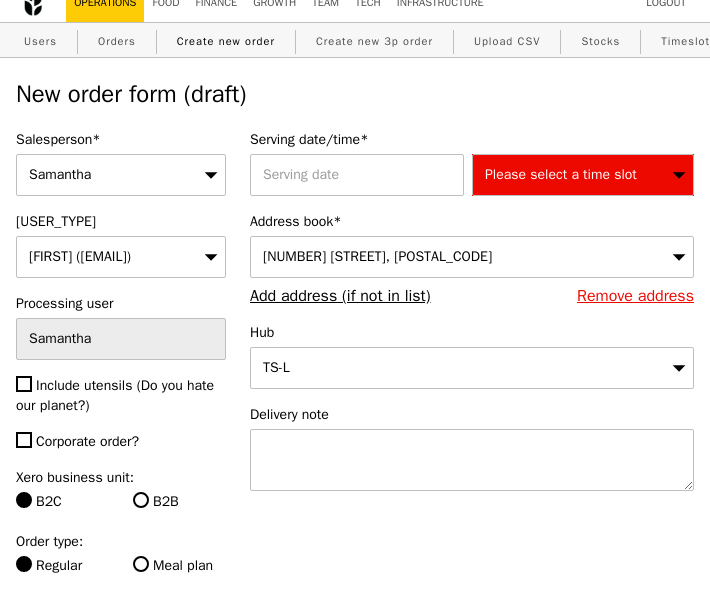 click on "[NUMBER] [STREET], [POSTAL_CODE]" at bounding box center (472, 257) 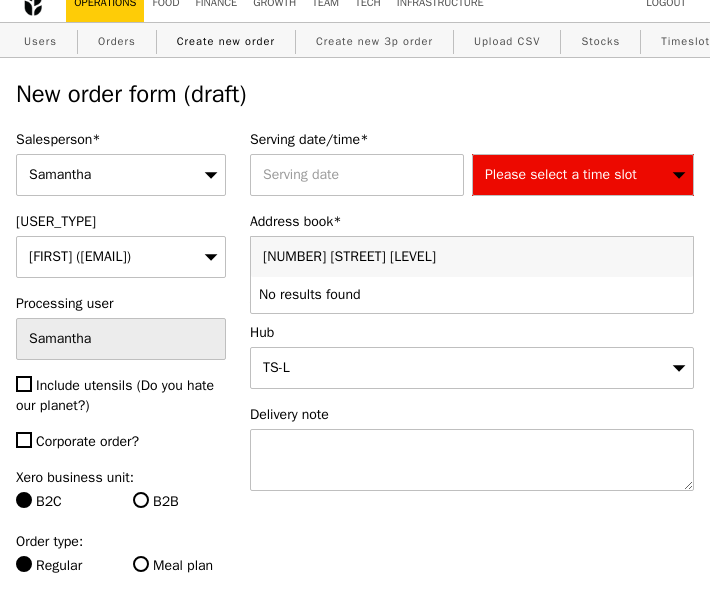drag, startPoint x: 580, startPoint y: 251, endPoint x: 247, endPoint y: 251, distance: 333 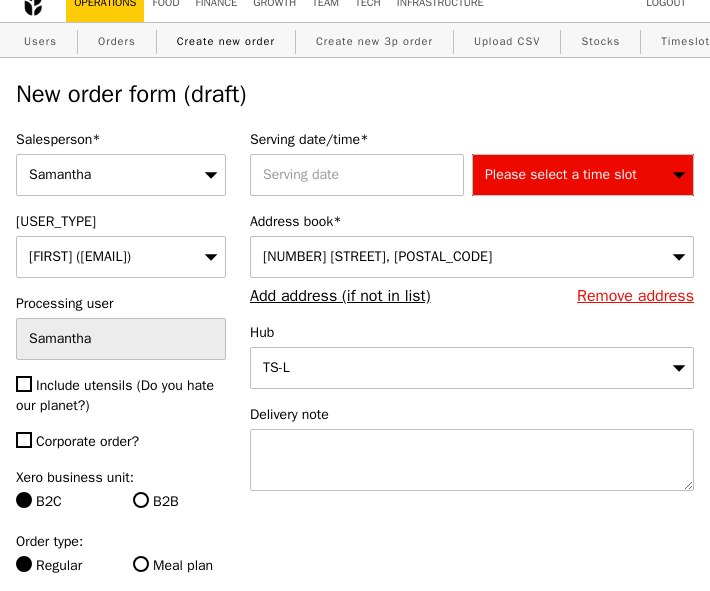 click on "[NUMBER] [STREET], [POSTAL_CODE]" at bounding box center [377, 256] 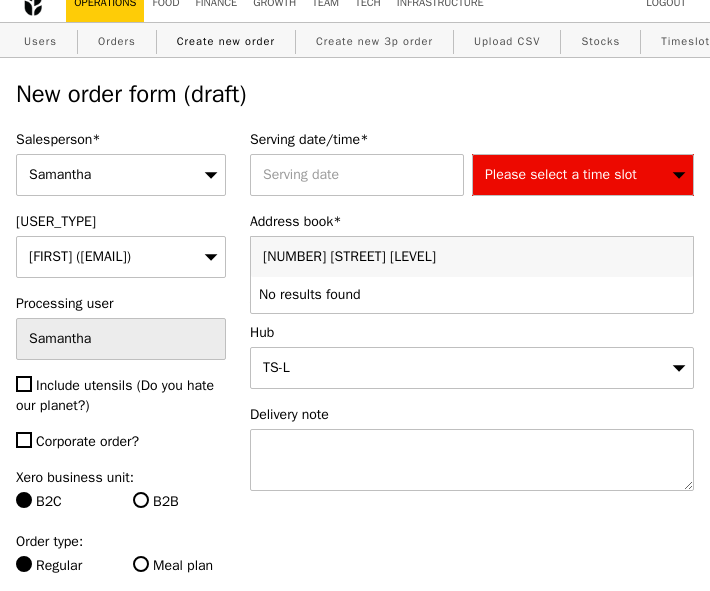 click on "[NUMBER] [STREET] [LEVEL]" at bounding box center [472, 257] 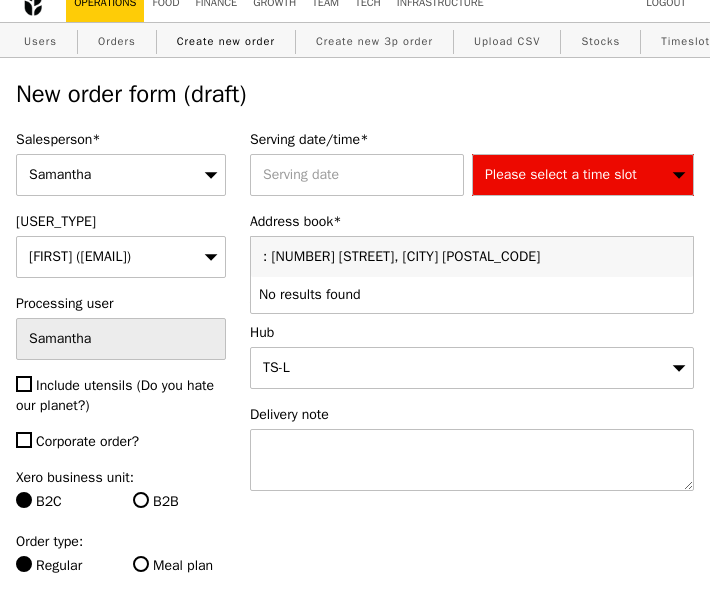 click on ": [NUMBER] [STREET], [CITY] [POSTAL_CODE]" at bounding box center (472, 257) 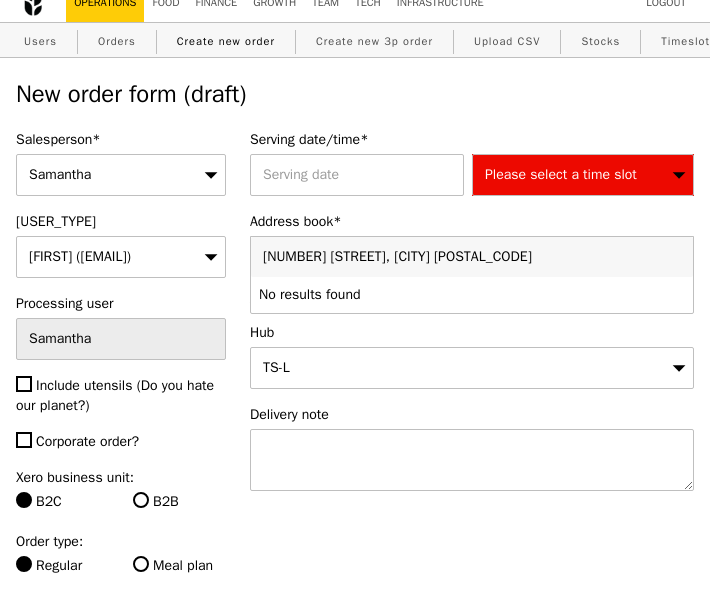 drag, startPoint x: 449, startPoint y: 256, endPoint x: 258, endPoint y: 256, distance: 191 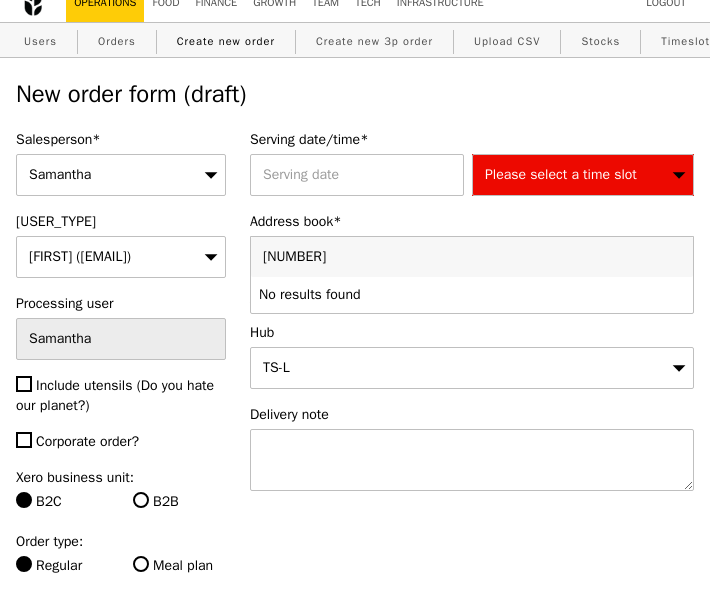 type on "[NUMBER]" 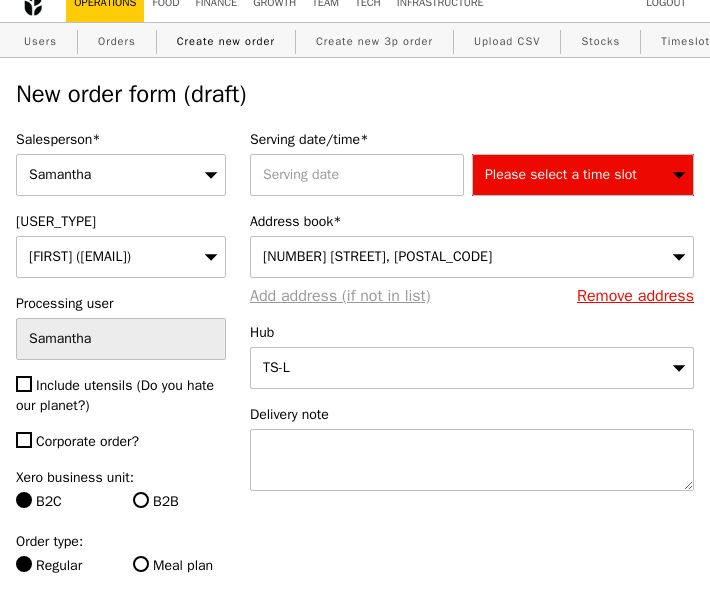 click on "Add address (if not in list)" at bounding box center (340, 296) 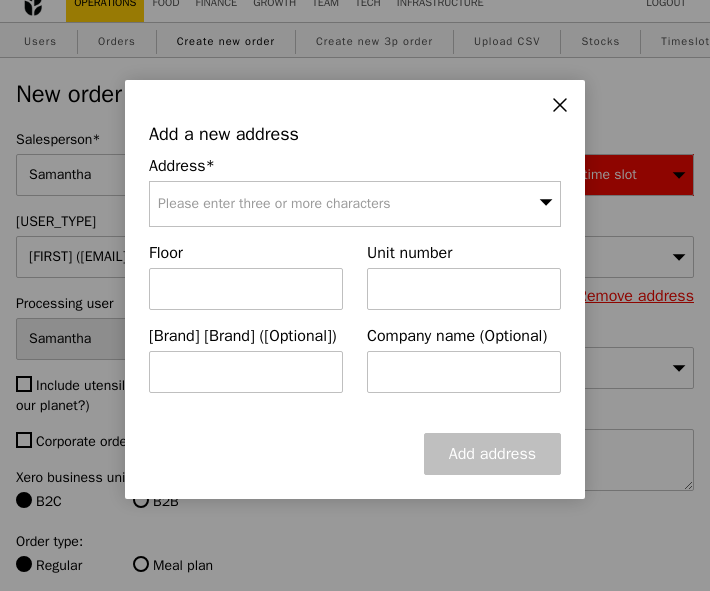 click on "Please enter three or more characters" at bounding box center (274, 203) 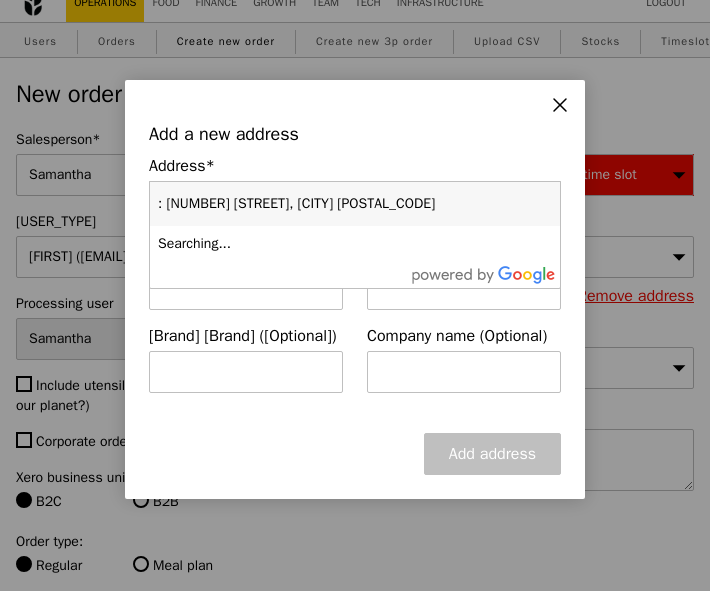 click on ": [NUMBER] [STREET], [CITY] [POSTAL_CODE]" at bounding box center (355, 204) 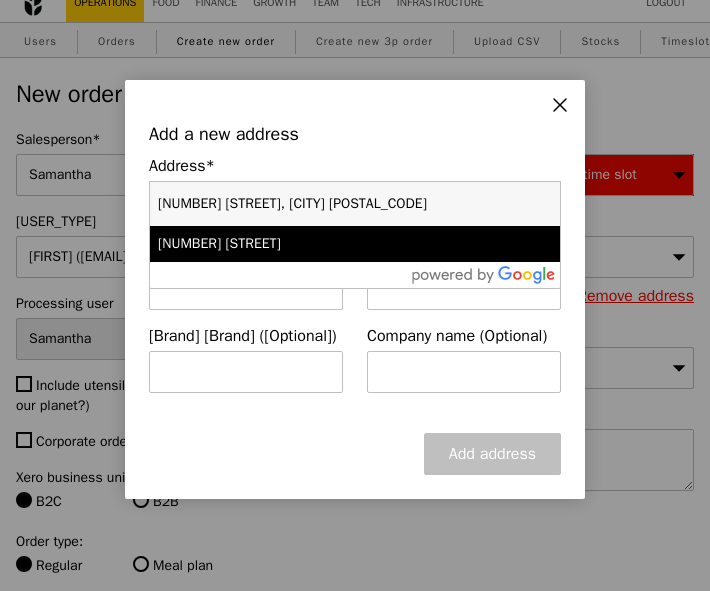 type on "[NUMBER] [STREET], [CITY] [POSTAL_CODE]" 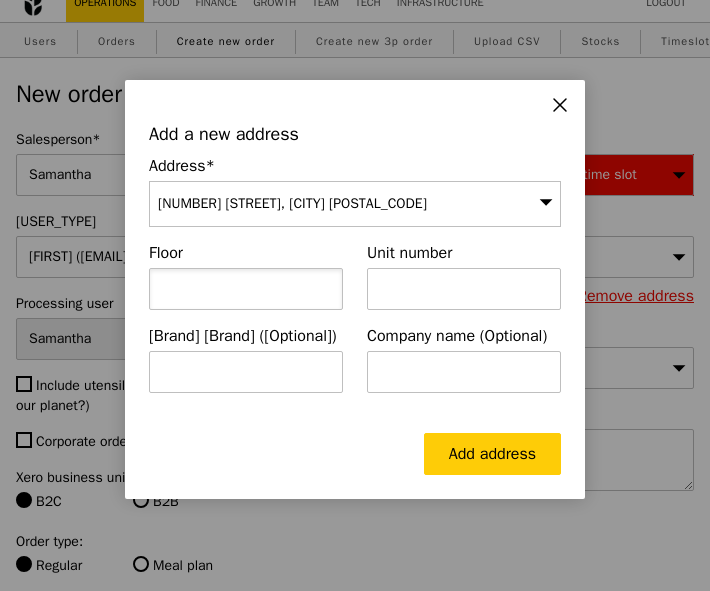 click at bounding box center [246, 289] 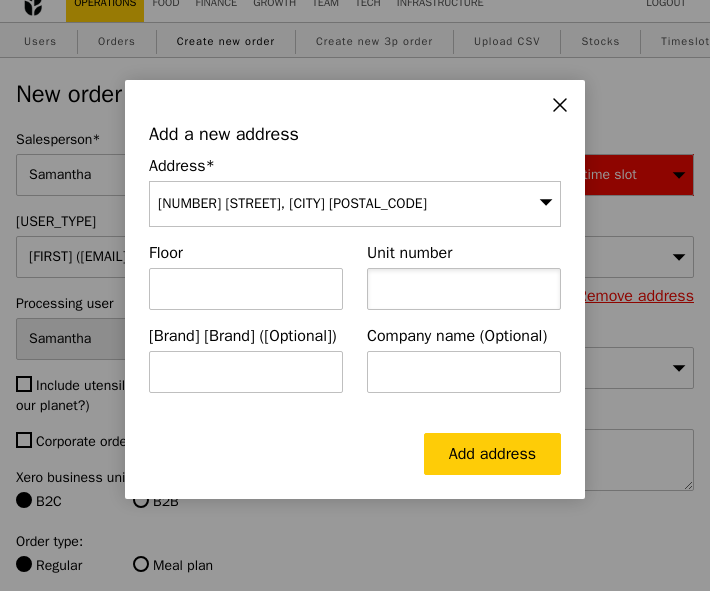 click at bounding box center (464, 289) 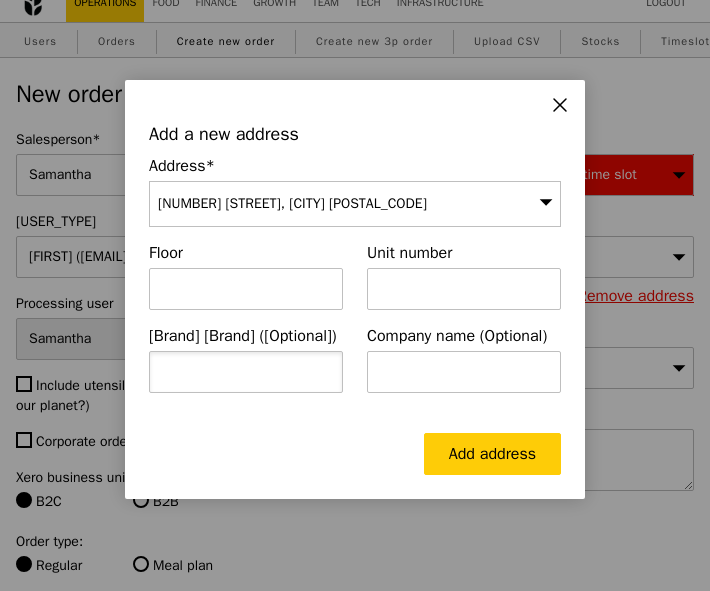 click at bounding box center [246, 372] 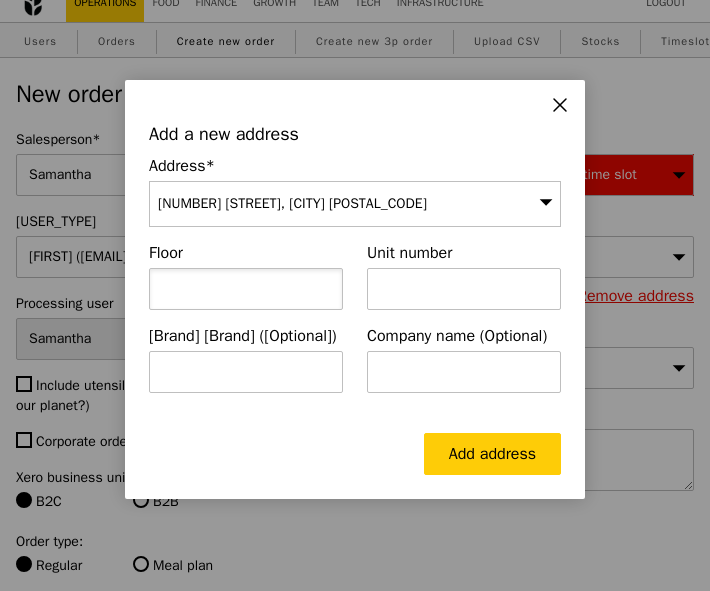 click at bounding box center (246, 289) 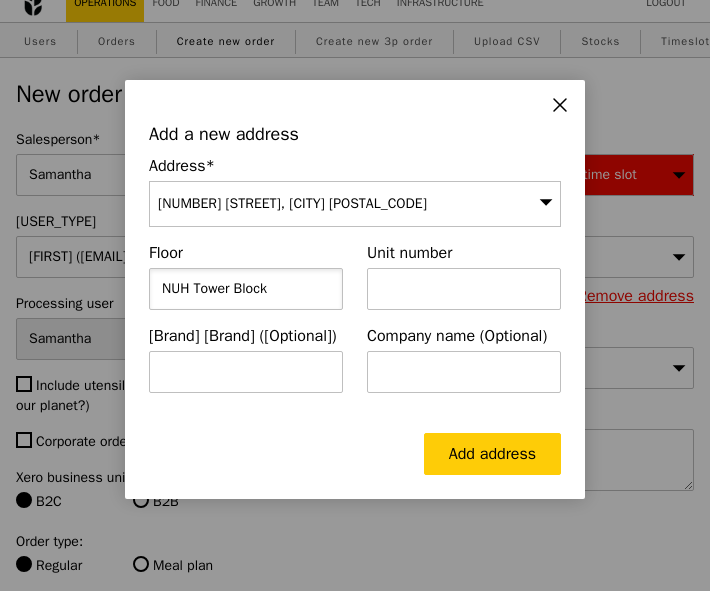 drag, startPoint x: 294, startPoint y: 288, endPoint x: 140, endPoint y: 288, distance: 154 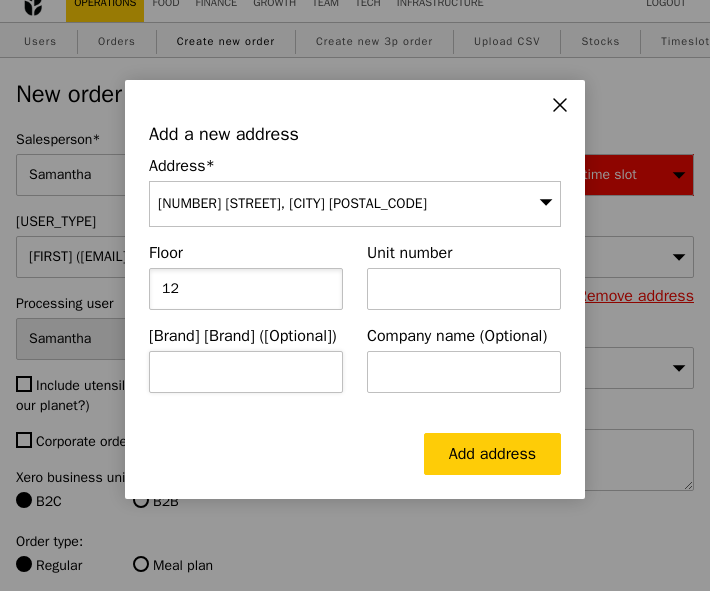 type on "12" 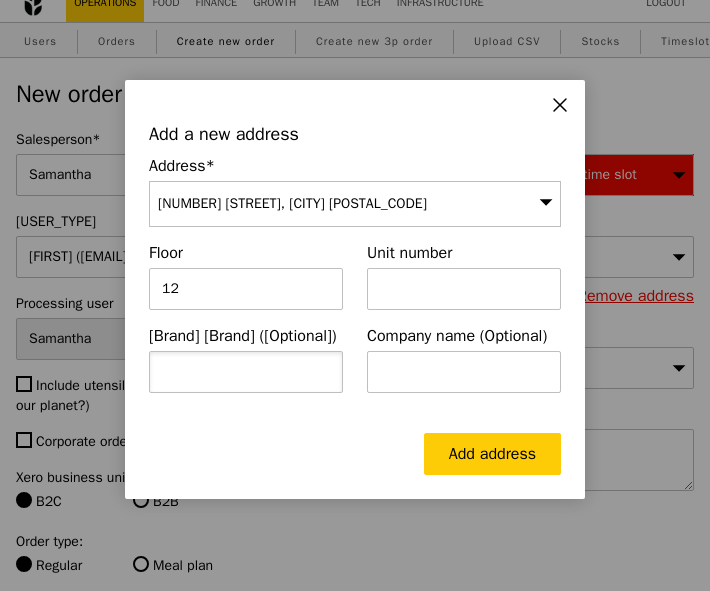 click at bounding box center (246, 372) 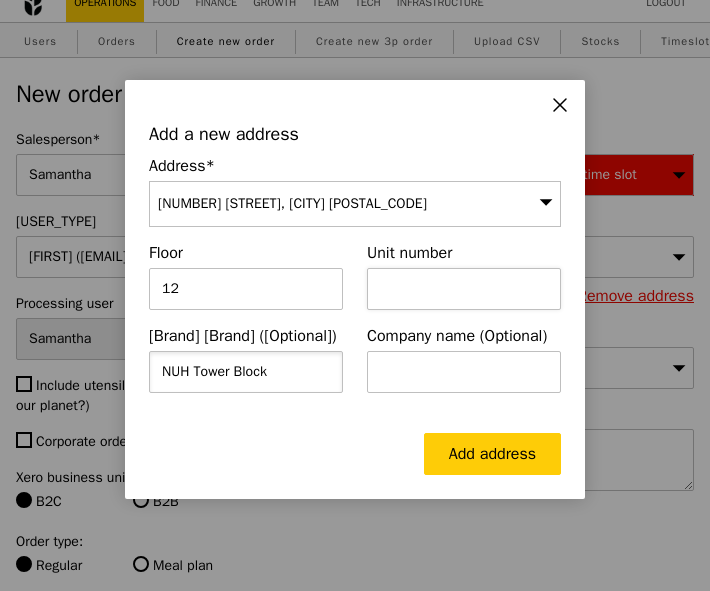 type on "NUH Tower Block" 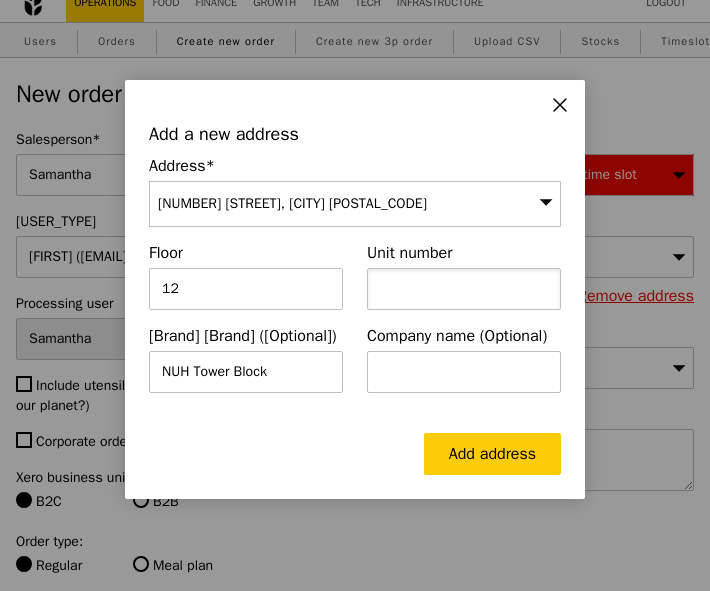 click at bounding box center (464, 289) 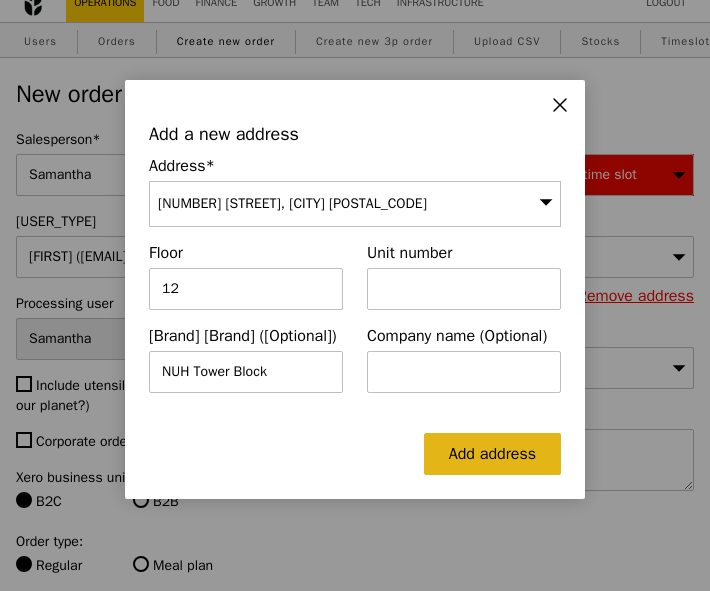 click on "Add address" at bounding box center [492, 454] 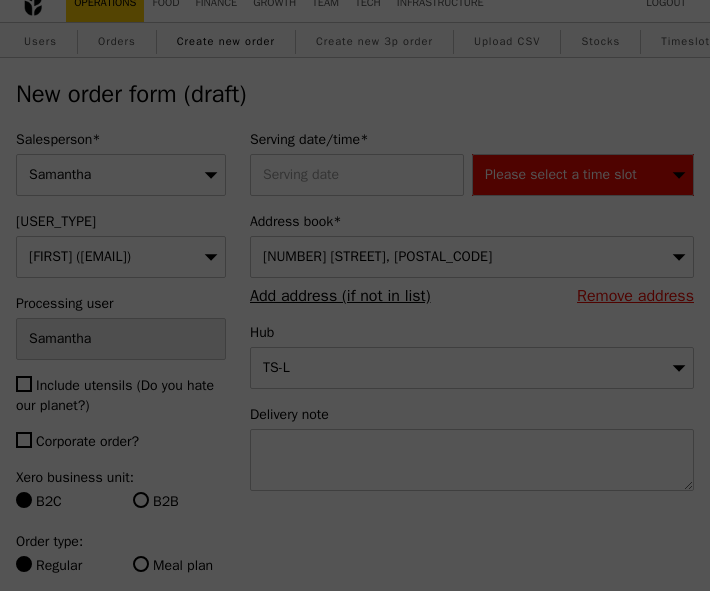type on "Confirm" 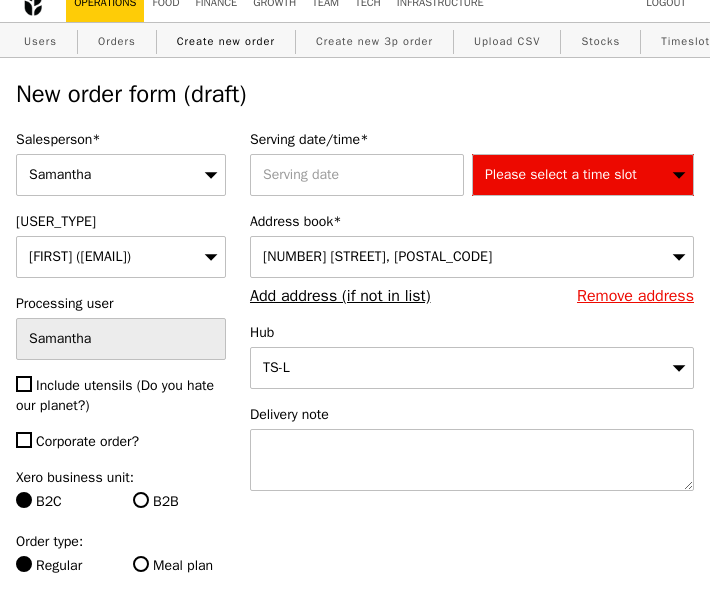 click on "[NUMBER] [STREET], [POSTAL_CODE]" at bounding box center [377, 256] 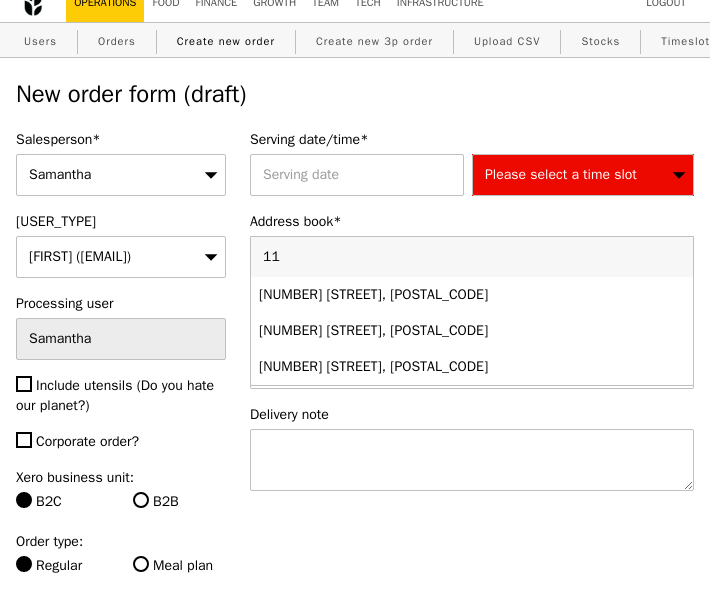 type on "1" 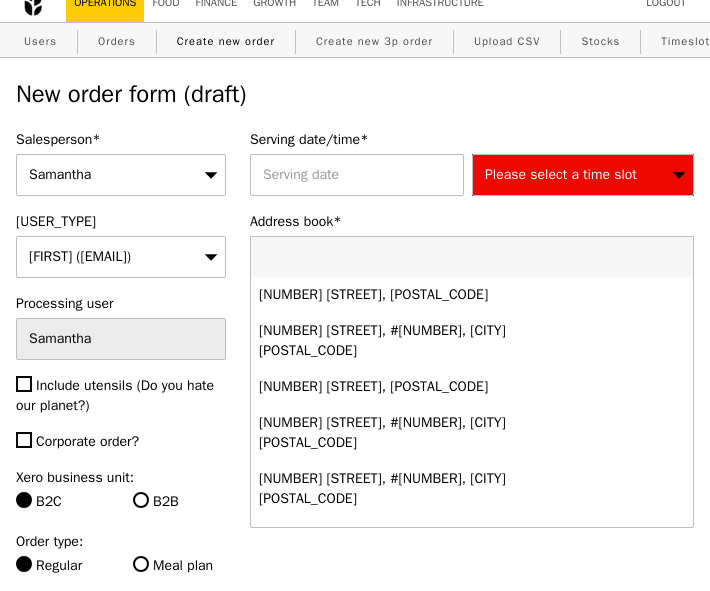 type on "NUH Tower Block" 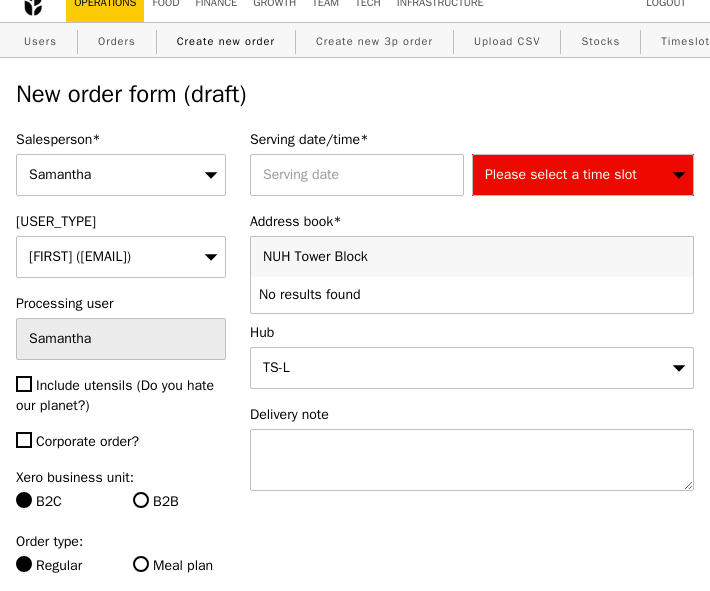 drag, startPoint x: 418, startPoint y: 257, endPoint x: 214, endPoint y: 251, distance: 204.08821 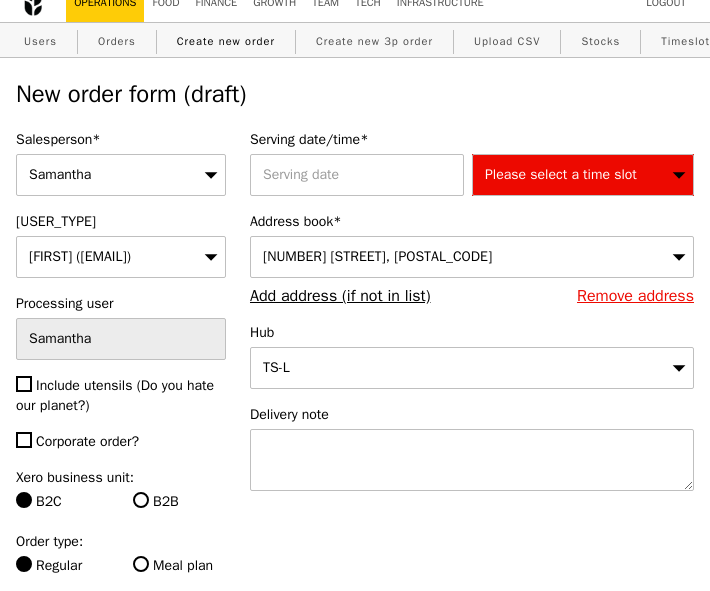 click on "[NUMBER] [STREET], [POSTAL_CODE]" at bounding box center [377, 256] 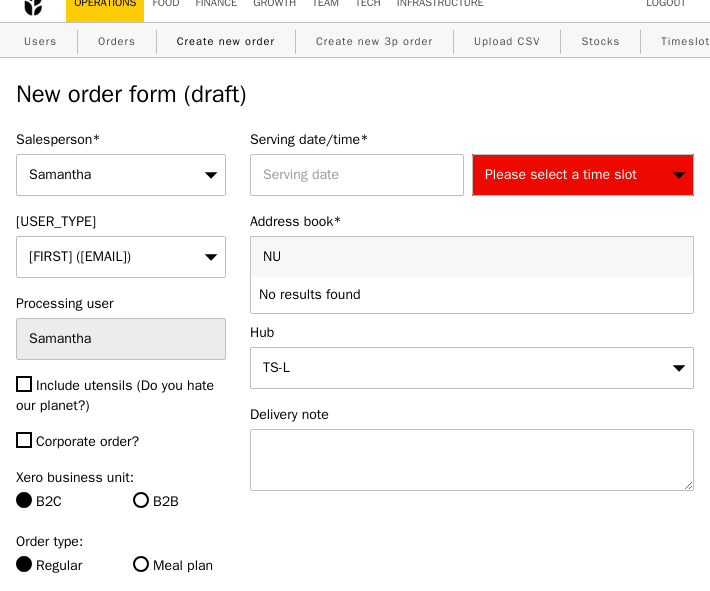 type on "N" 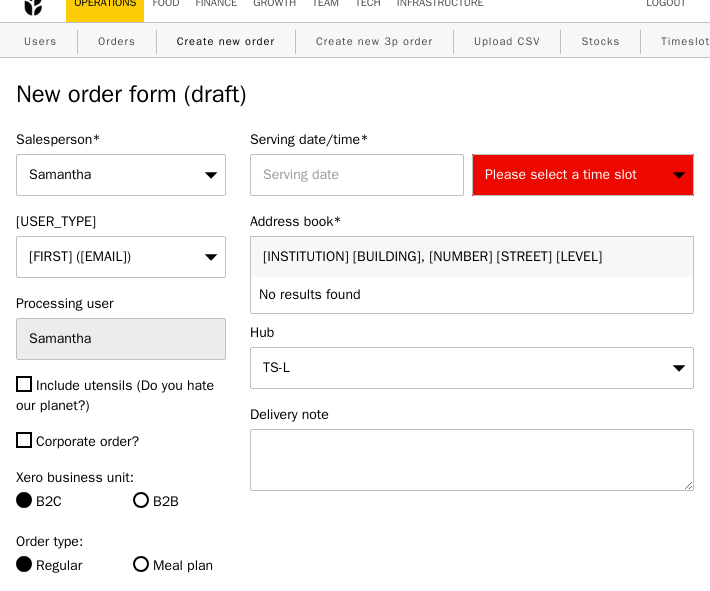type on "[BUILDING_NAME], [NUMBER] [STREET] [POSTAL_CODE]" 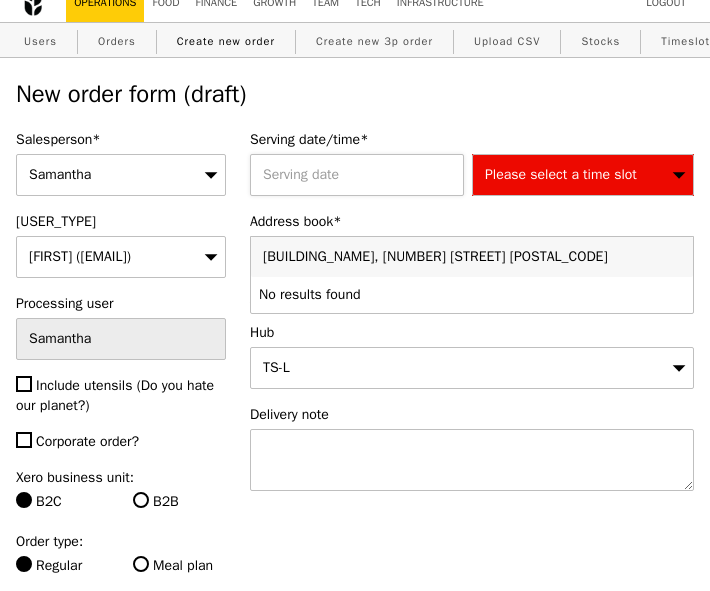 click at bounding box center (361, 175) 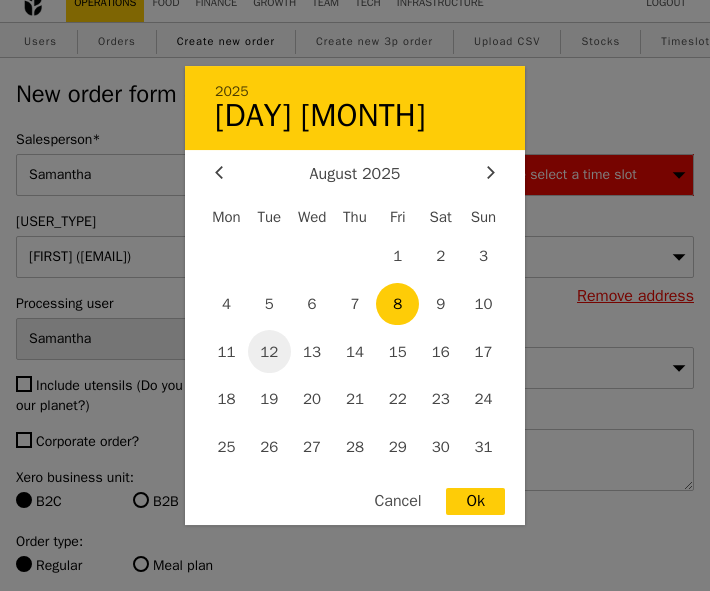 click on "12" at bounding box center (269, 351) 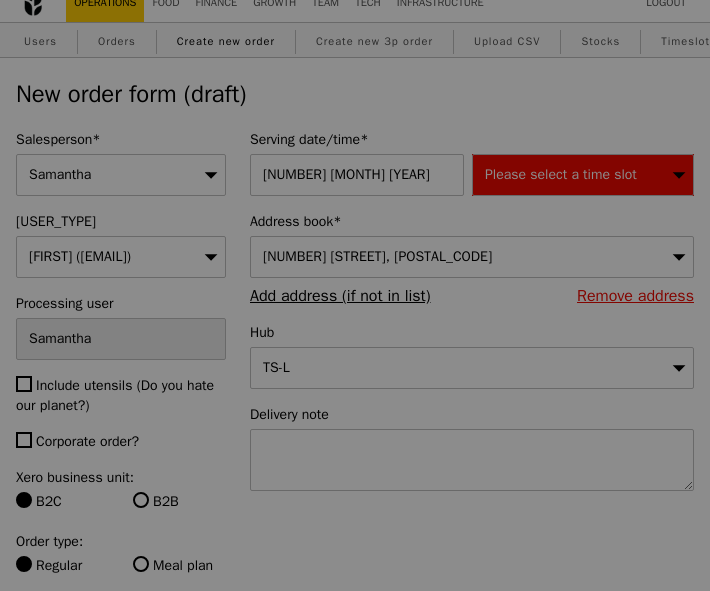 type on "Confirm" 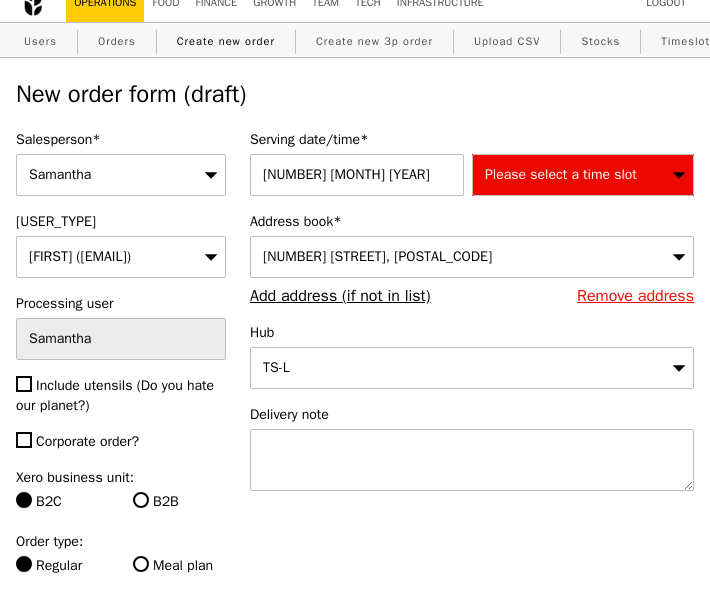 click on "[NUMBER] [STREET], [POSTAL_CODE]" at bounding box center [377, 256] 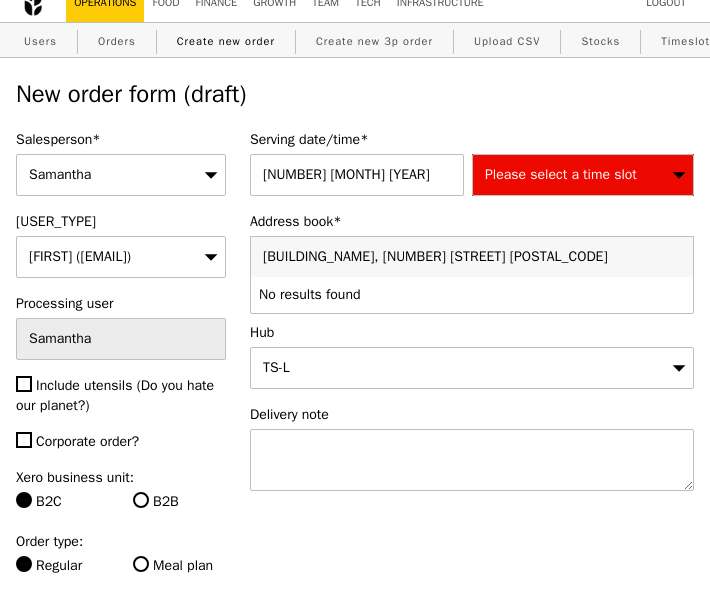 click on "Please select a time slot" at bounding box center [561, 174] 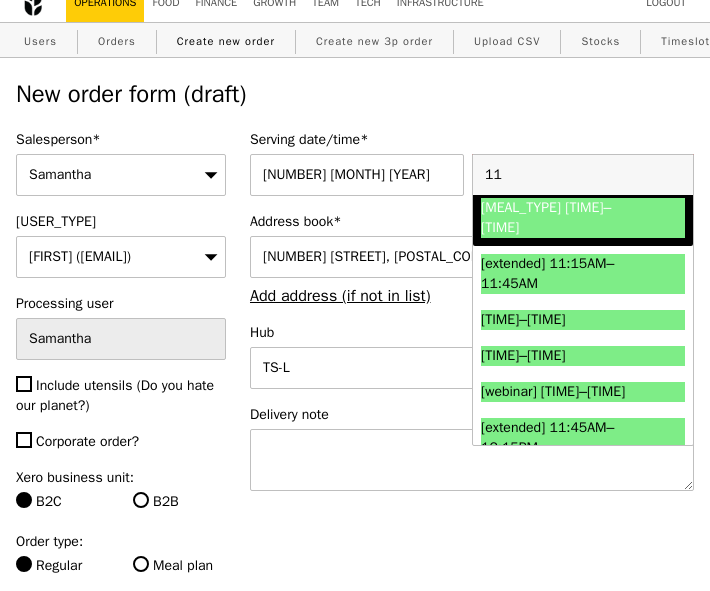 scroll, scrollTop: 325, scrollLeft: 0, axis: vertical 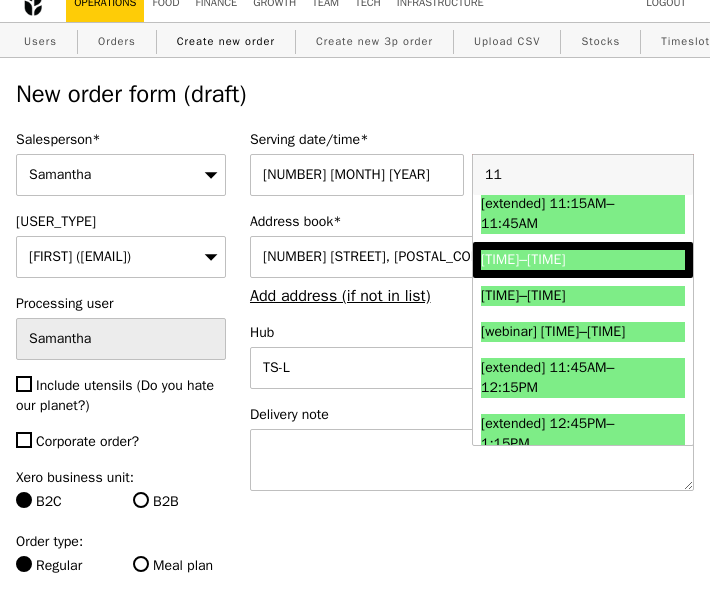 type on "11" 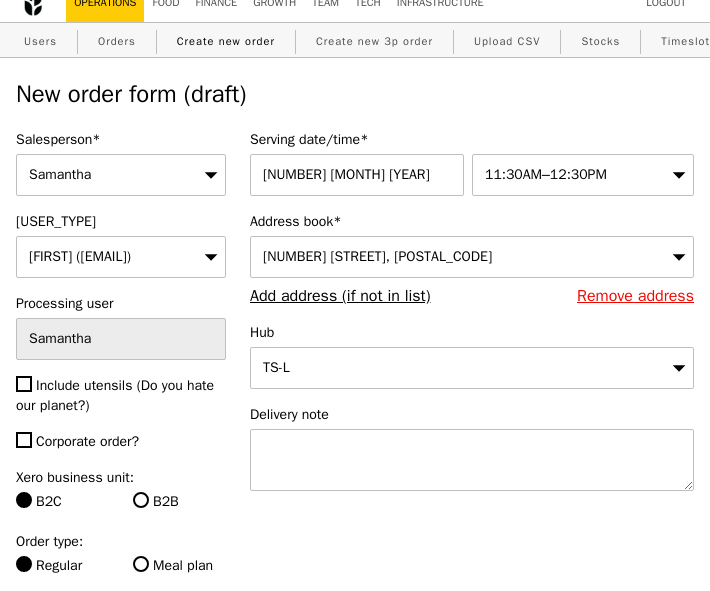 type on "Confirm" 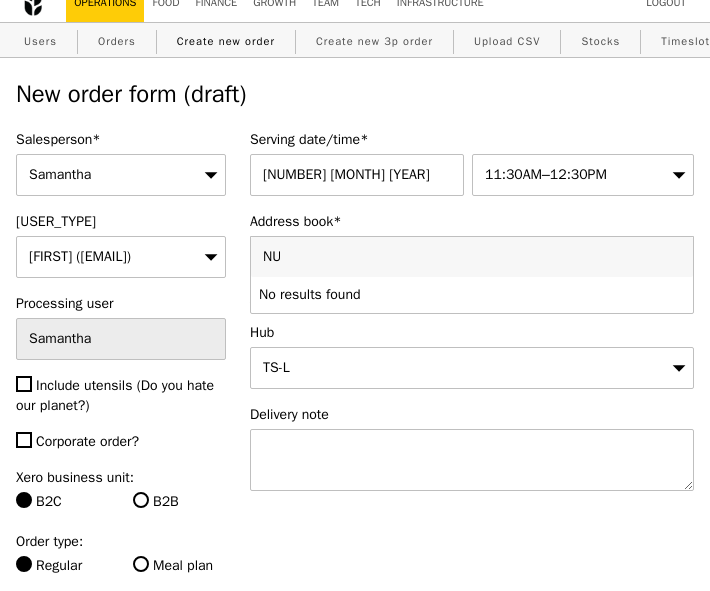 type on "N" 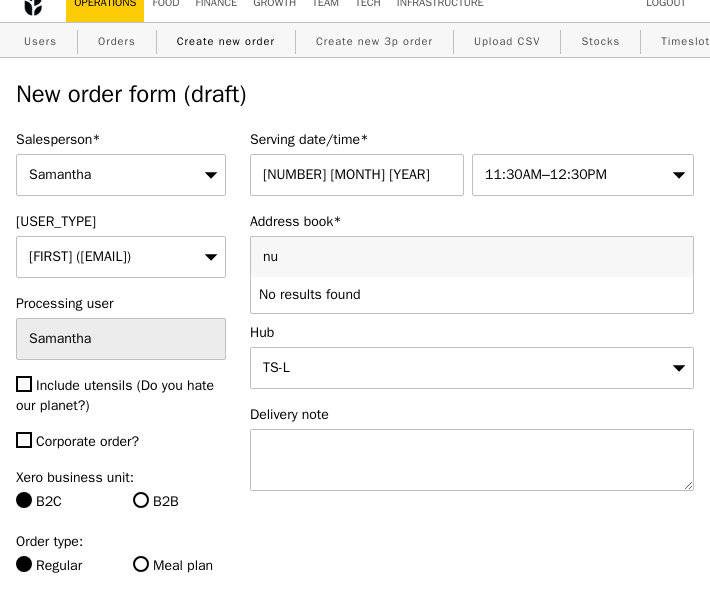type on "n" 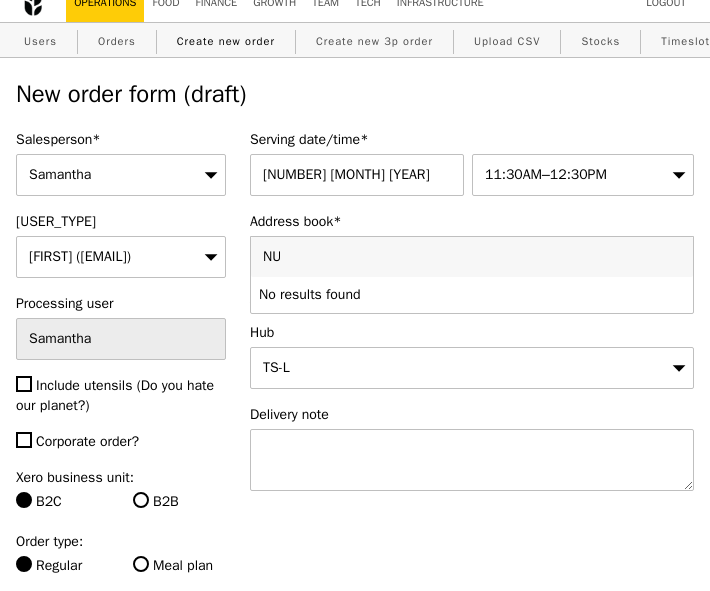 type on "N" 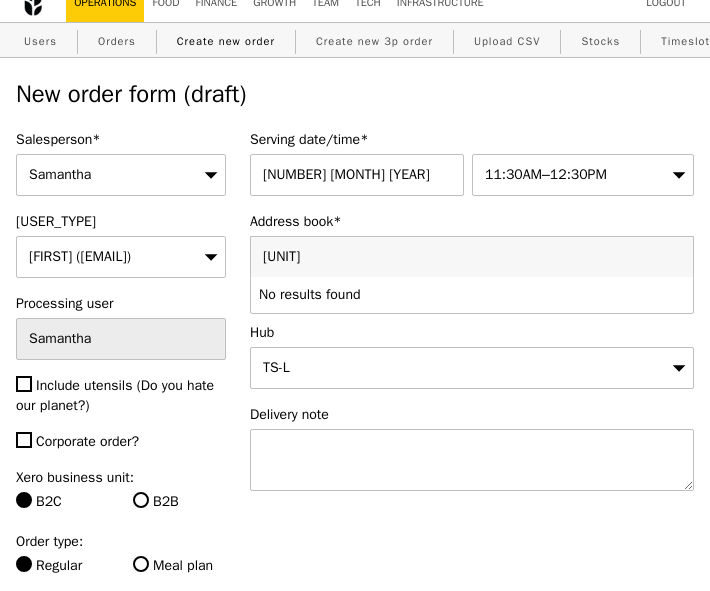 type on "[UNIT]" 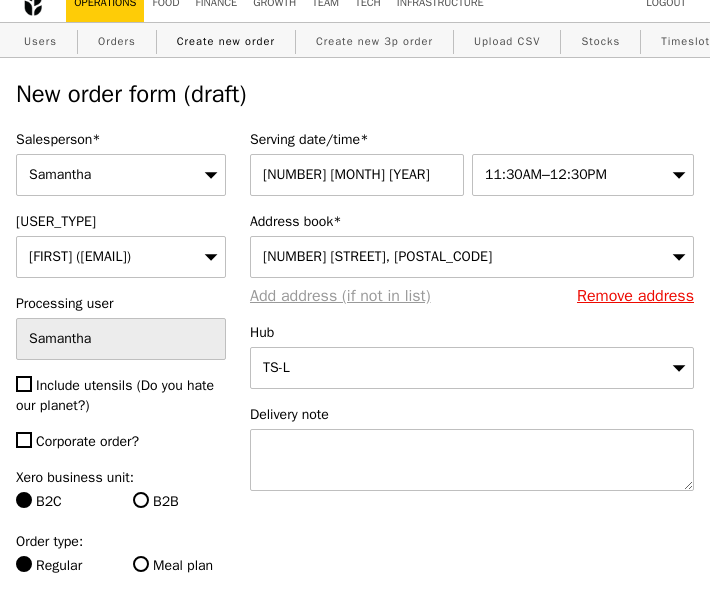 click on "Add address (if not in list)" at bounding box center [340, 296] 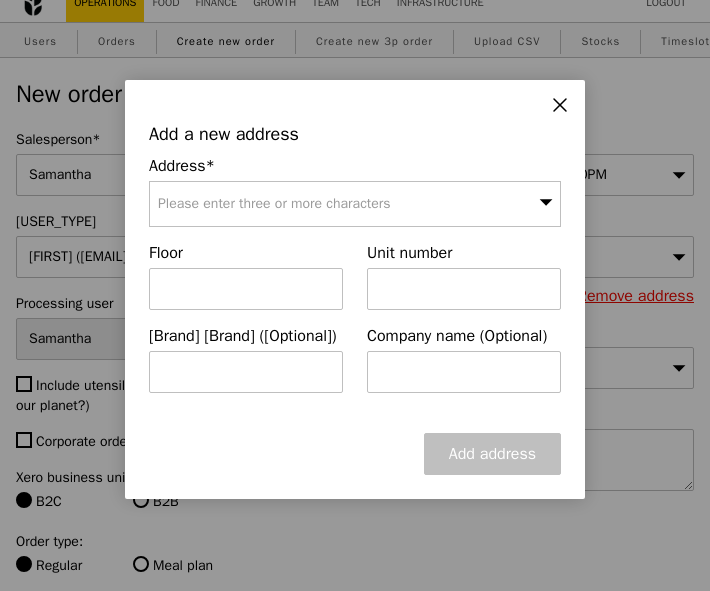 click on "Please enter three or more characters" at bounding box center (355, 204) 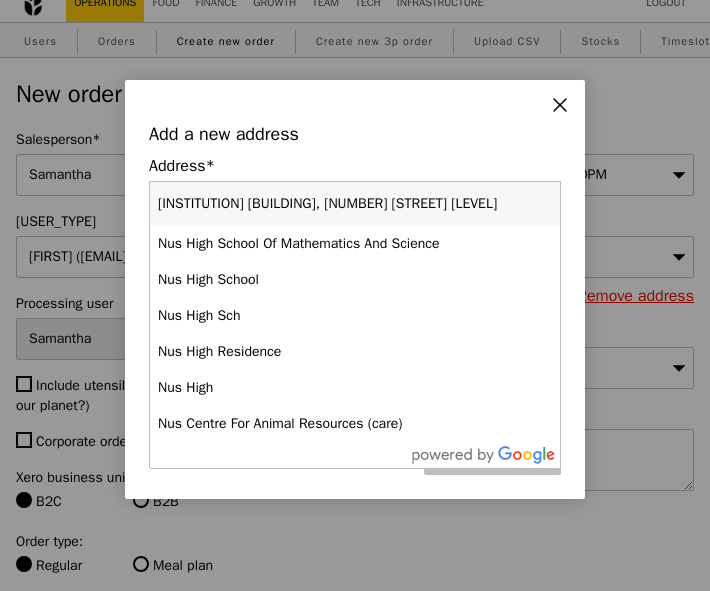 type on "[BUILDING_NAME], [NUMBER] [STREET] [POSTAL_CODE]" 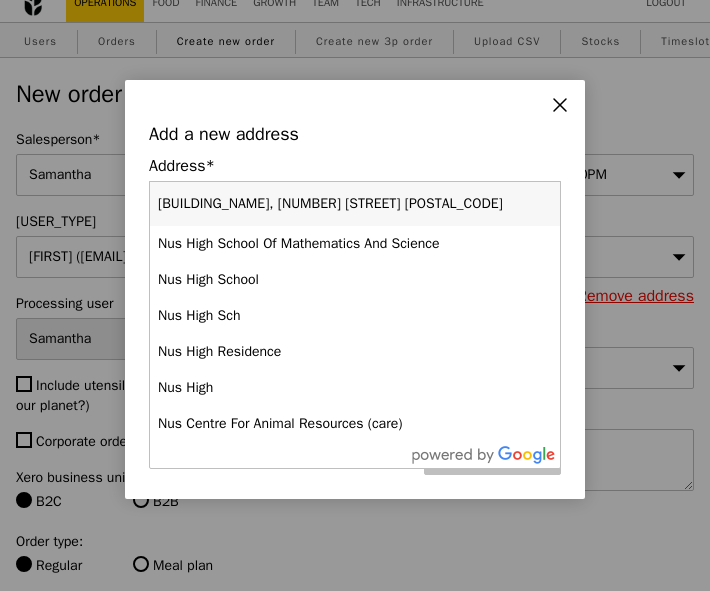 drag, startPoint x: 278, startPoint y: 203, endPoint x: 143, endPoint y: 203, distance: 135 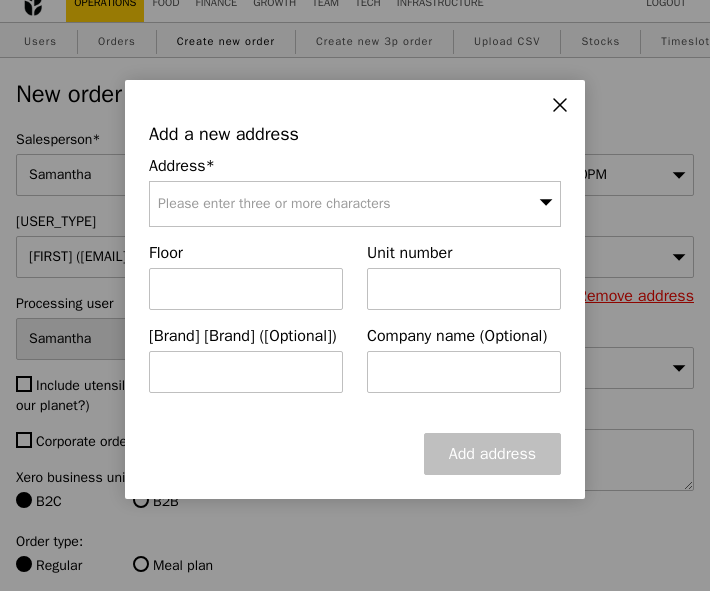 click on "Please enter three or more characters" at bounding box center (355, 204) 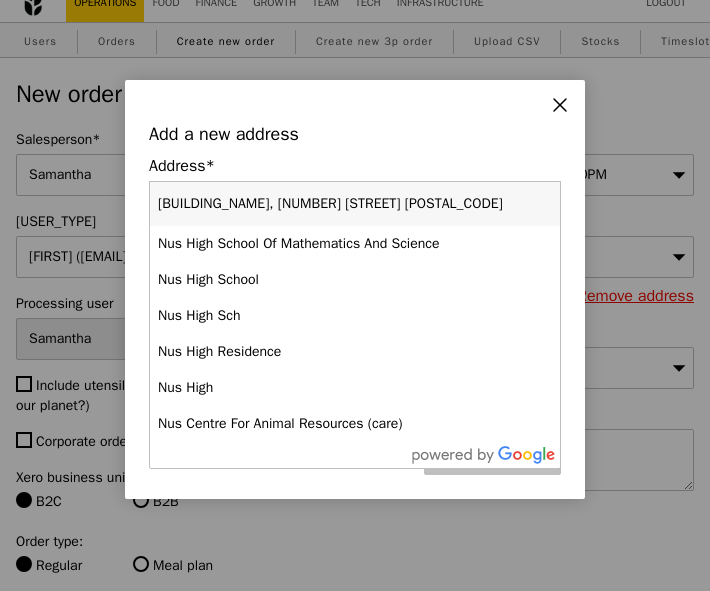 click on "[BUILDING_NAME], [NUMBER] [STREET] [POSTAL_CODE]" at bounding box center (355, 204) 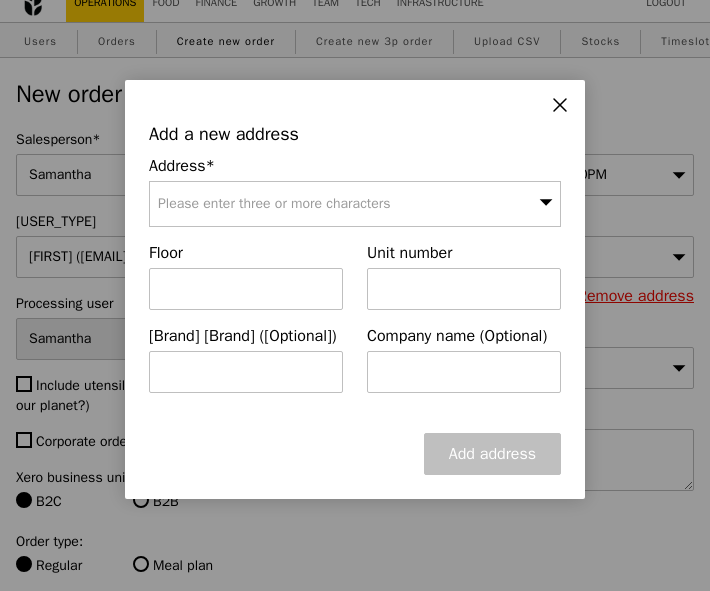 click on "Please enter three or more characters" at bounding box center (274, 203) 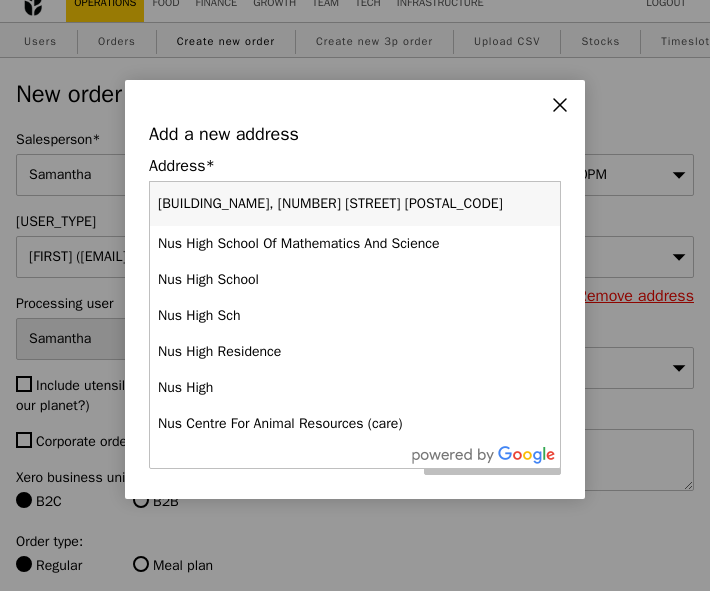 type on "[LOCATION], [NUMBER] [STREET] Level [NUMBER]" 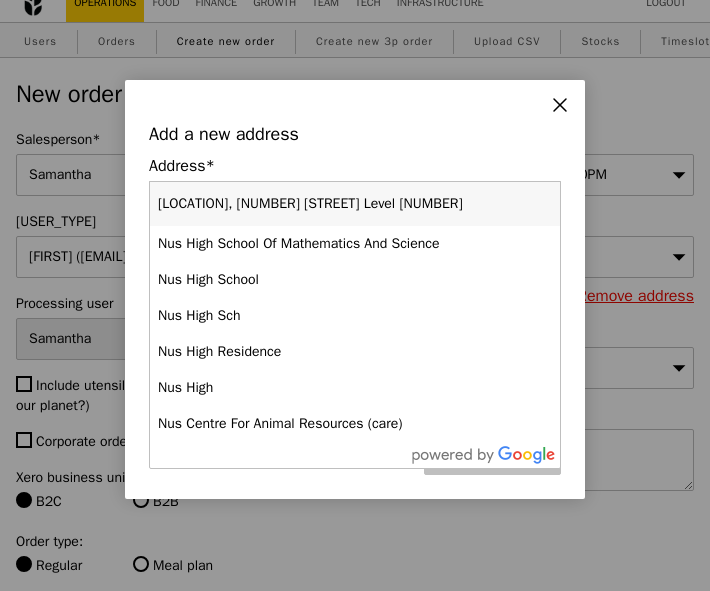 click on "[LOCATION], [NUMBER] [STREET] Level [NUMBER]" at bounding box center [355, 204] 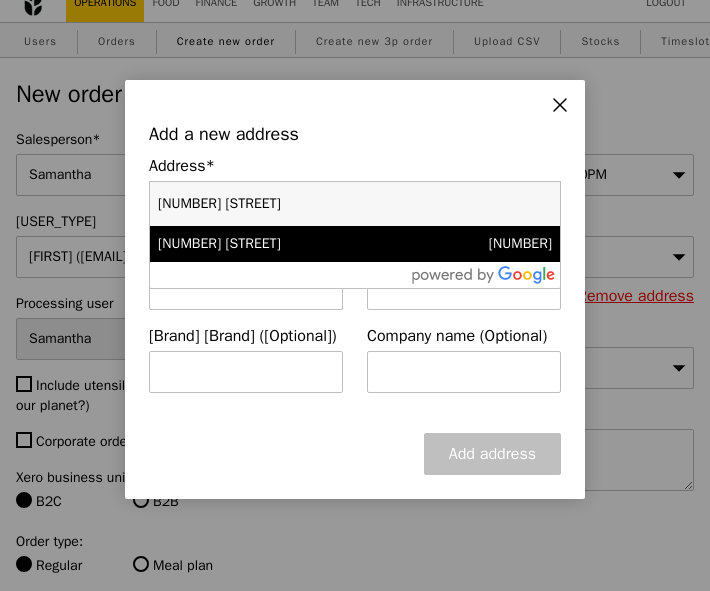 type on "[NUMBER] [STREET]" 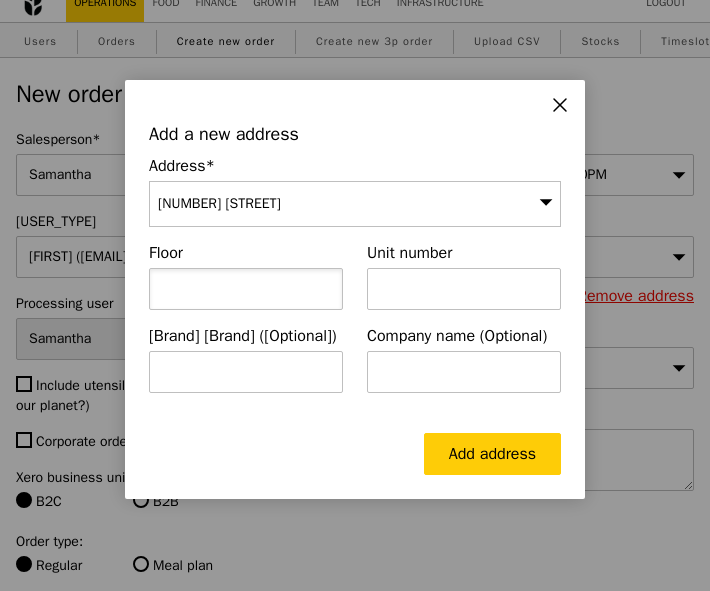 click at bounding box center (246, 289) 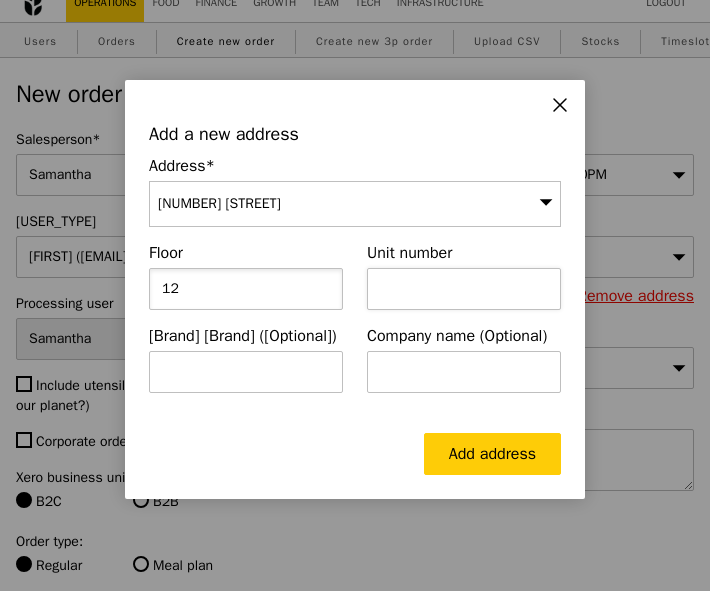 type on "12" 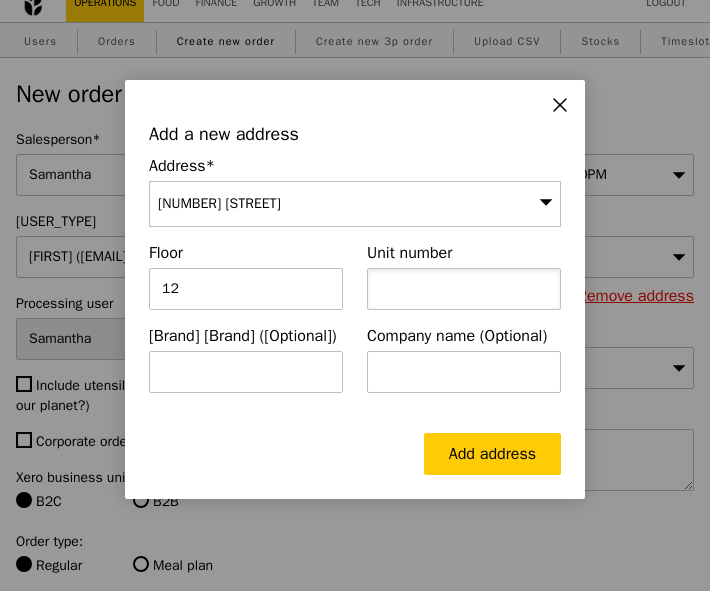click at bounding box center (464, 289) 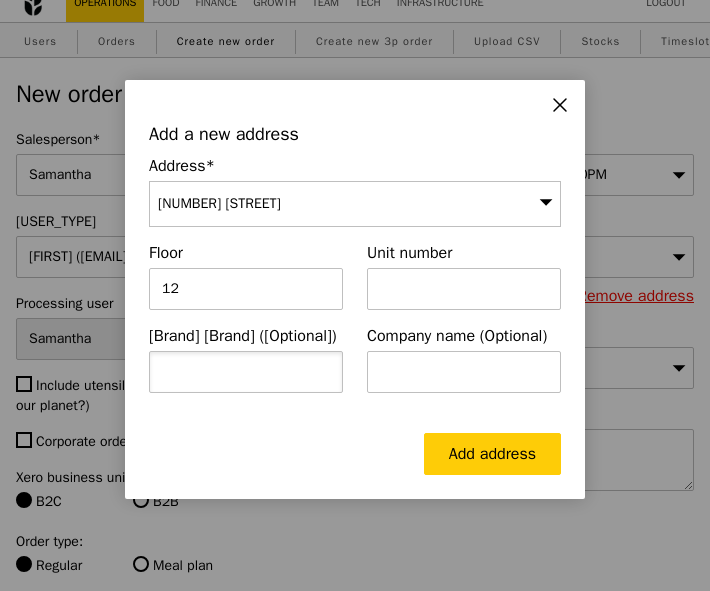 click at bounding box center (246, 372) 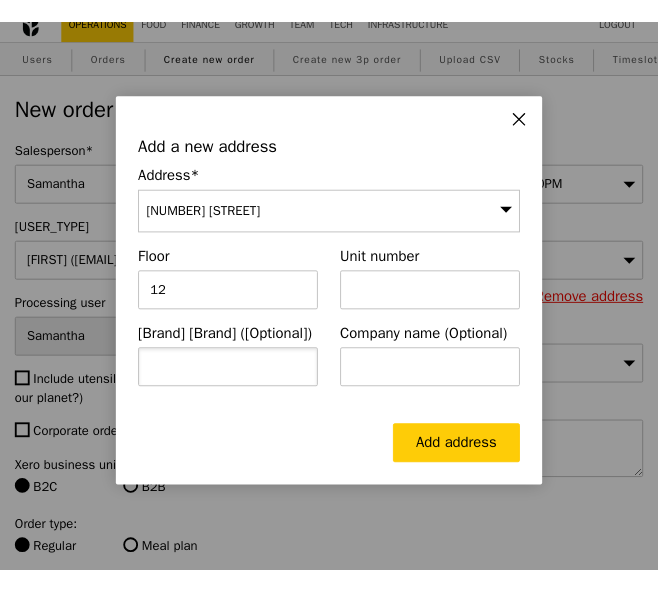 scroll, scrollTop: 0, scrollLeft: 0, axis: both 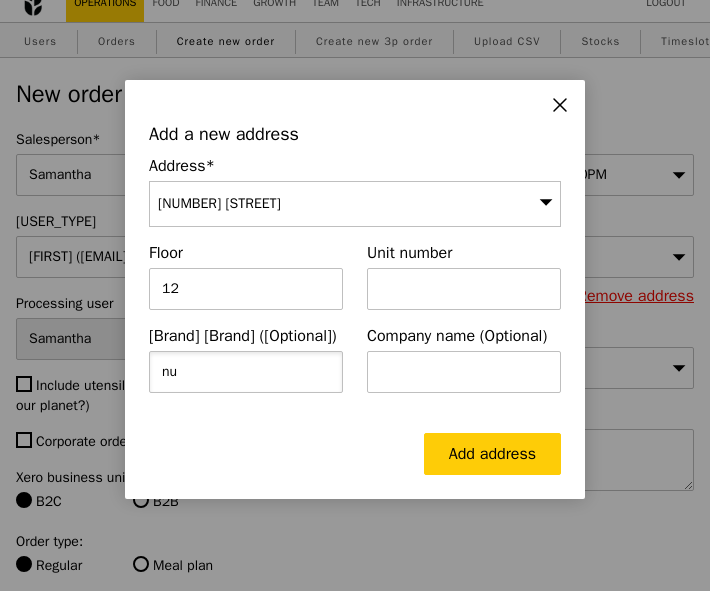 type on "n" 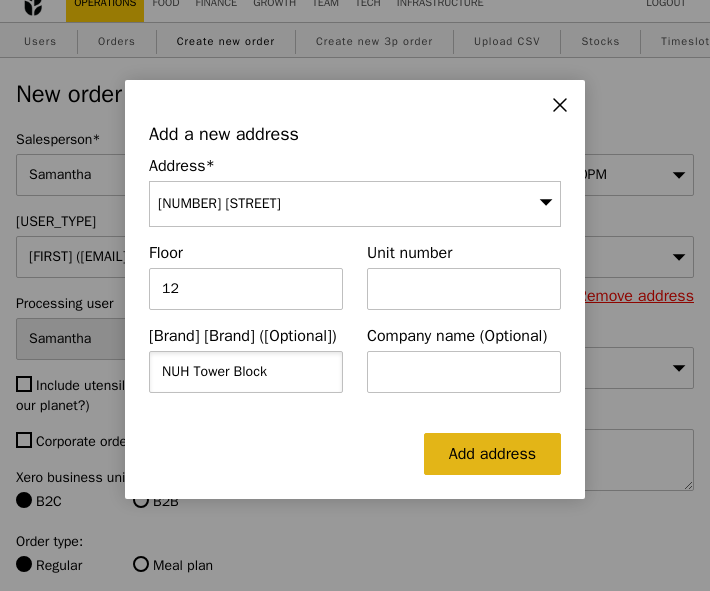 type on "NUH Tower Block" 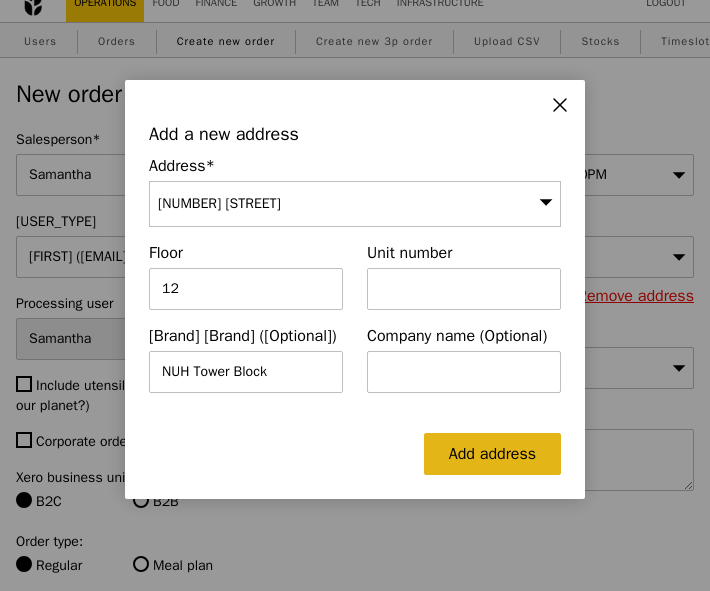click on "Add address" at bounding box center [492, 454] 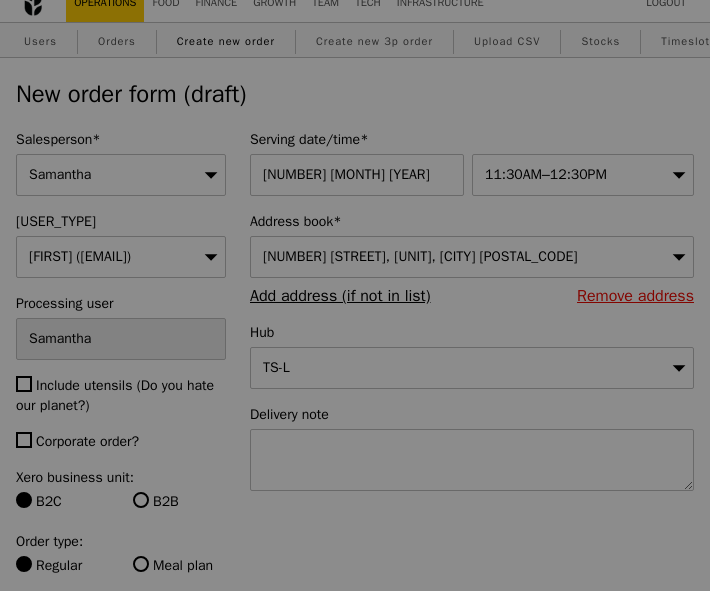 type on "Confirm" 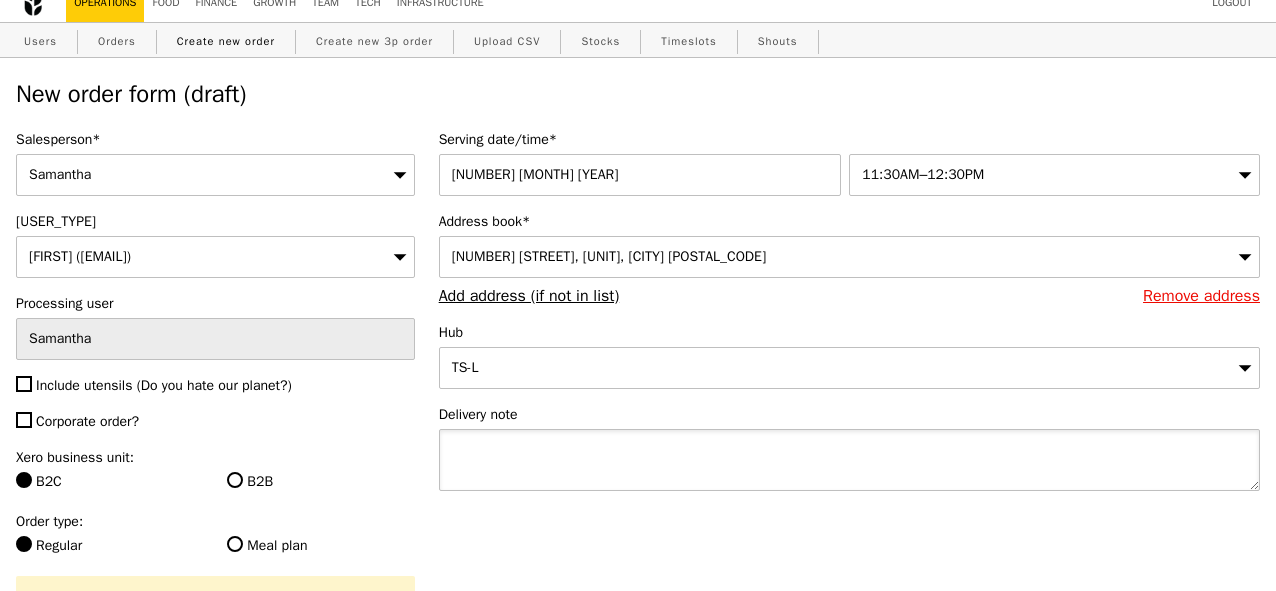 click at bounding box center [849, 460] 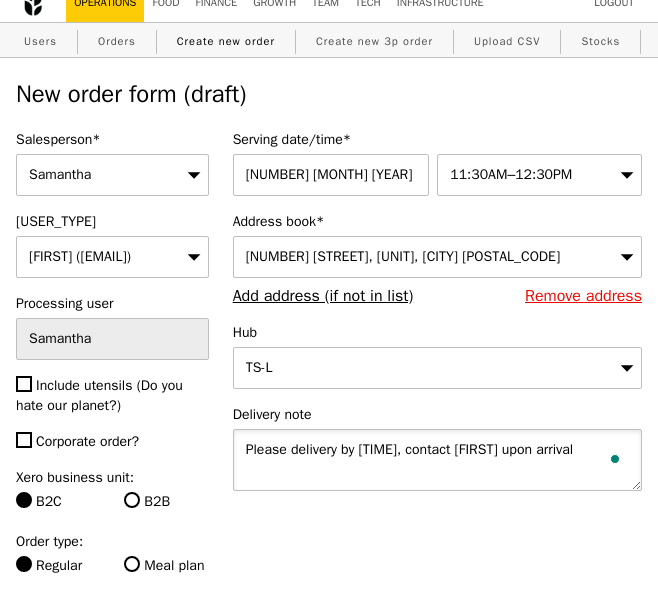 type on "Please delivery by [TIME], contact [FIRST] upon arrival" 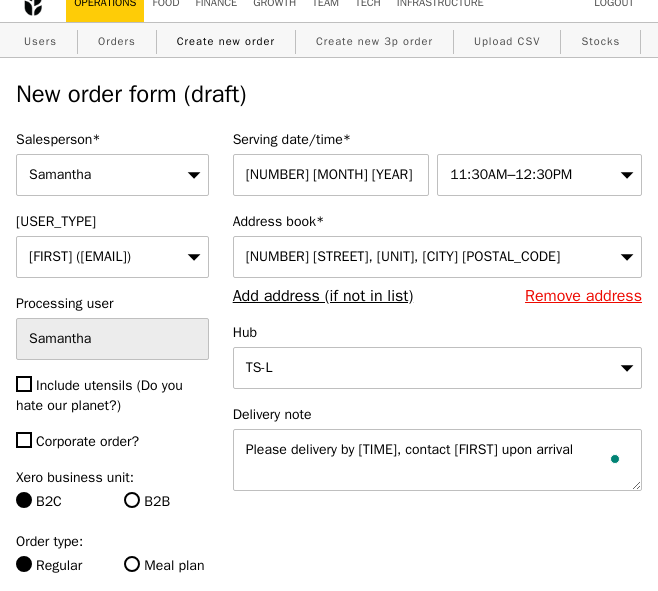 type on "Confirm" 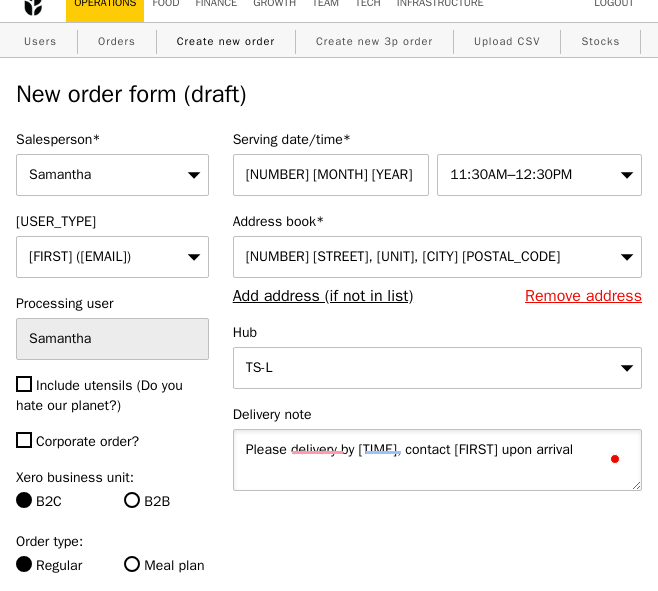 paste on "[PHONE]" 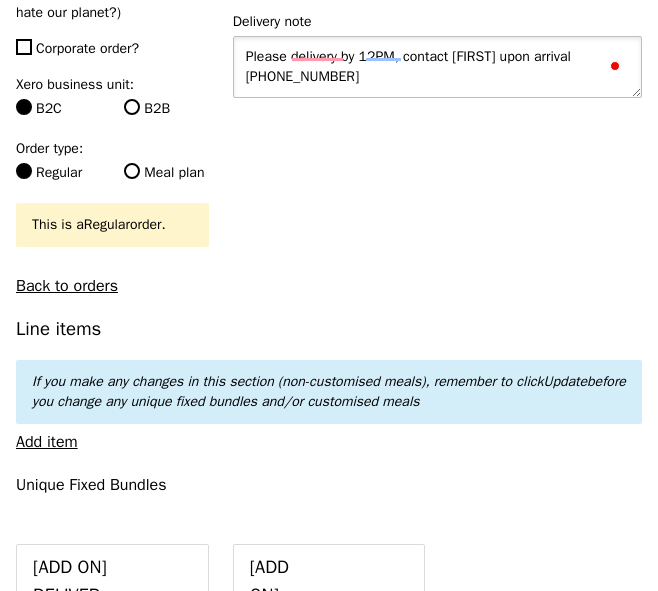 scroll, scrollTop: 424, scrollLeft: 0, axis: vertical 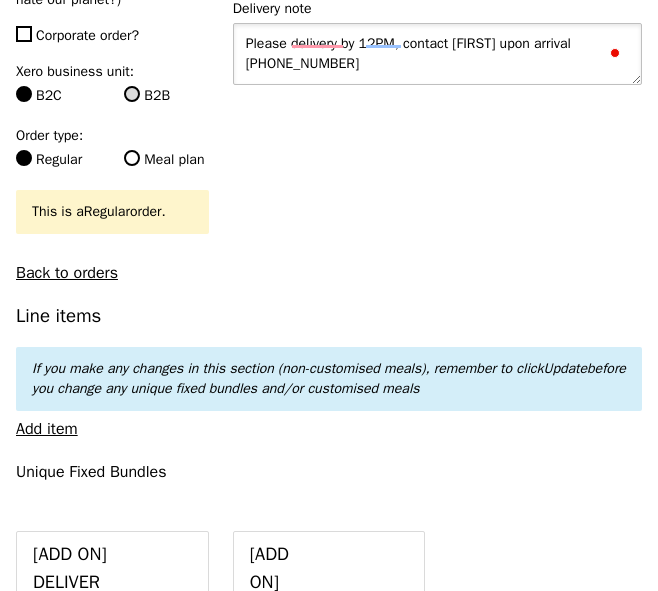 type on "Please delivery by 12PM, contact [FIRST] upon arrival [PHONE_NUMBER]" 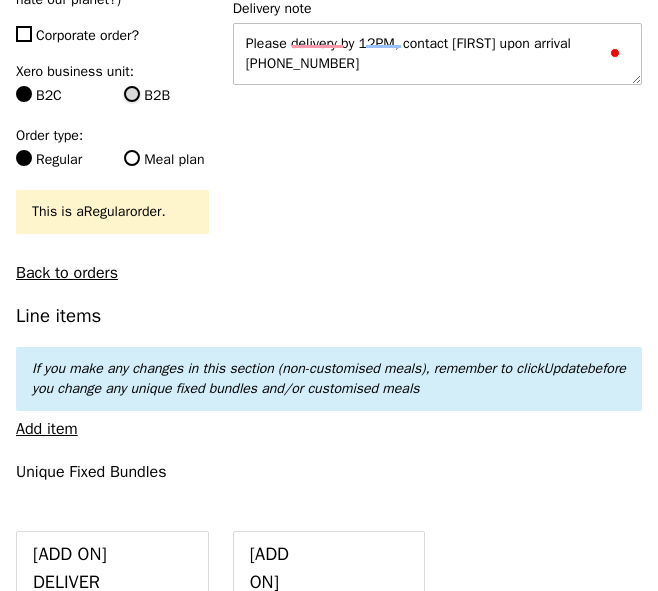 click on "B2B" at bounding box center (132, 94) 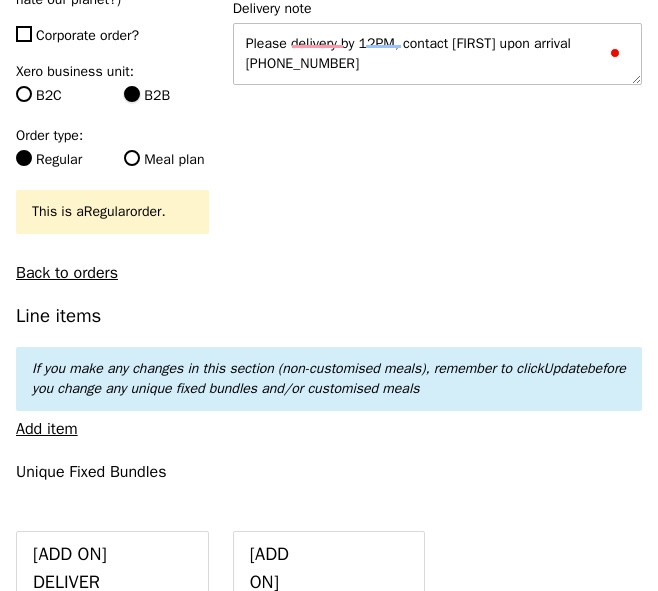 type on "Loading..." 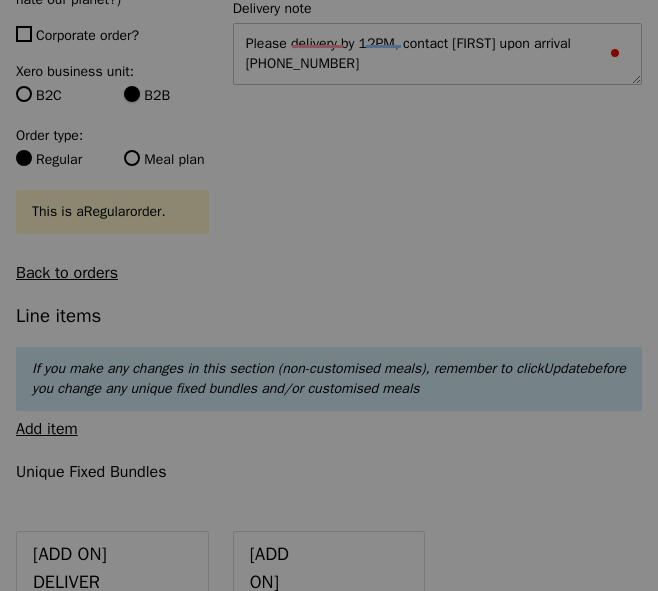 type on "13.76" 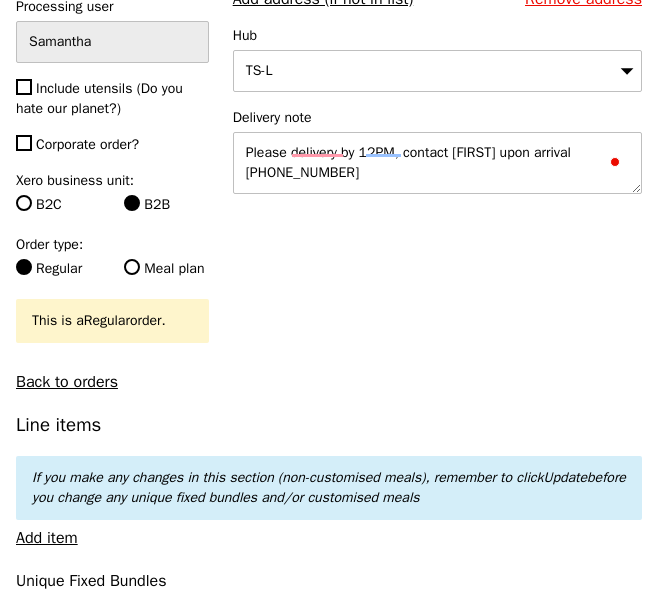 click on "Include utensils (Do you hate our planet?)" at bounding box center (112, 99) 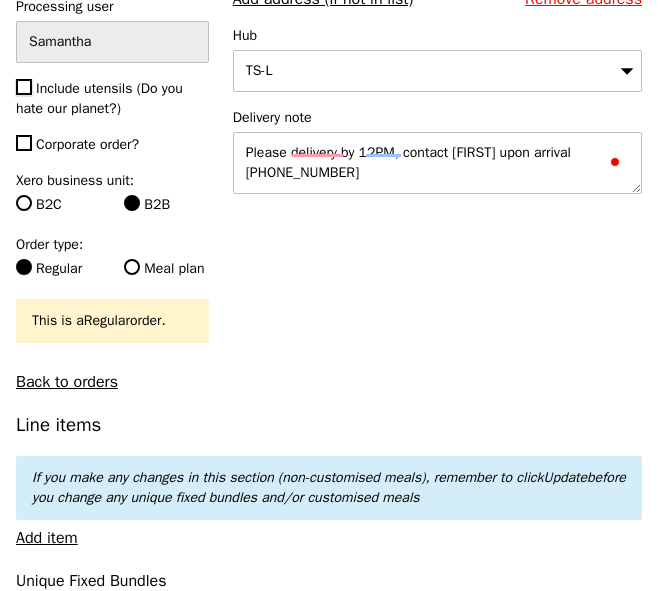 click on "Include utensils (Do you hate our planet?)" at bounding box center (24, 87) 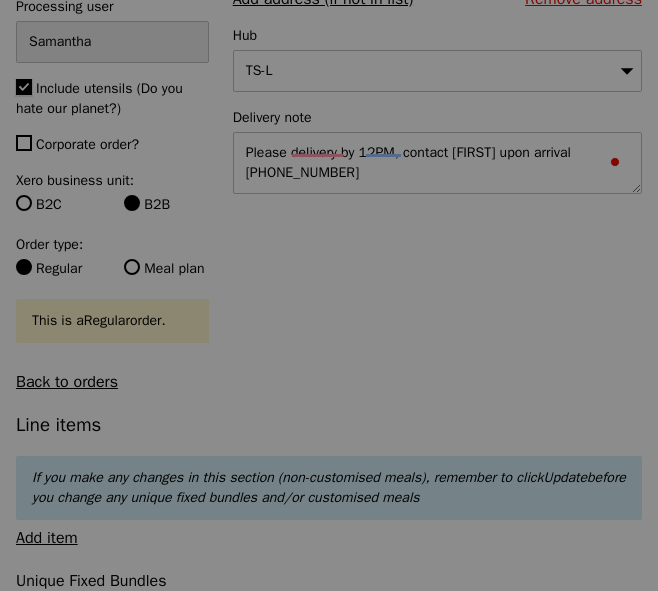 type on "Confirm" 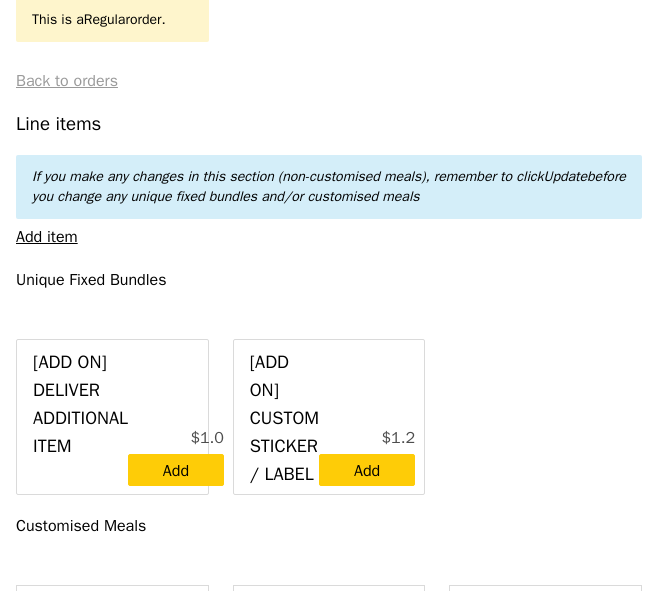 scroll, scrollTop: 602, scrollLeft: 0, axis: vertical 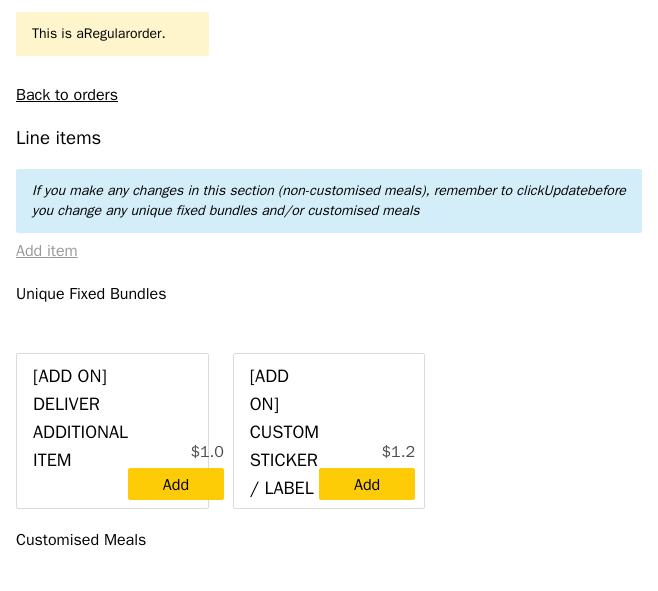 click on "Add item" at bounding box center (47, 251) 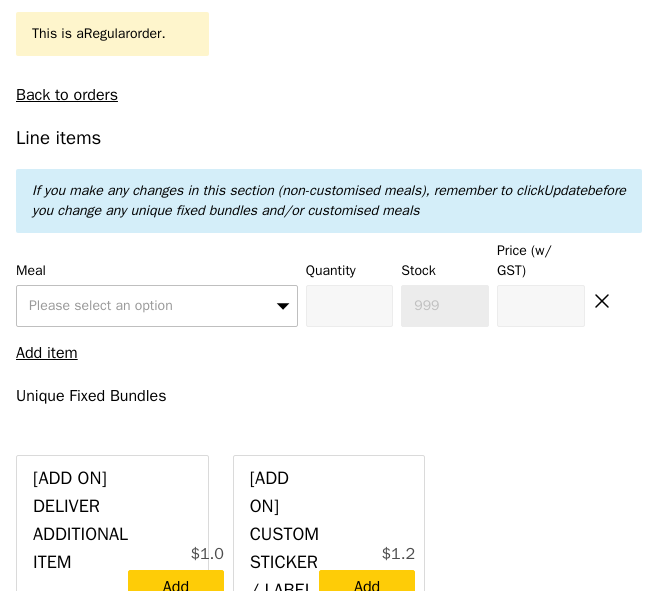 click on "Please select an option" at bounding box center (101, 305) 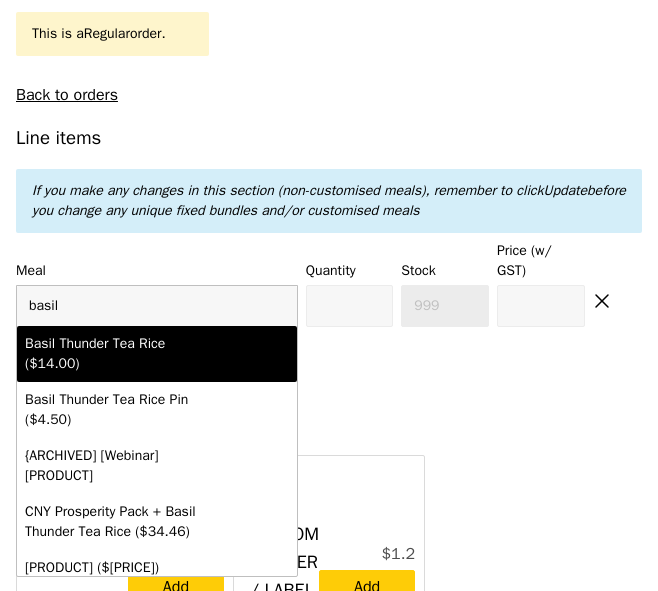 type on "basil" 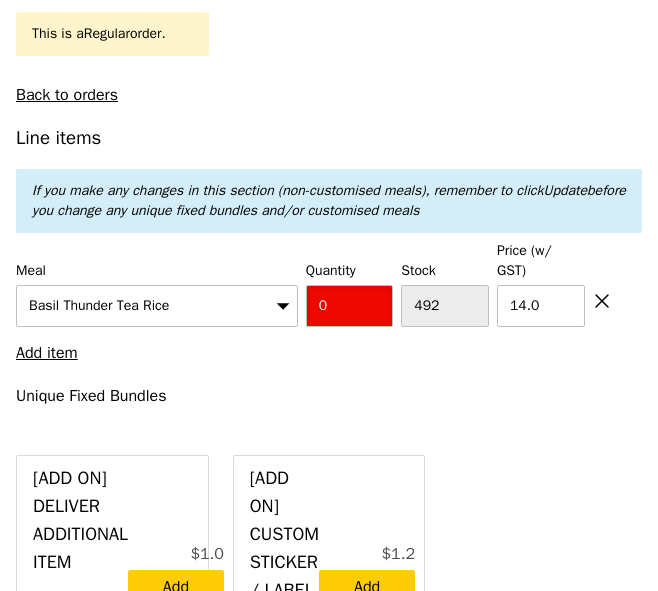 click on "0" at bounding box center [350, 306] 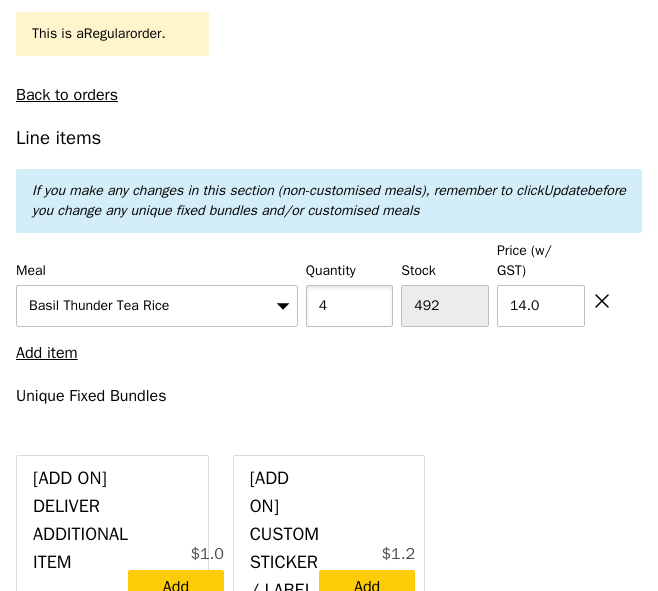 type on "4" 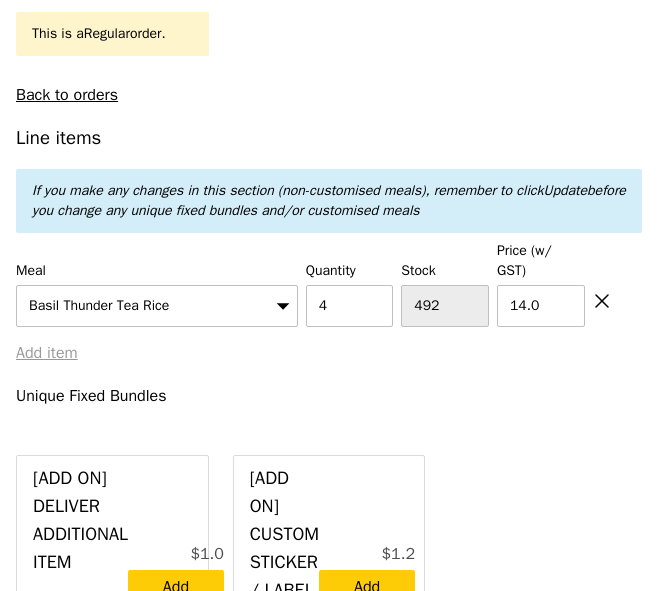 click on "Add item" at bounding box center (47, 353) 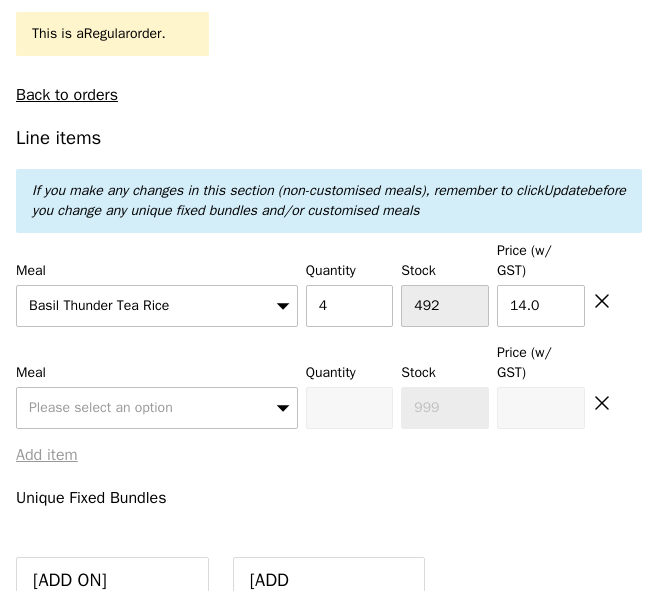 type on "Loading..." 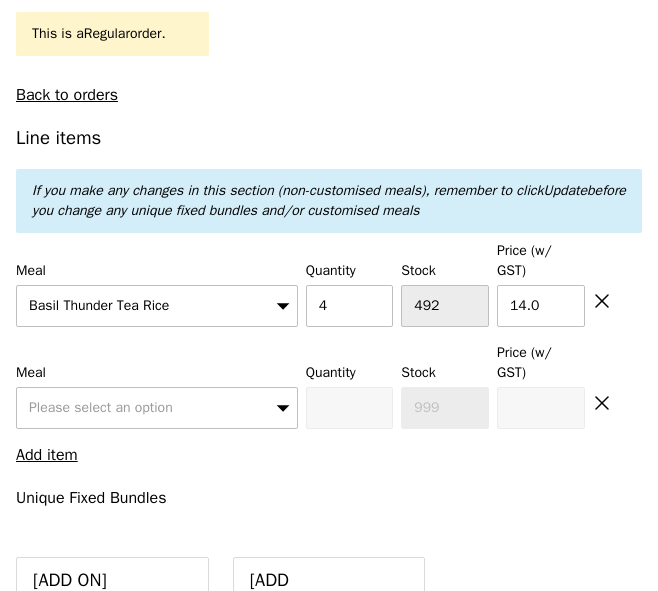 type on "56.00" 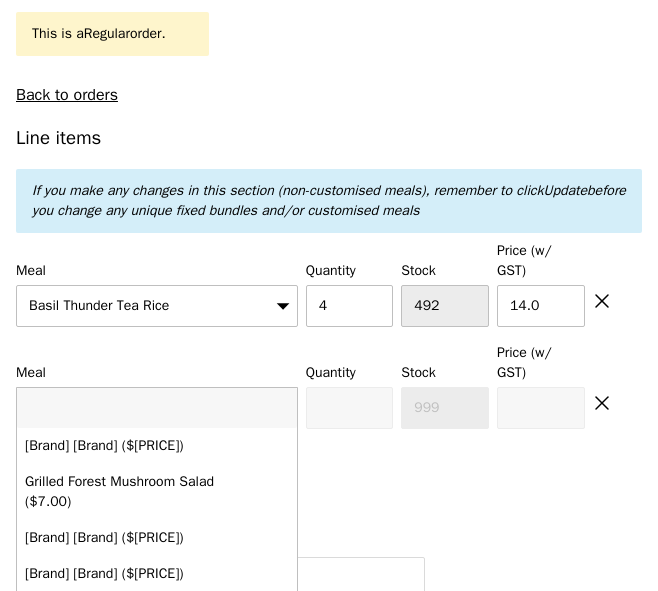 type on "Confirm" 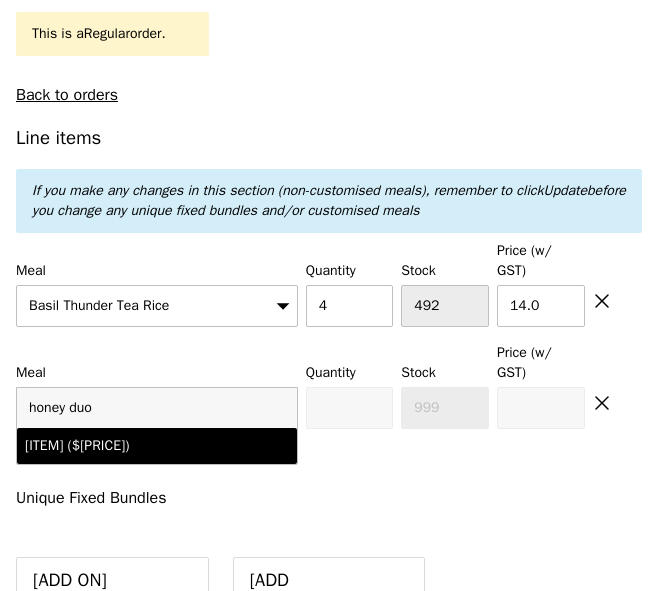 type on "honey duo" 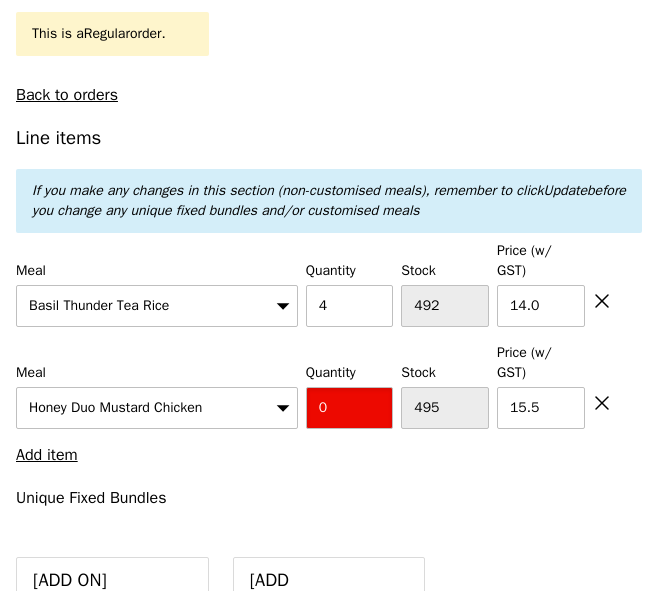 click on "0" at bounding box center [350, 408] 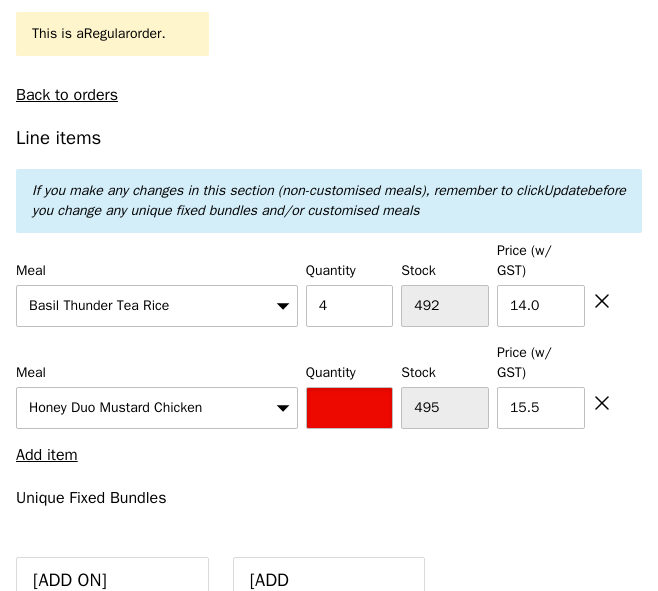 type on "Confirm" 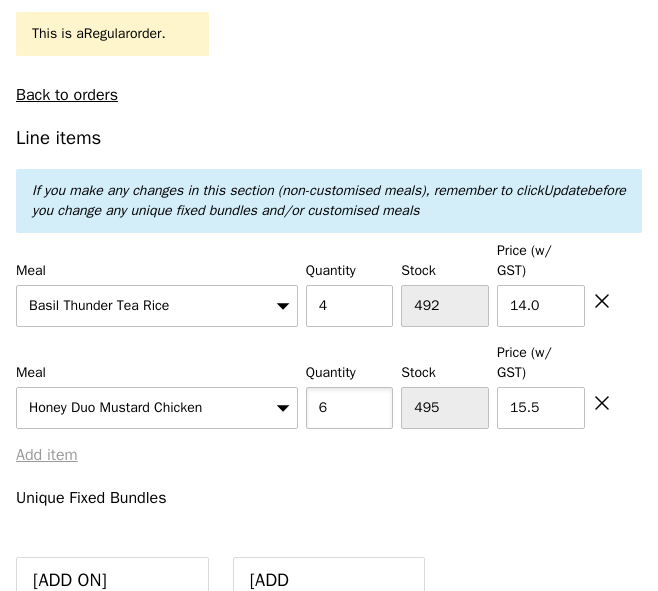 type on "6" 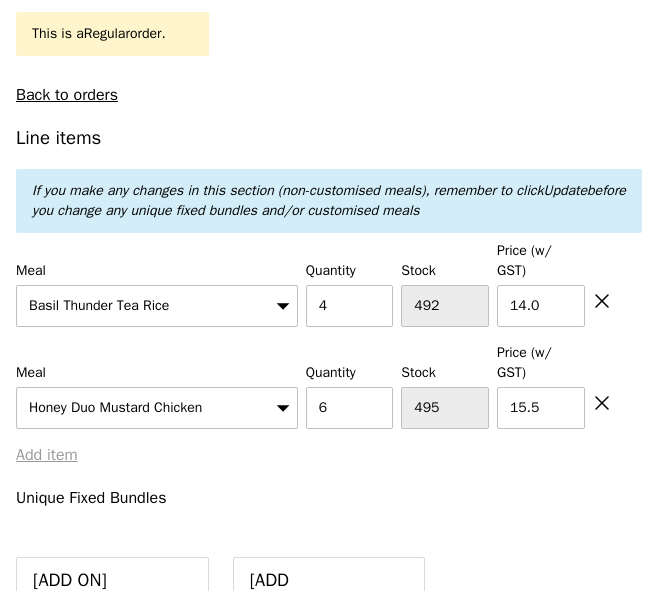 click on "Add item" at bounding box center [47, 455] 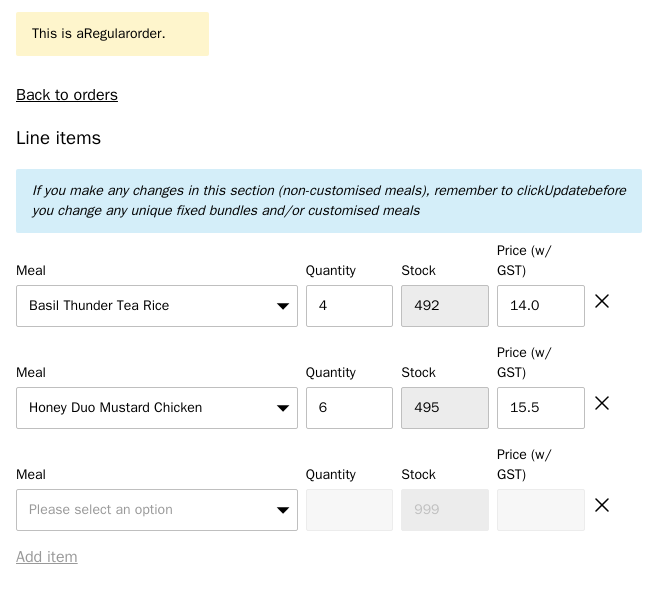type on "Loading..." 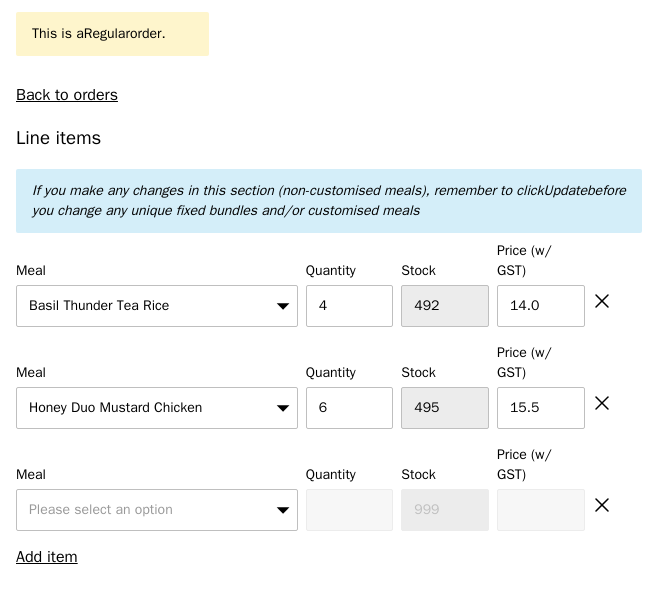 click on "Please select an option" at bounding box center [101, 509] 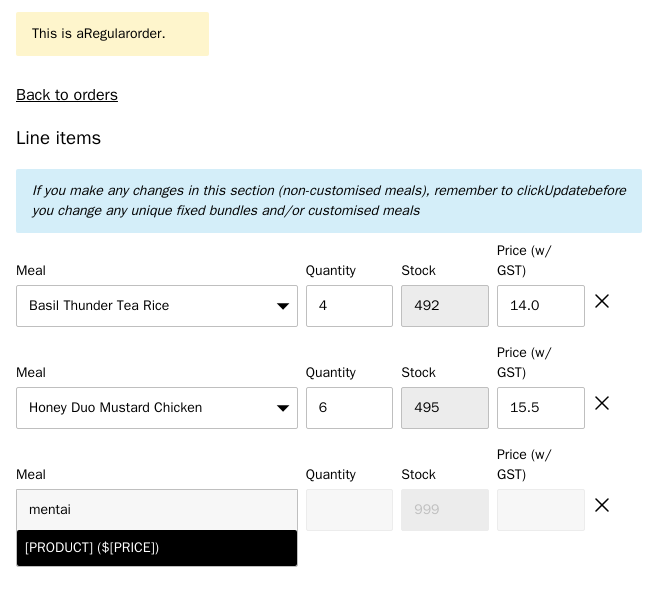 scroll, scrollTop: 706, scrollLeft: 0, axis: vertical 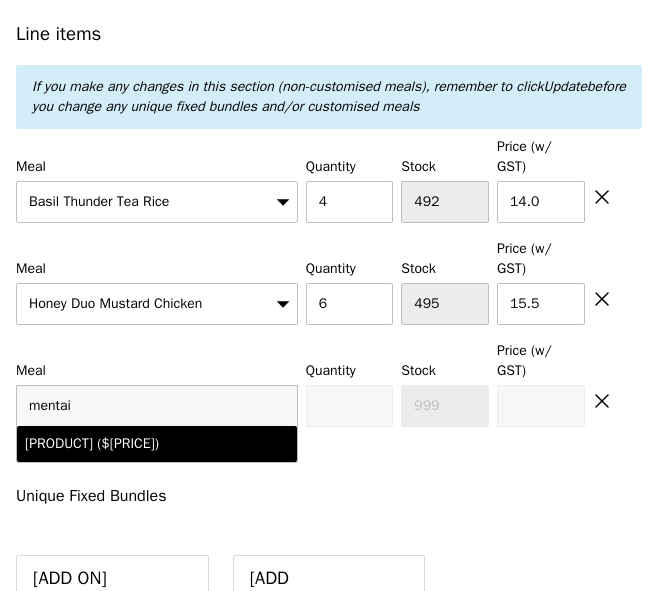 type on "mentai" 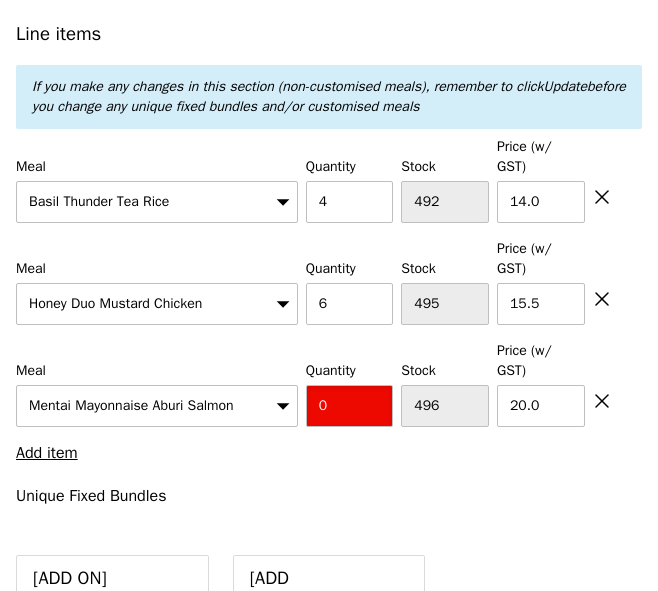 click on "0" at bounding box center [350, 406] 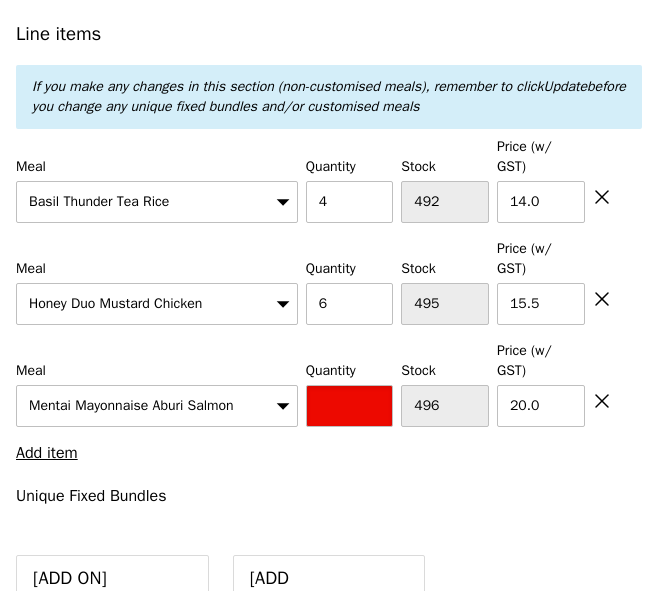 type on "Confirm" 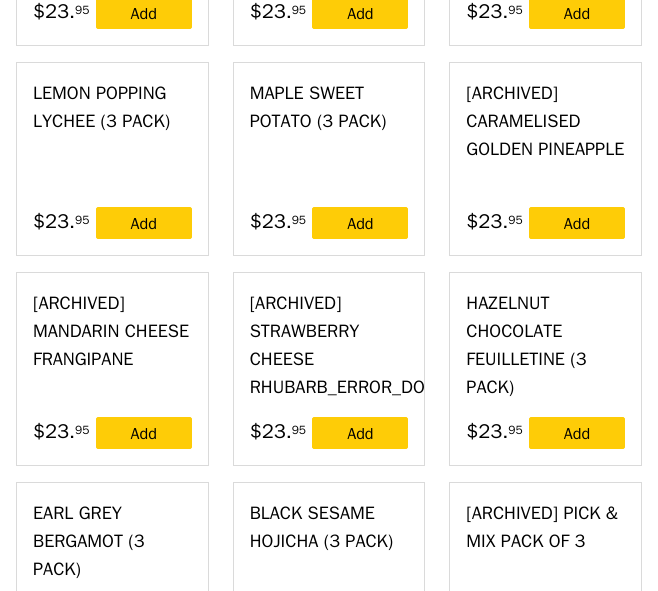 scroll, scrollTop: 10556, scrollLeft: 0, axis: vertical 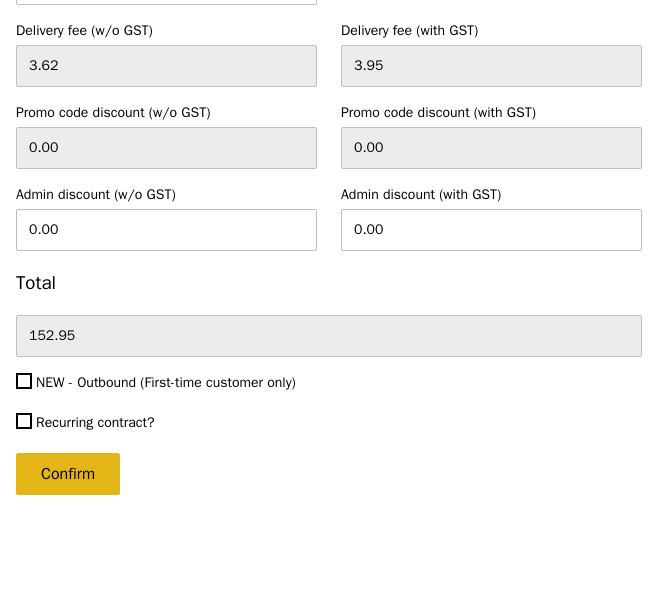 type on "12" 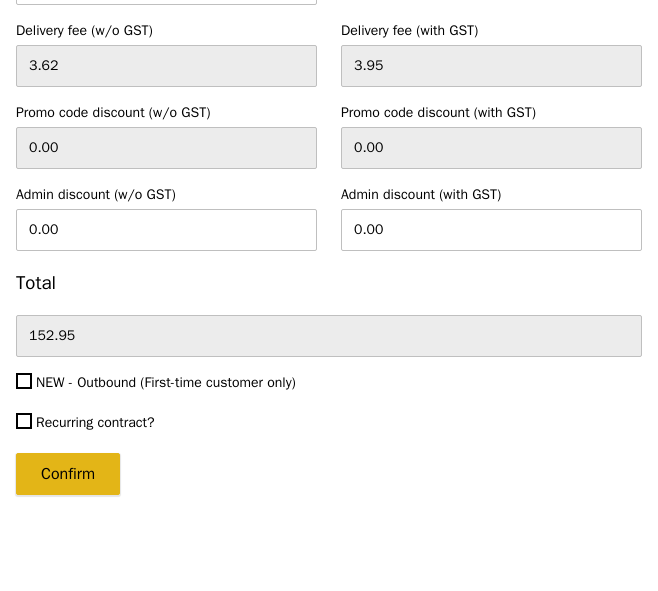 click on "Confirm" at bounding box center [68, 474] 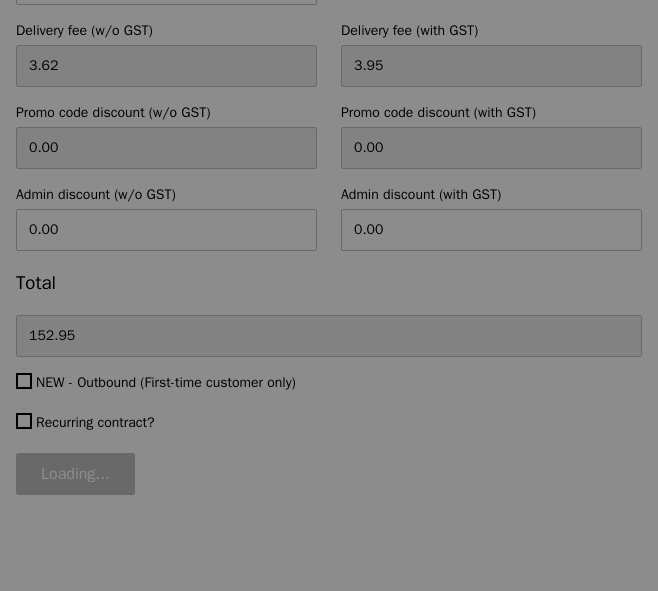 type on "Loading..." 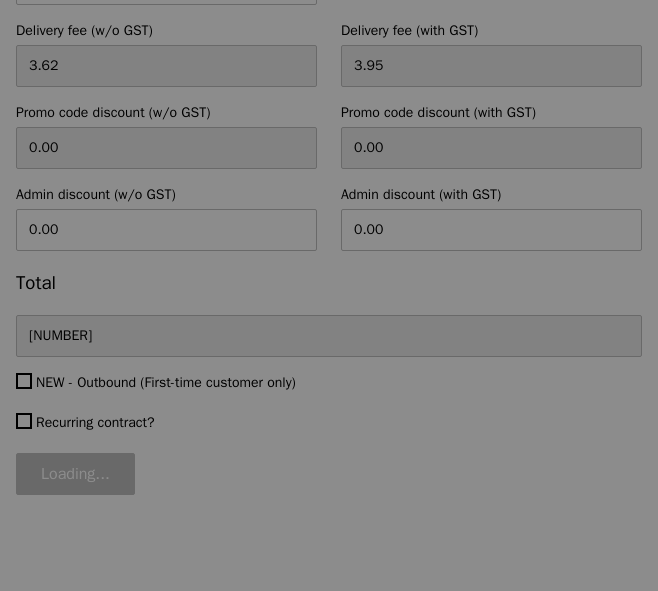 type on "149.00" 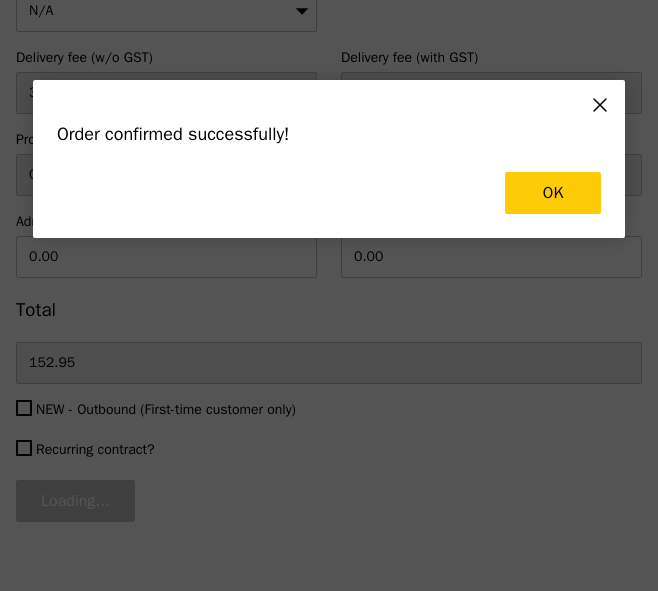 type on "389.00" 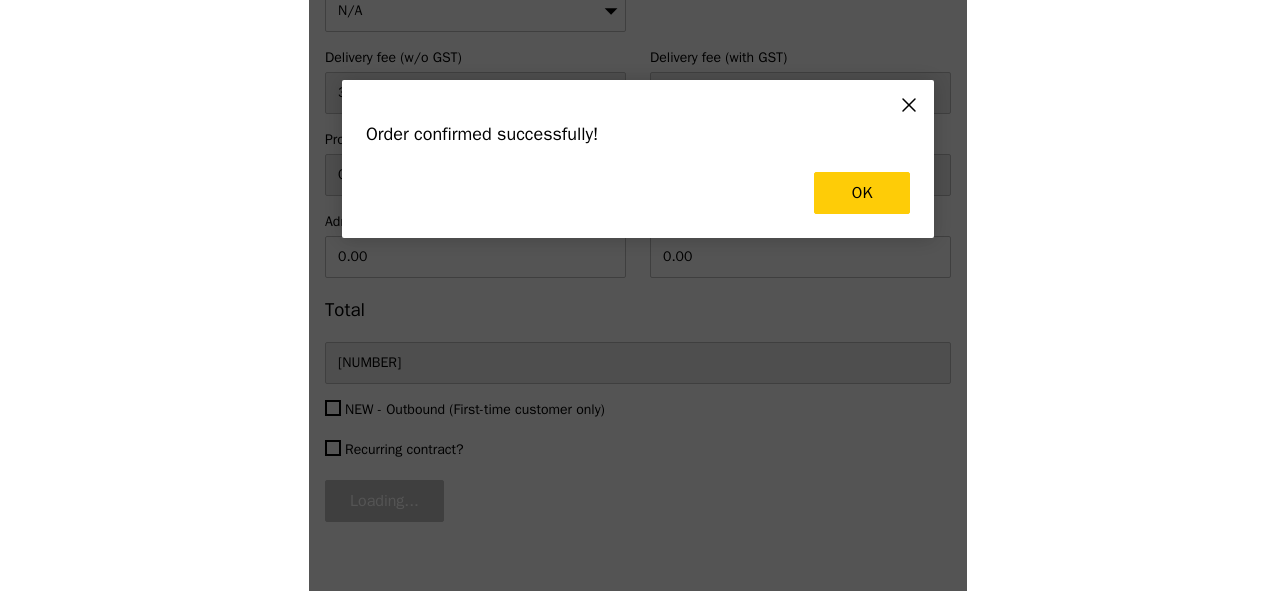 scroll, scrollTop: 0, scrollLeft: 0, axis: both 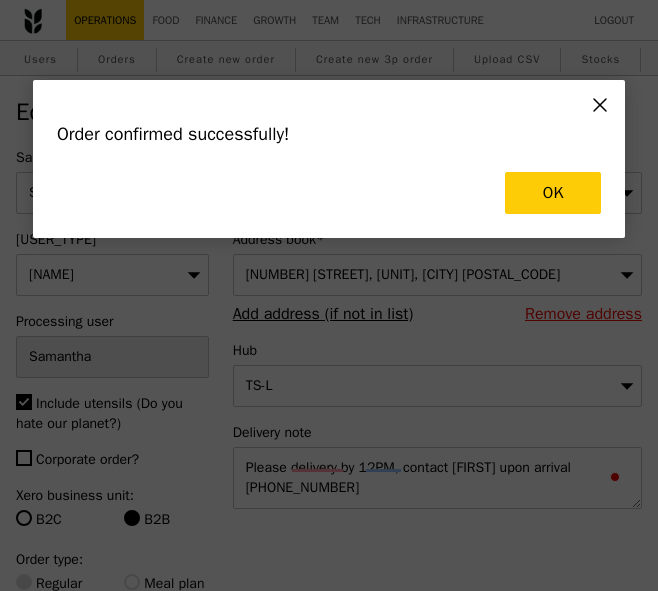 type on "Update" 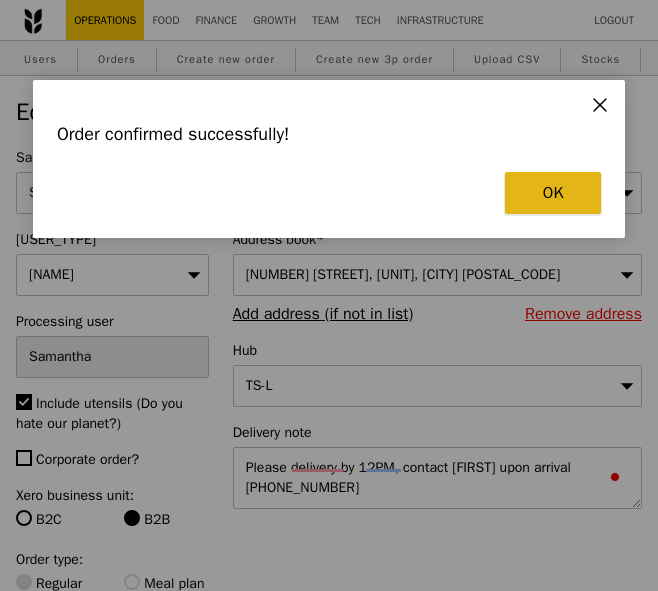 click on "OK" at bounding box center (553, 193) 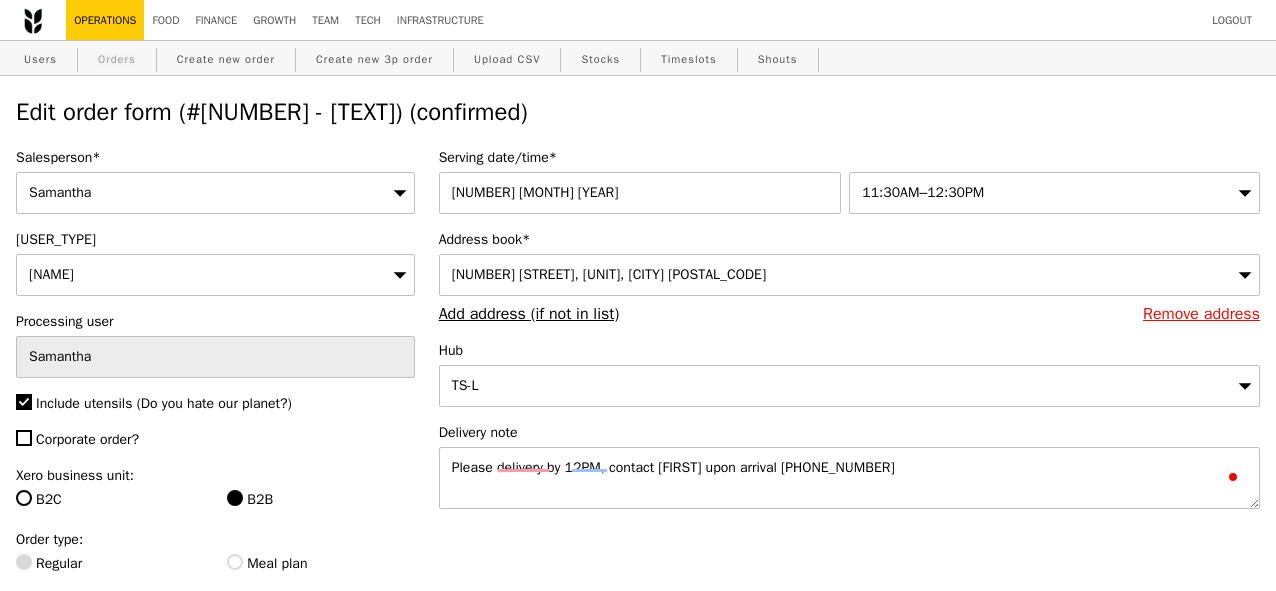 click on "Orders" at bounding box center (117, 59) 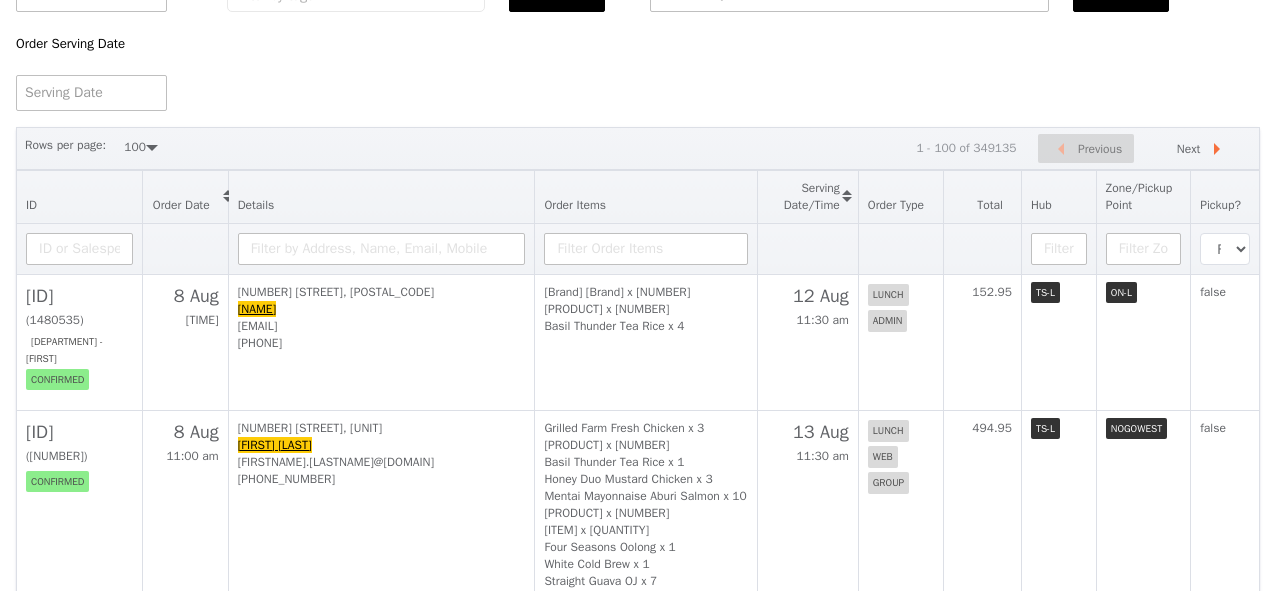 scroll, scrollTop: 200, scrollLeft: 0, axis: vertical 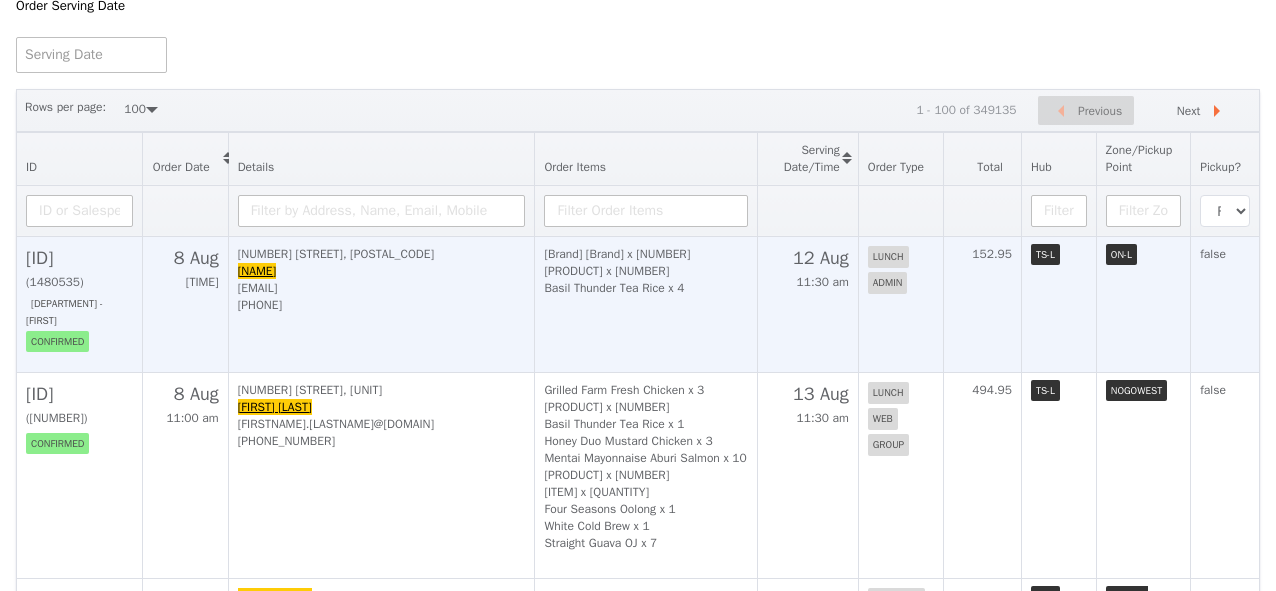 click on "[ID]" at bounding box center (79, 258) 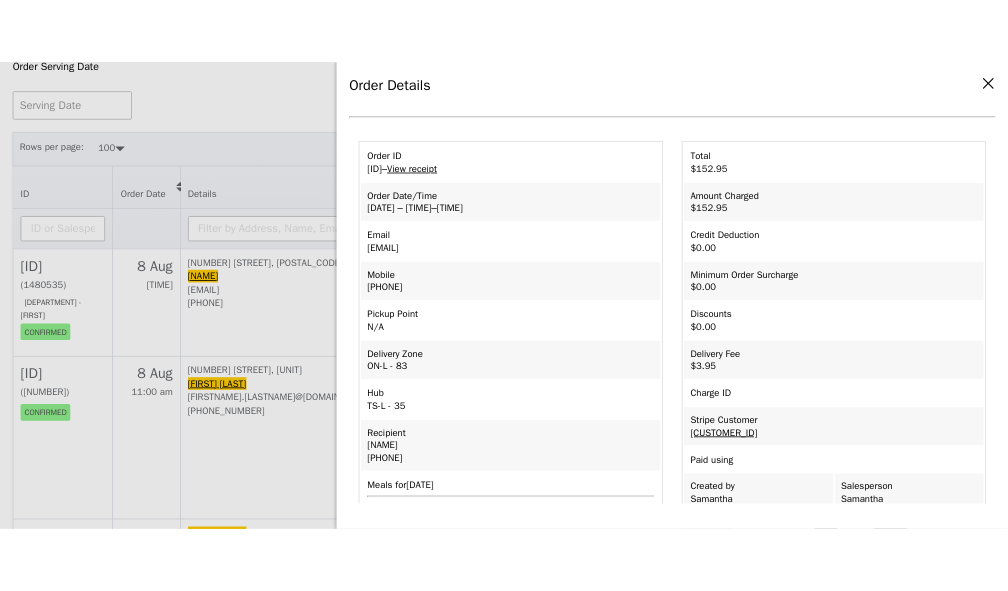 scroll, scrollTop: 0, scrollLeft: 0, axis: both 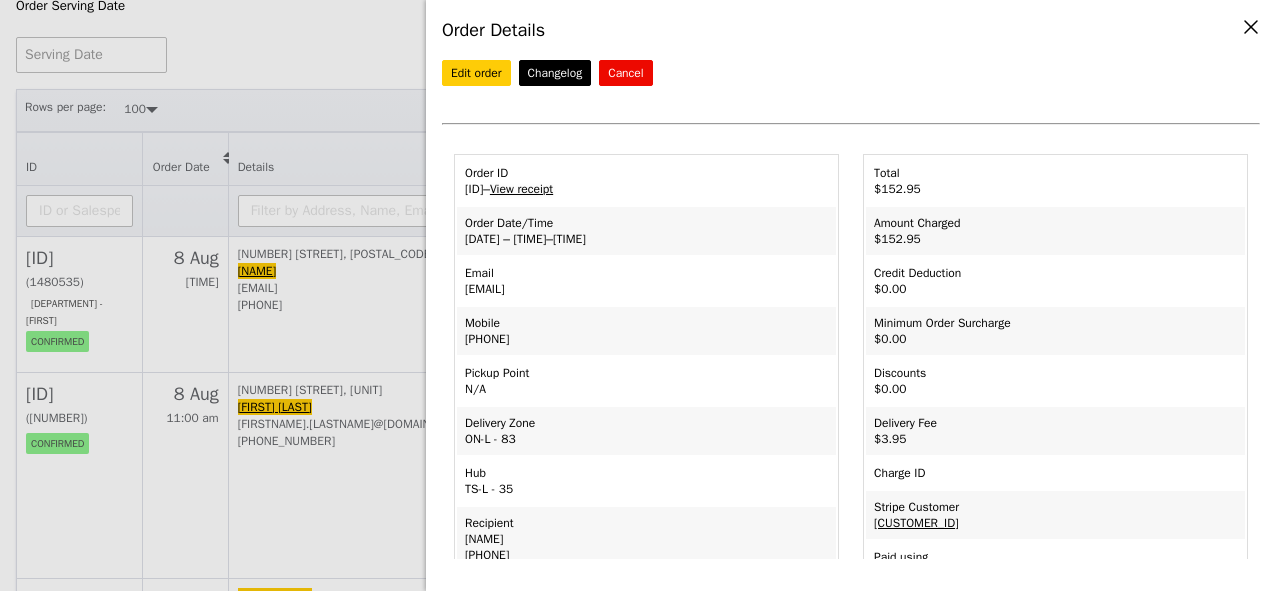 click on "View receipt" at bounding box center [521, 189] 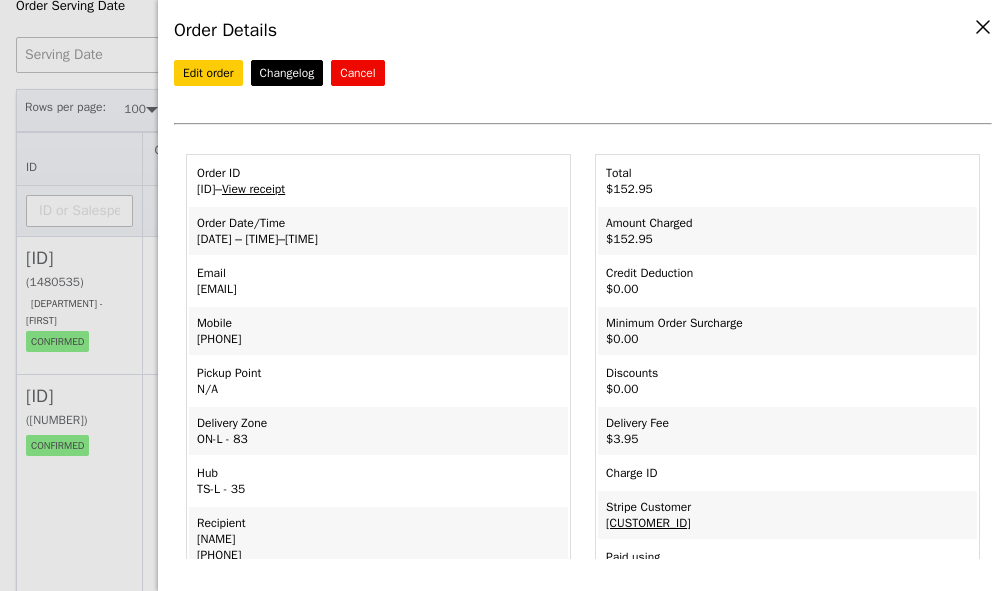 click on "Order Details
Edit order
Changelog
Cancel
Order ID
[ID_NUMBER]
–
View receipt
Order Date/Time
[DATE] – [TIME_RANGE]
Email
[EMAIL]
Mobile
[PHONE_NUMBER]
Pickup Point
N/A
Delivery Zone
ON-L - 83
Hub
[FIRST]" at bounding box center [504, 295] 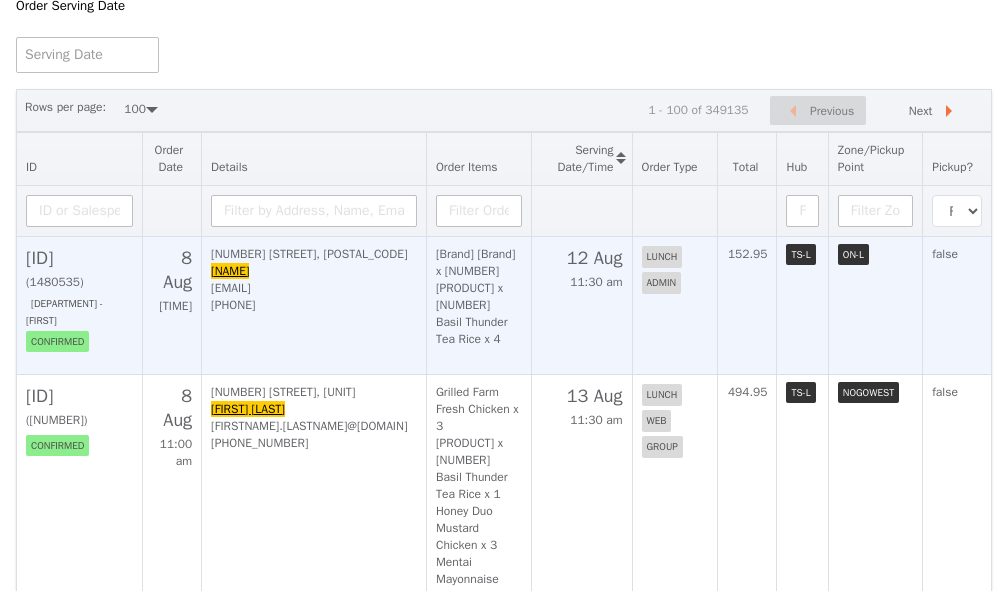 click on "[ID]" at bounding box center [79, 258] 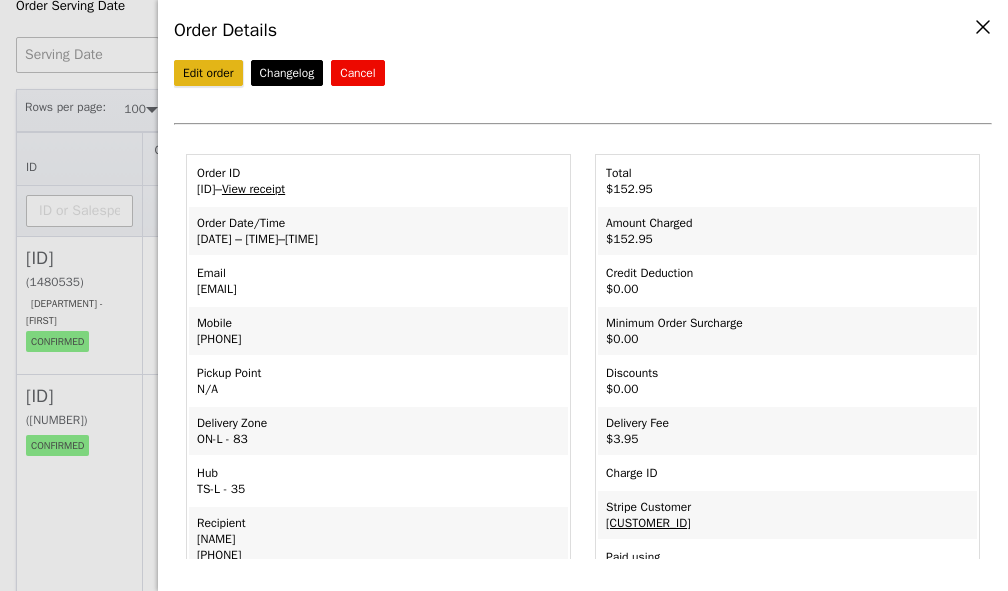 click on "Edit order" at bounding box center (208, 73) 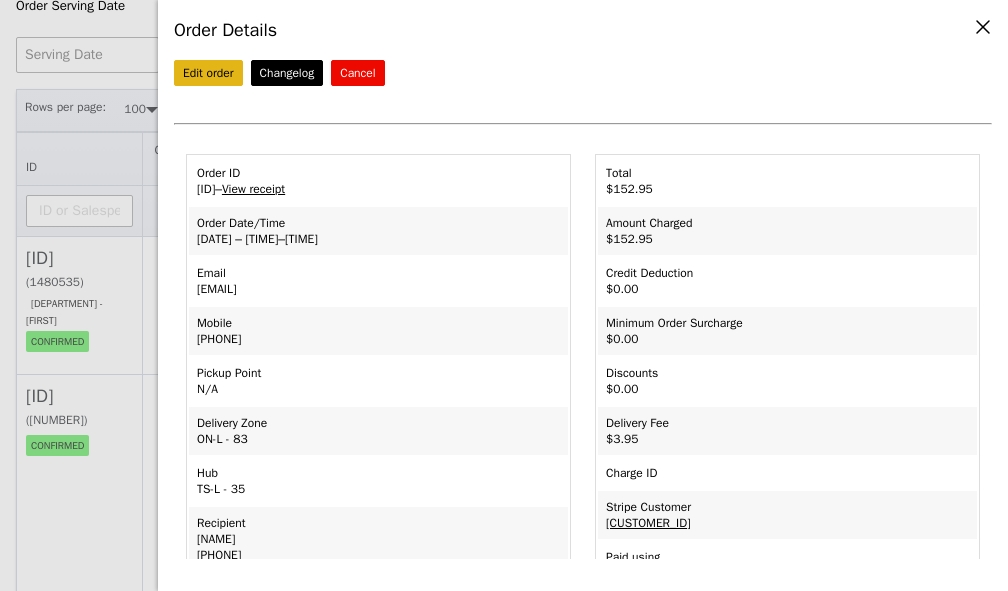 scroll, scrollTop: 0, scrollLeft: 0, axis: both 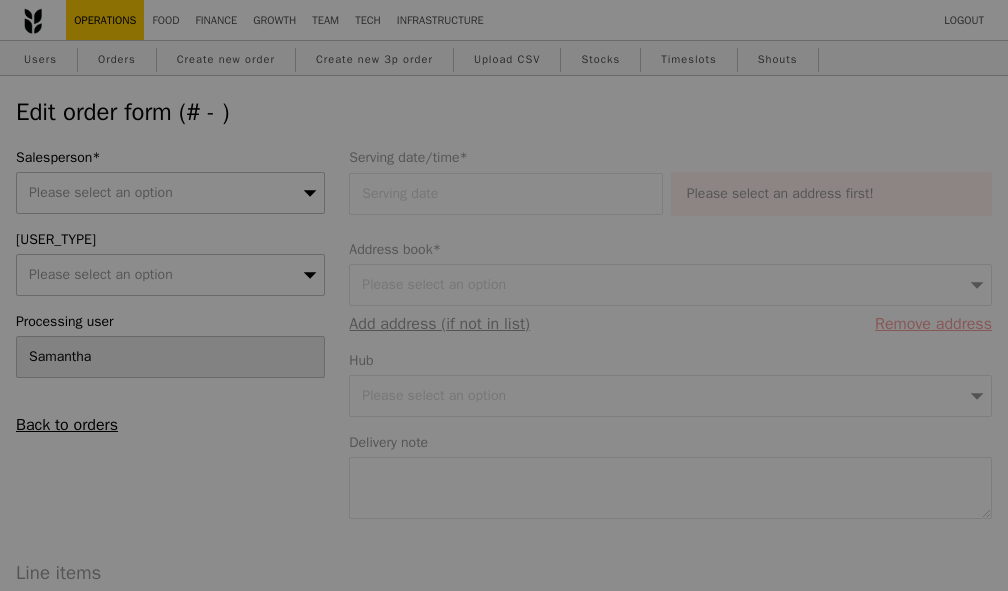 type on "[NUMBER] [MONTH] [YEAR]" 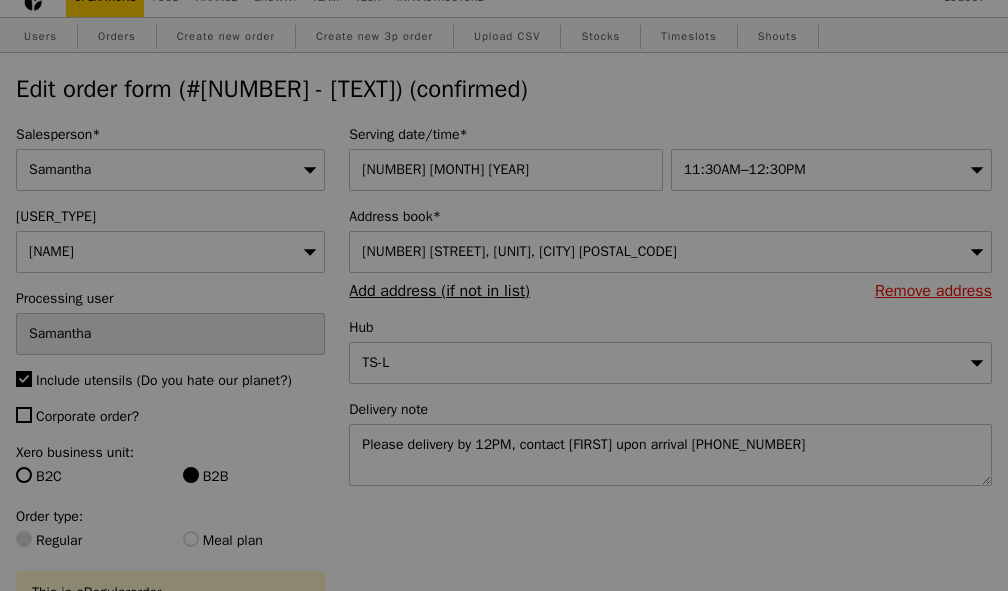 type on "Update" 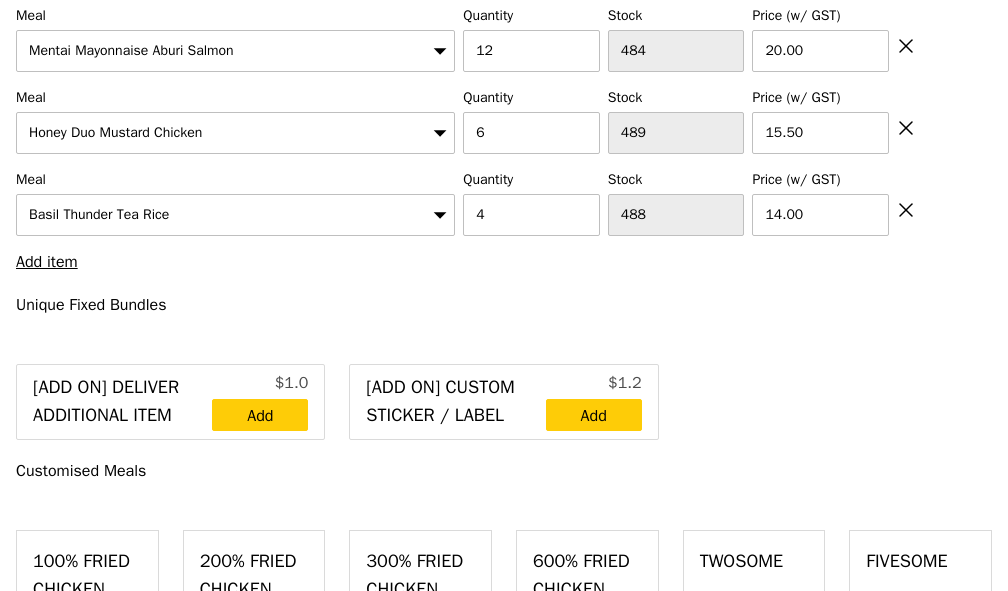 scroll, scrollTop: 831, scrollLeft: 0, axis: vertical 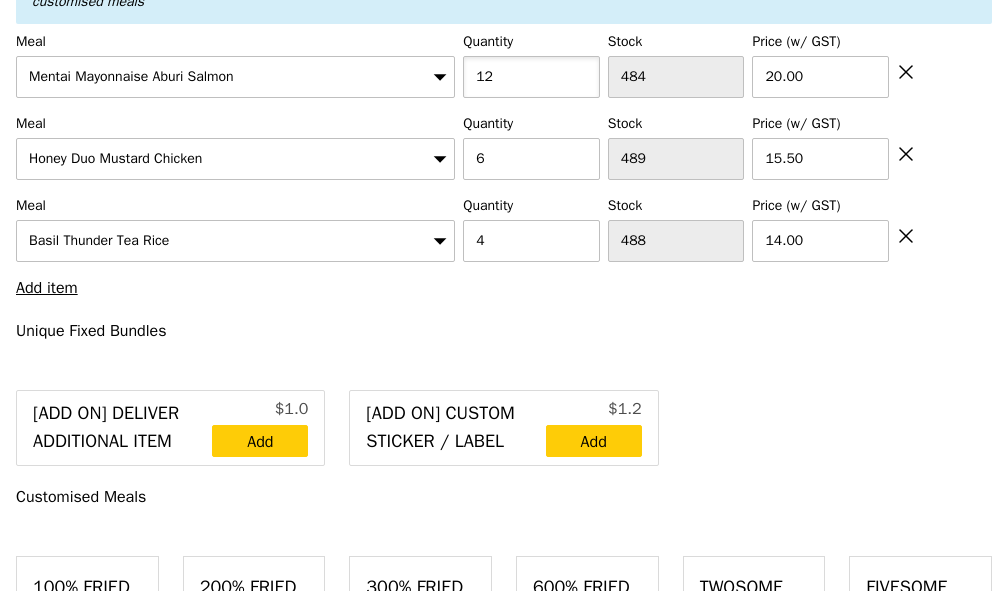 click on "12" at bounding box center (531, 77) 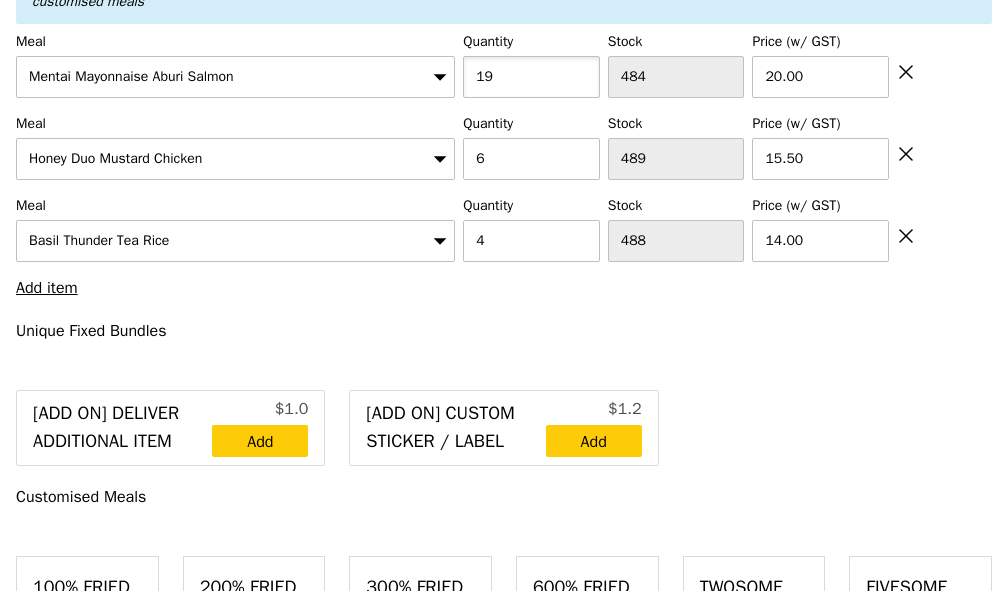 type on "19" 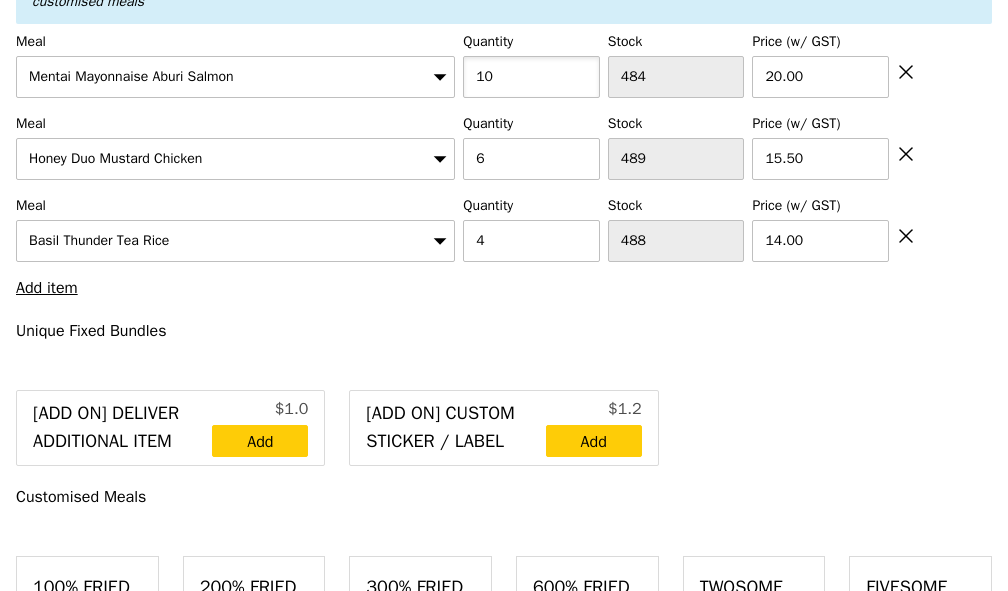type on "10" 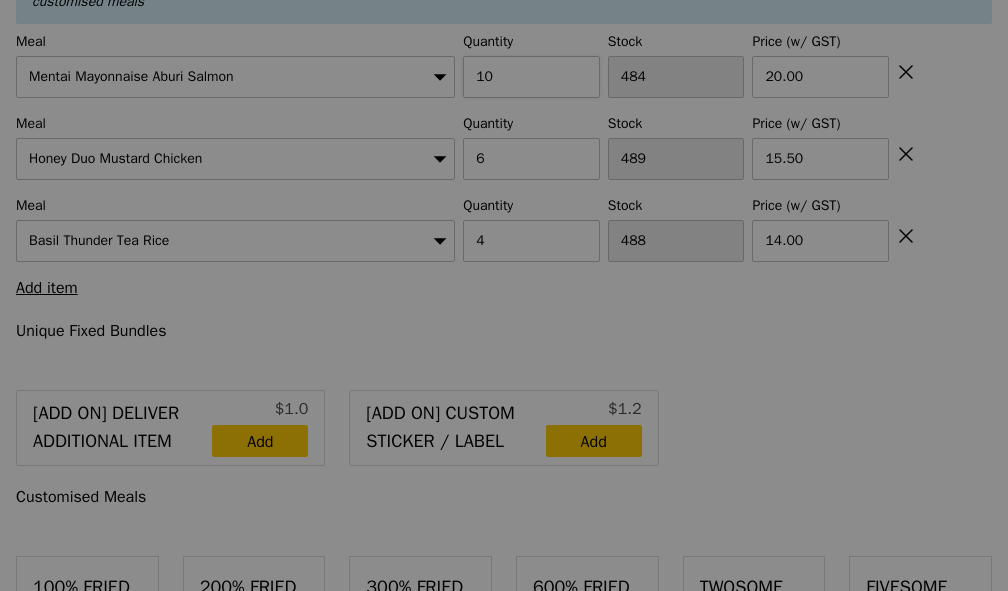 type on "Loading..." 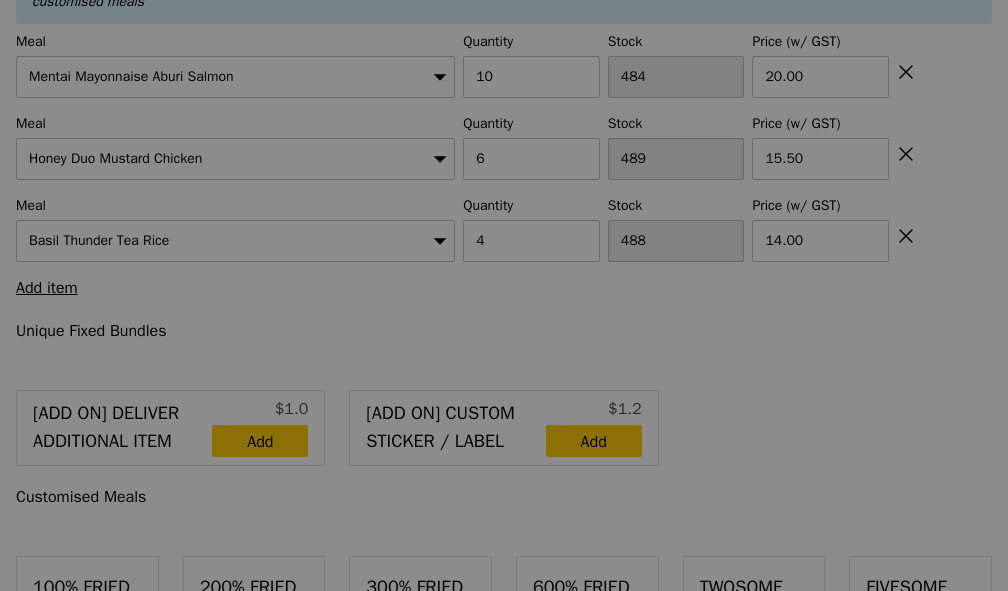 type on "[PRICE]" 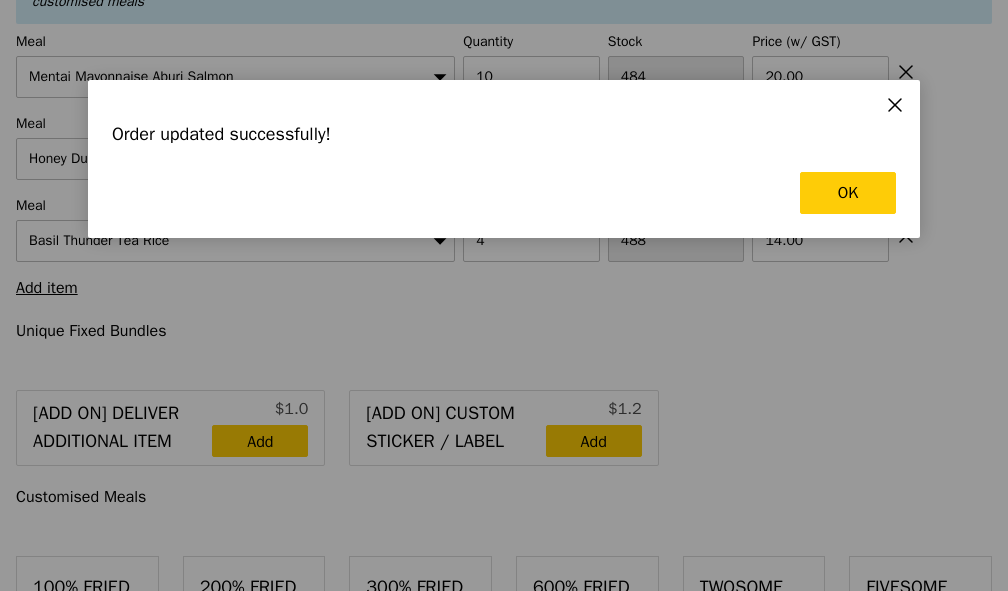 scroll, scrollTop: 0, scrollLeft: 0, axis: both 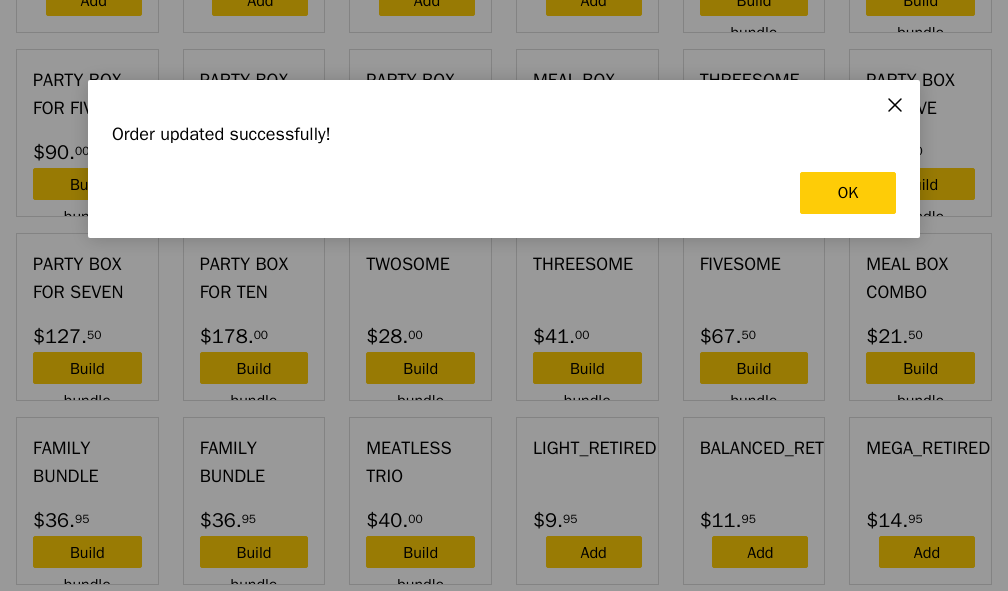 type on "Loading..." 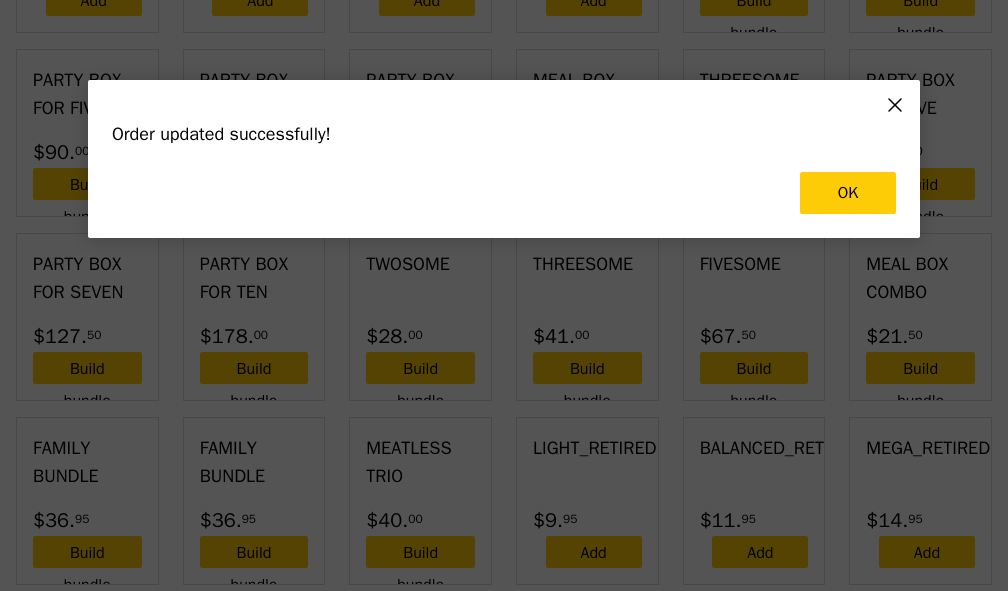scroll, scrollTop: 2782, scrollLeft: 0, axis: vertical 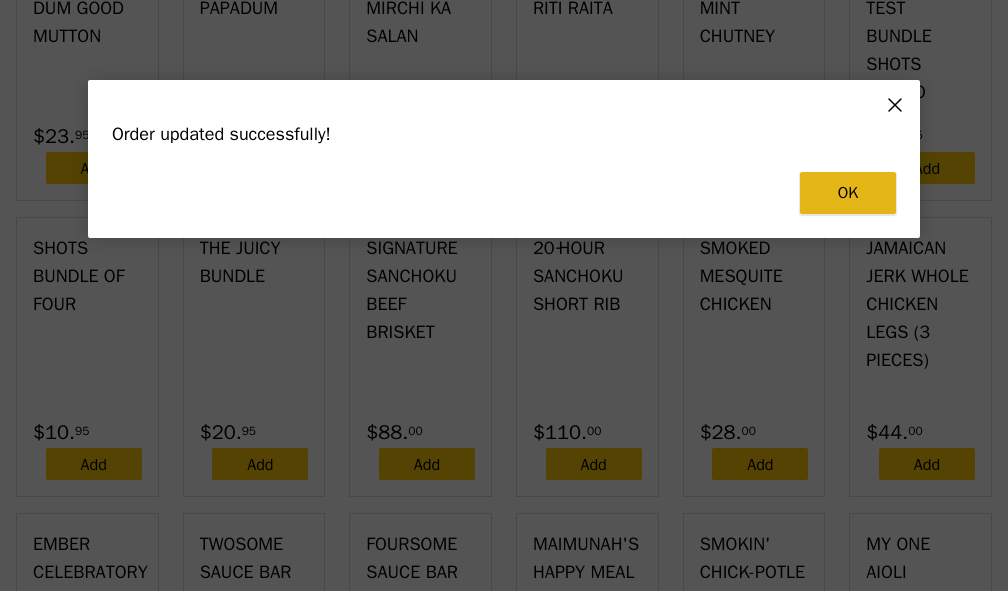 type on "0.00" 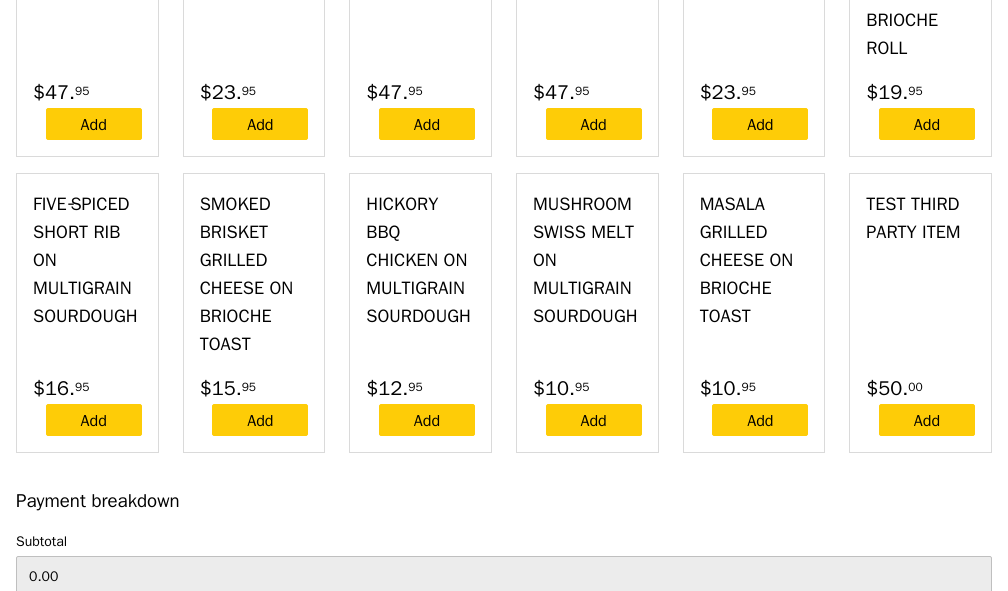 scroll, scrollTop: 6900, scrollLeft: 0, axis: vertical 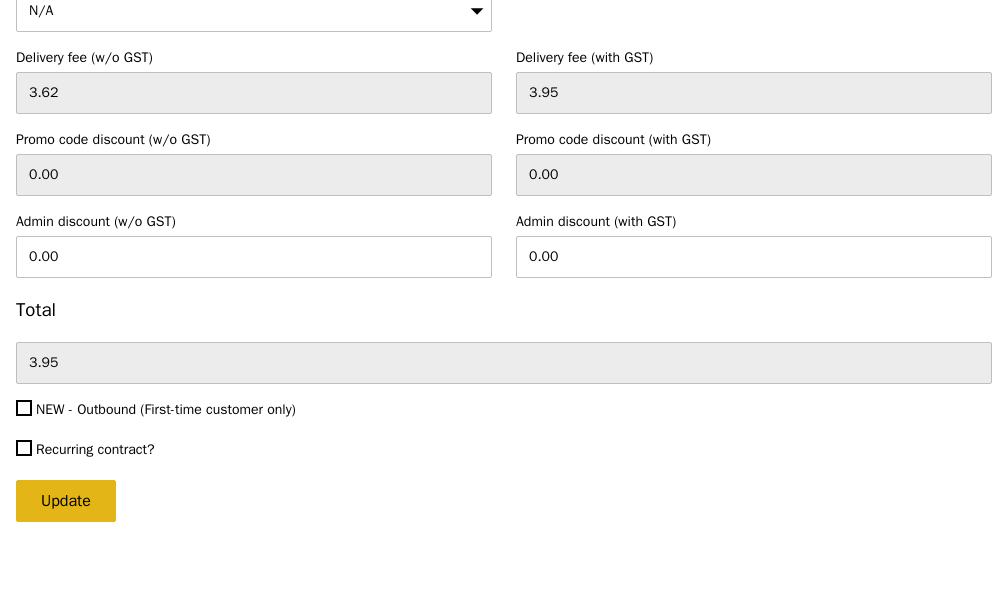 click on "Line items
If you make any changes in this section (non-customised meals), remember to click  Update  before you change any unique fixed bundles and/or customised meals
Meal
Mentai Mayonnaise Aburi Salmon
Quantity
10
Stock
484
Price (w/ GST)
20.00
Meal
Honey Duo Mustard Chicken
Quantity
6
Stock
489
Price (w/ GST)
15.50
Meal
Basil Thunder Tea Rice
Quantity
4
Stock
488
Price (w/ GST)
14.00
Add item
Unique Fixed Bundles
[Add on] Deliver Additional Item
$1.0
Add
[Add on] Custom Sticker / Label
$1.2
Add
Customised Meals
100% Fried Chicken
$3." at bounding box center [504, -2817] 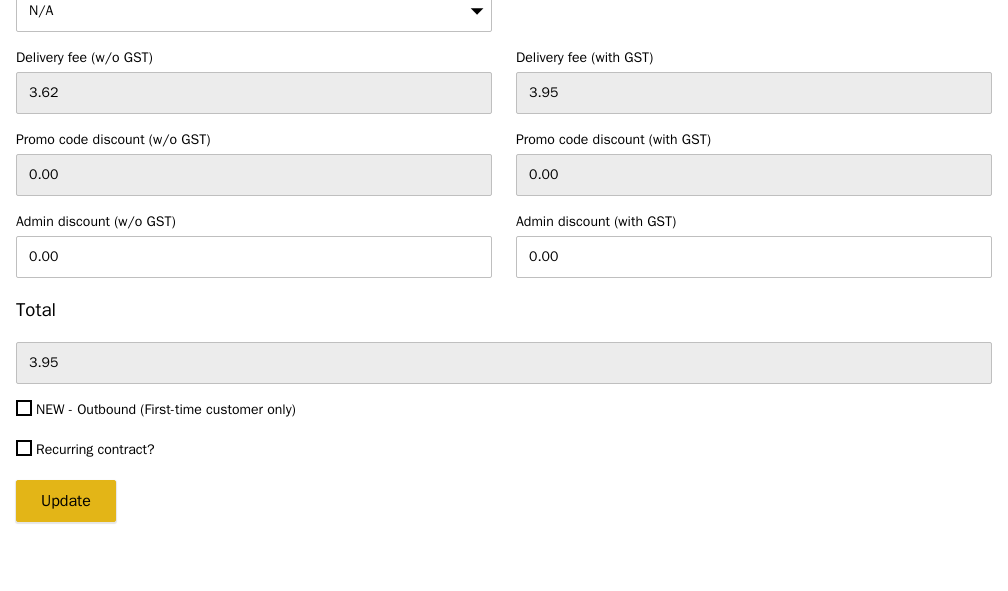 click on "Update" at bounding box center [66, 501] 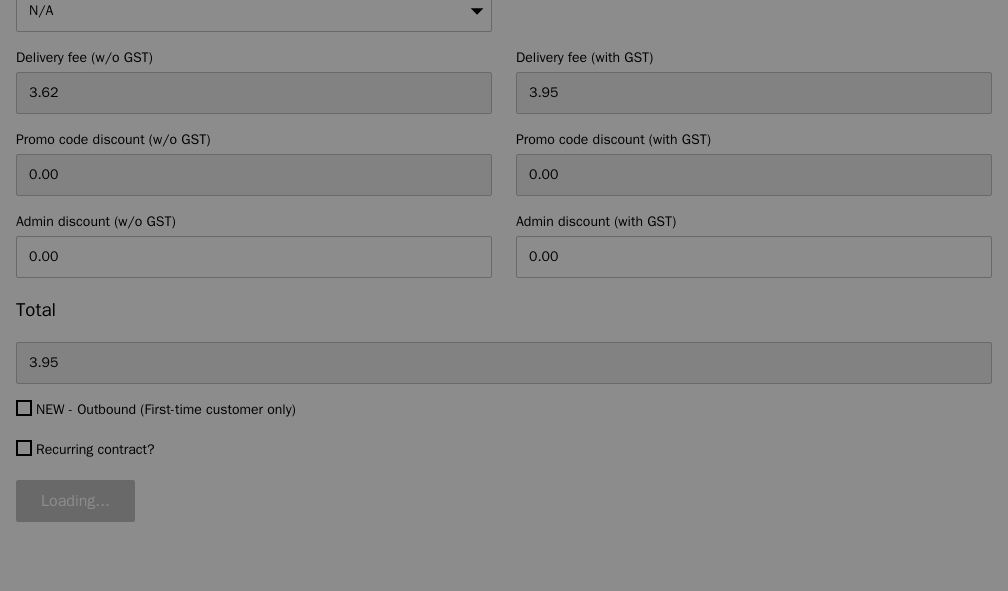 type on "Loading..." 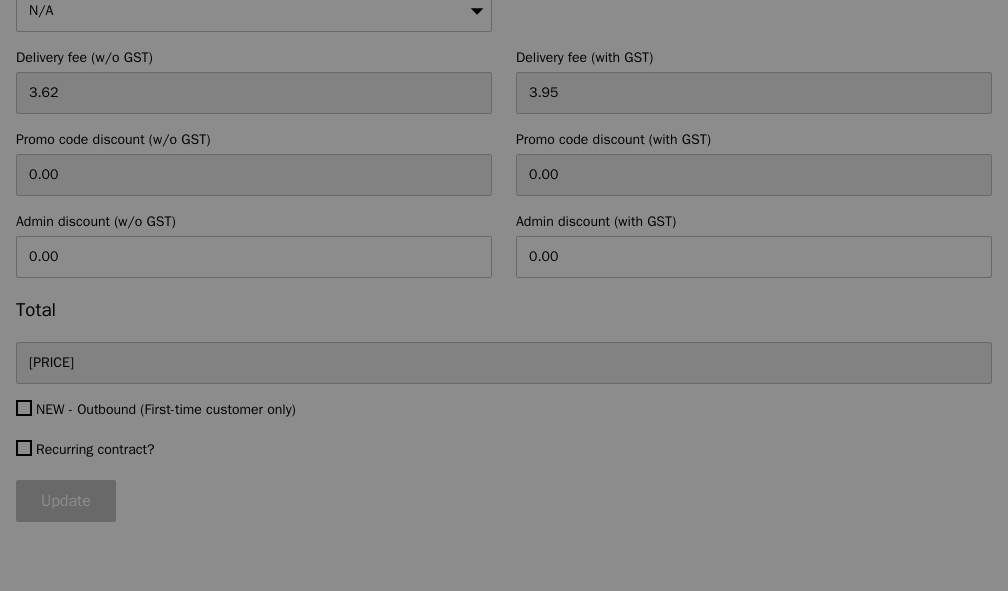 scroll, scrollTop: 0, scrollLeft: 0, axis: both 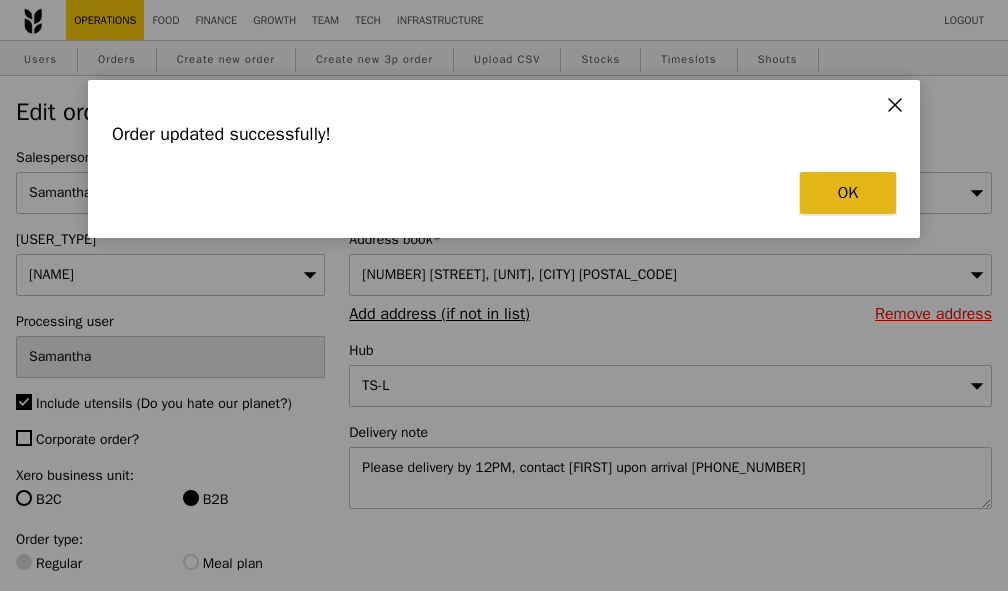 click on "OK" at bounding box center (848, 193) 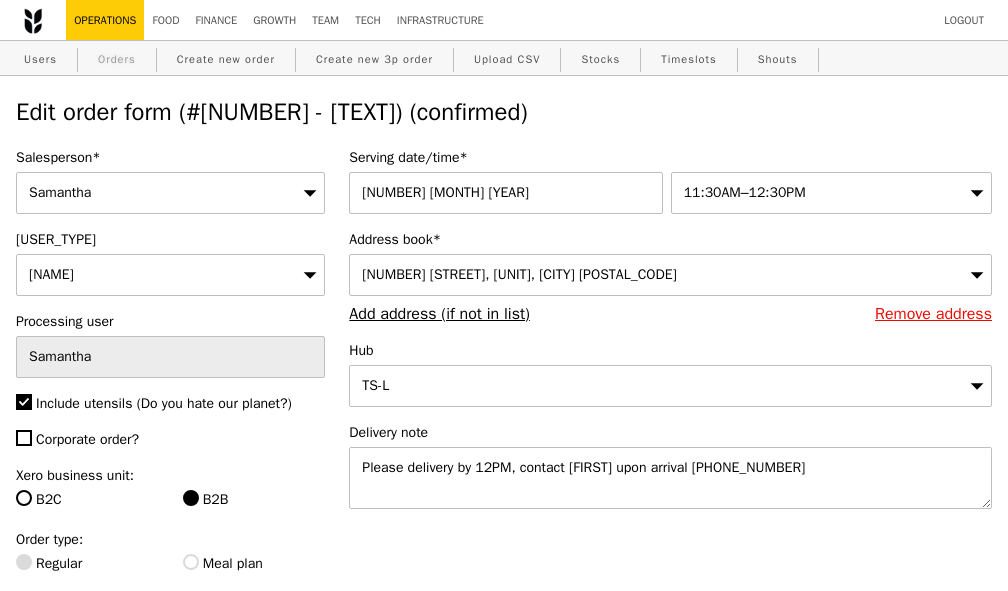 click on "Orders" at bounding box center (117, 59) 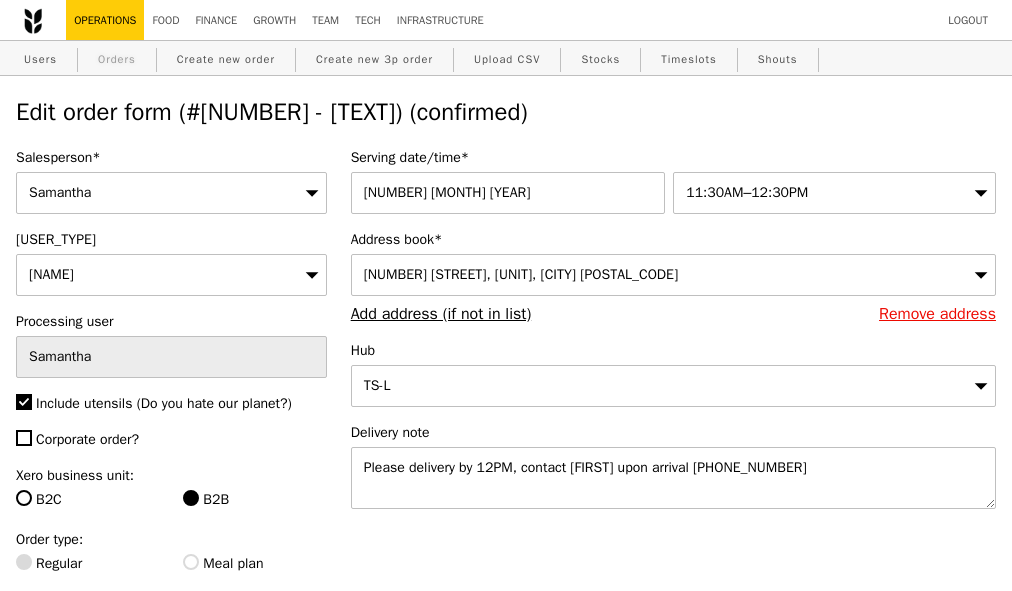 select on "100" 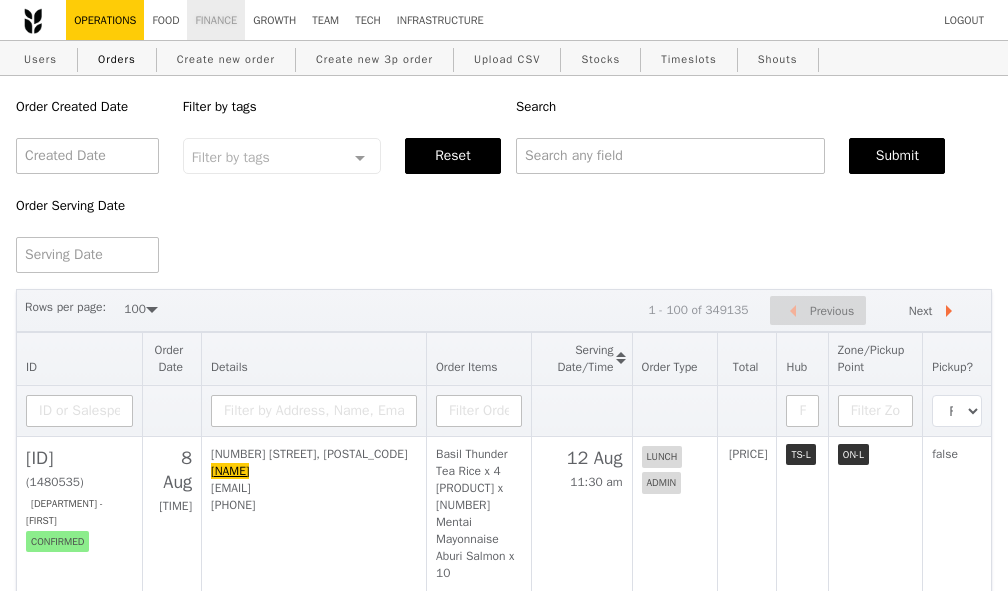 click on "Finance" at bounding box center (216, 20) 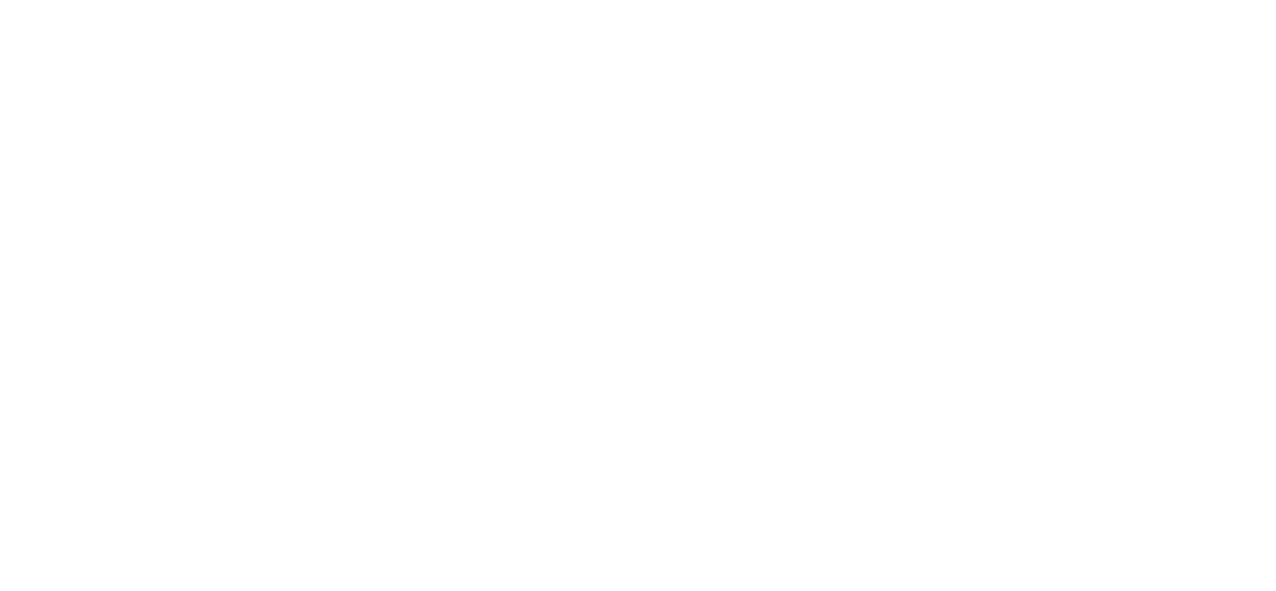 scroll, scrollTop: 0, scrollLeft: 0, axis: both 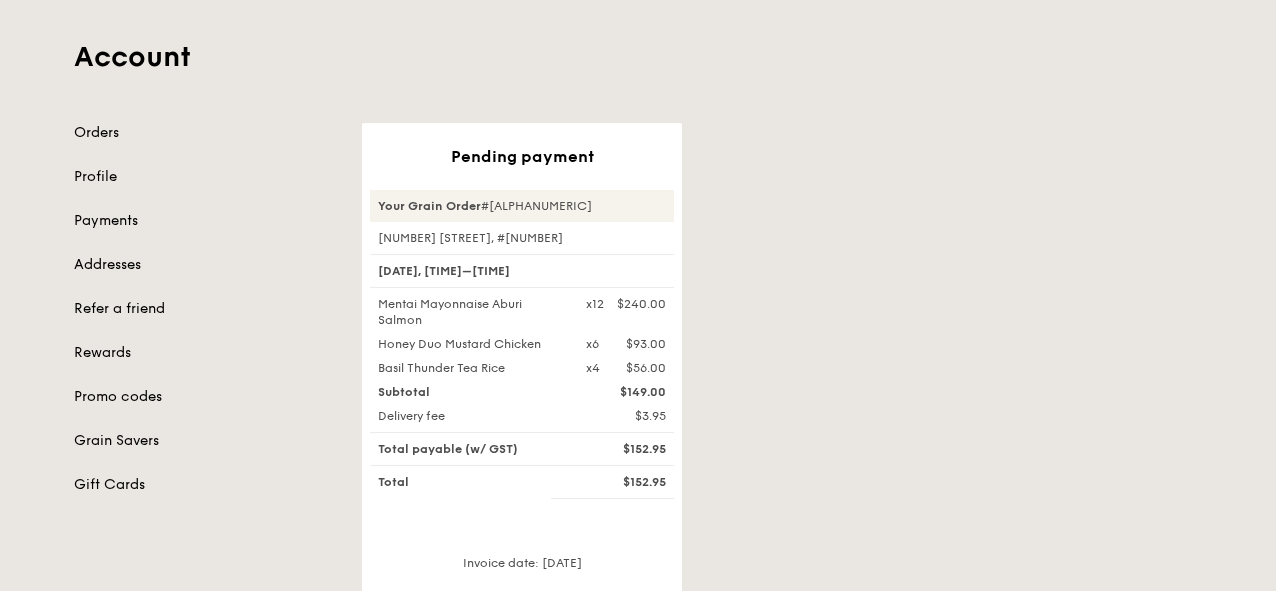 drag, startPoint x: 521, startPoint y: 236, endPoint x: 373, endPoint y: 237, distance: 148.00337 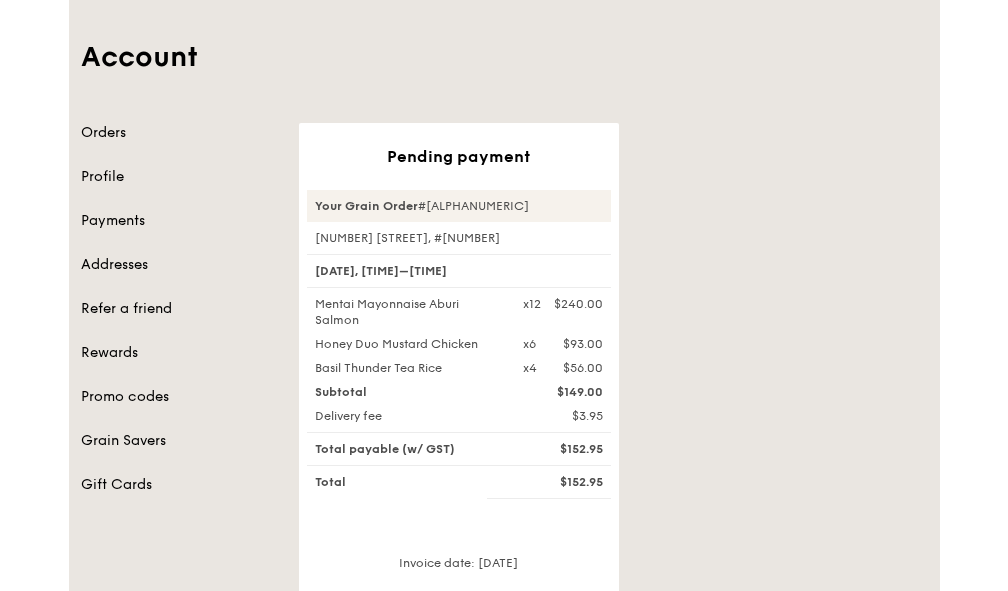 scroll, scrollTop: 102, scrollLeft: 0, axis: vertical 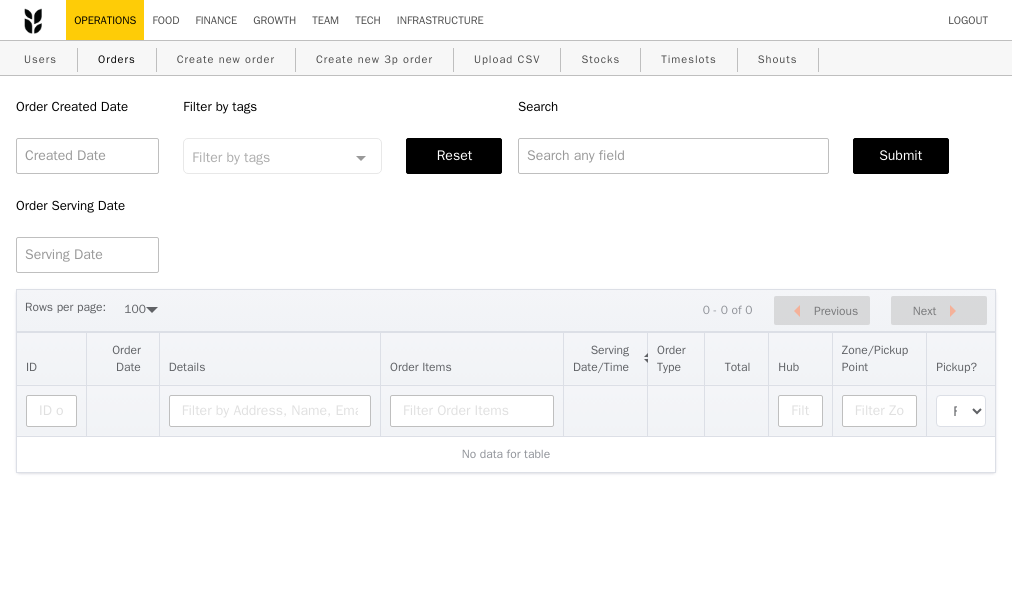 select on "100" 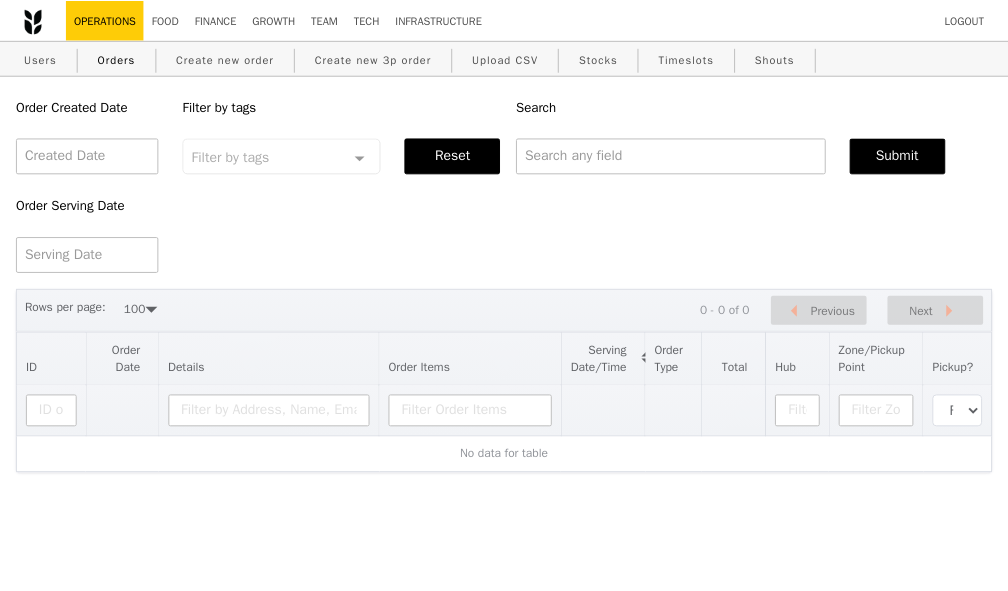 scroll, scrollTop: 0, scrollLeft: 0, axis: both 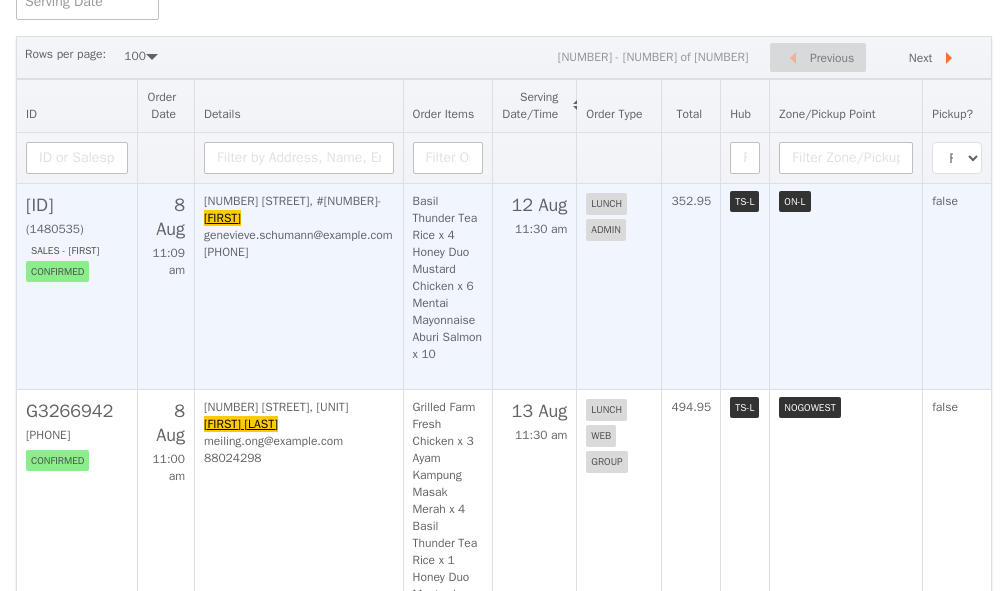 click on "[ID]" at bounding box center (77, 205) 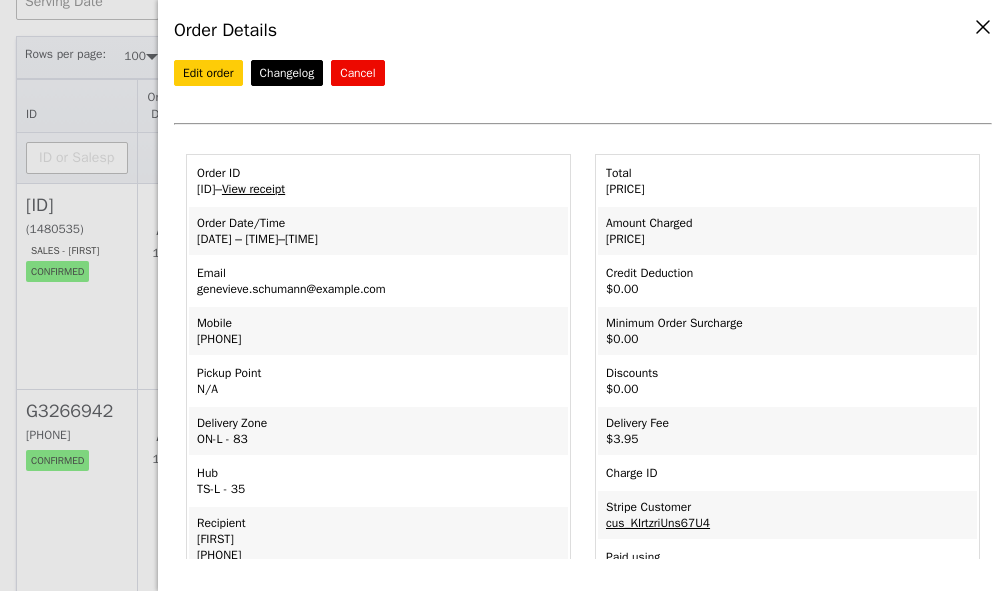 click on "View receipt" at bounding box center [253, 189] 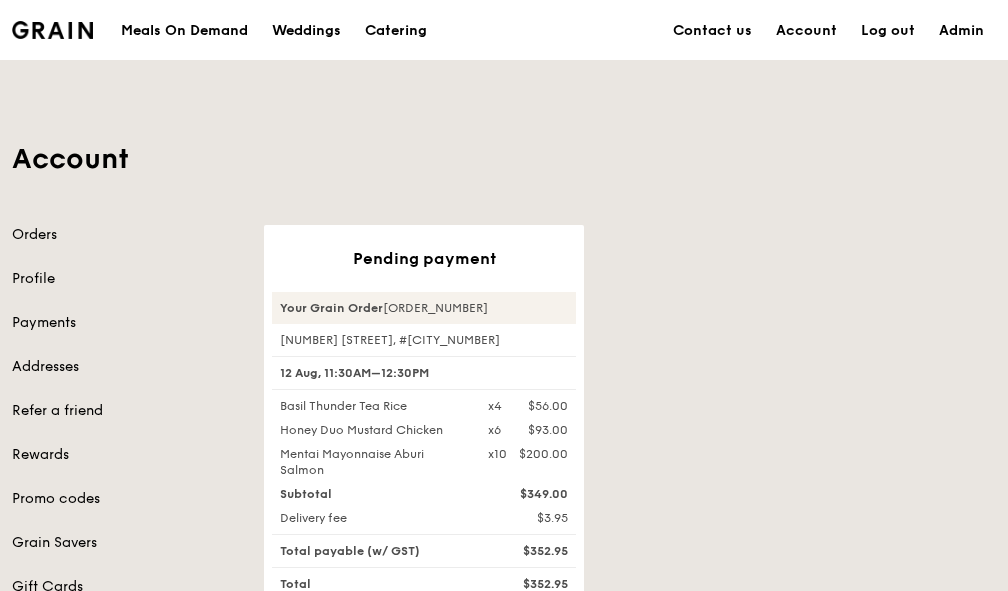 scroll, scrollTop: 0, scrollLeft: 0, axis: both 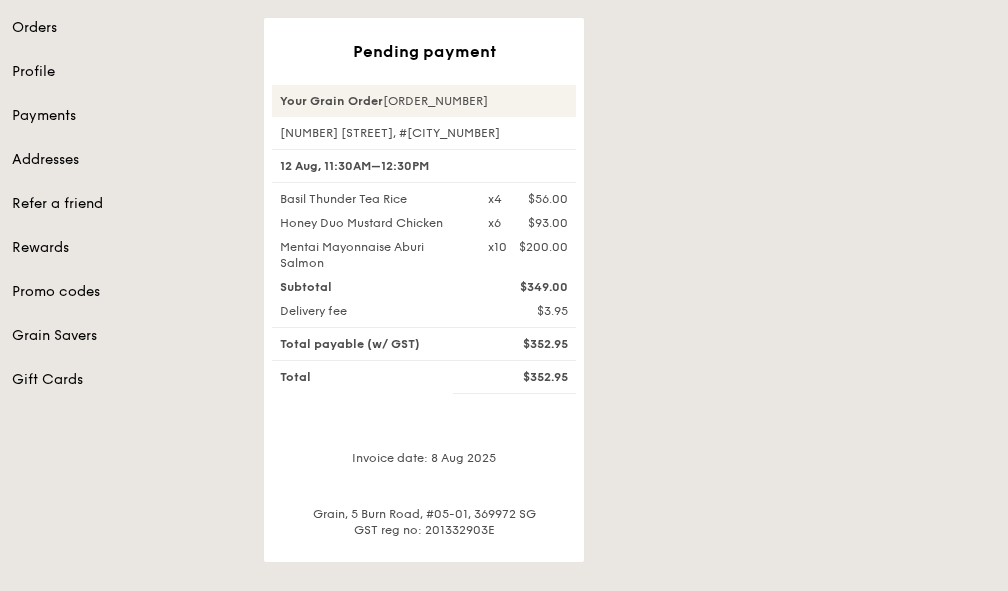 drag, startPoint x: 277, startPoint y: 128, endPoint x: 438, endPoint y: 168, distance: 165.89455 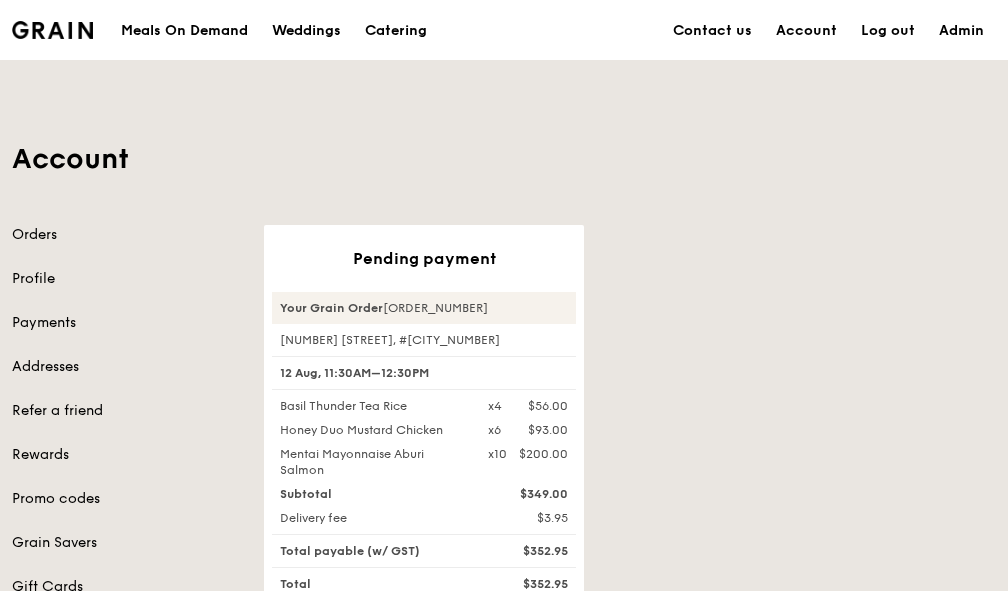 click on "Meals On Demand" at bounding box center [184, 31] 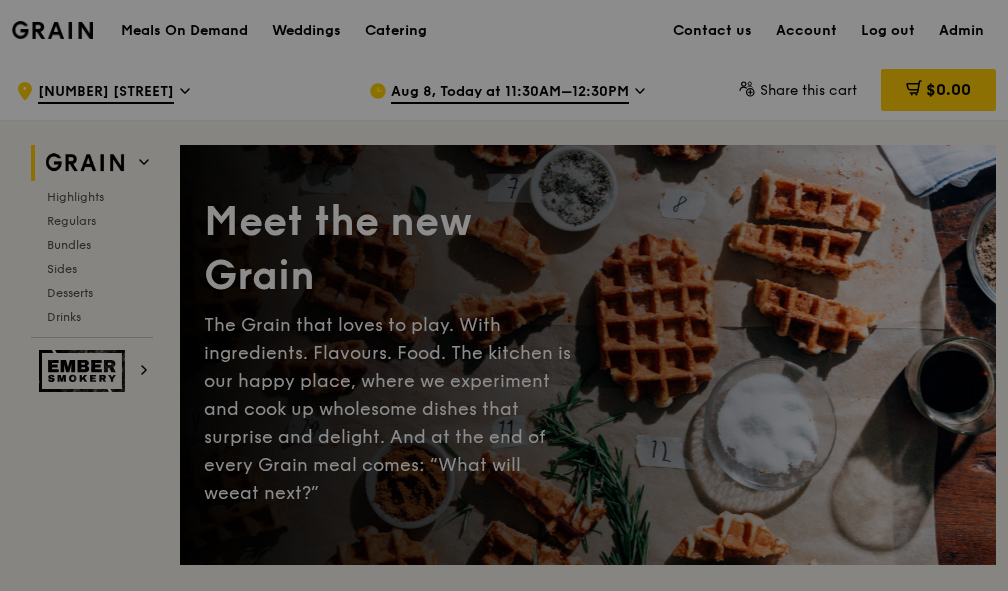 click at bounding box center [504, 295] 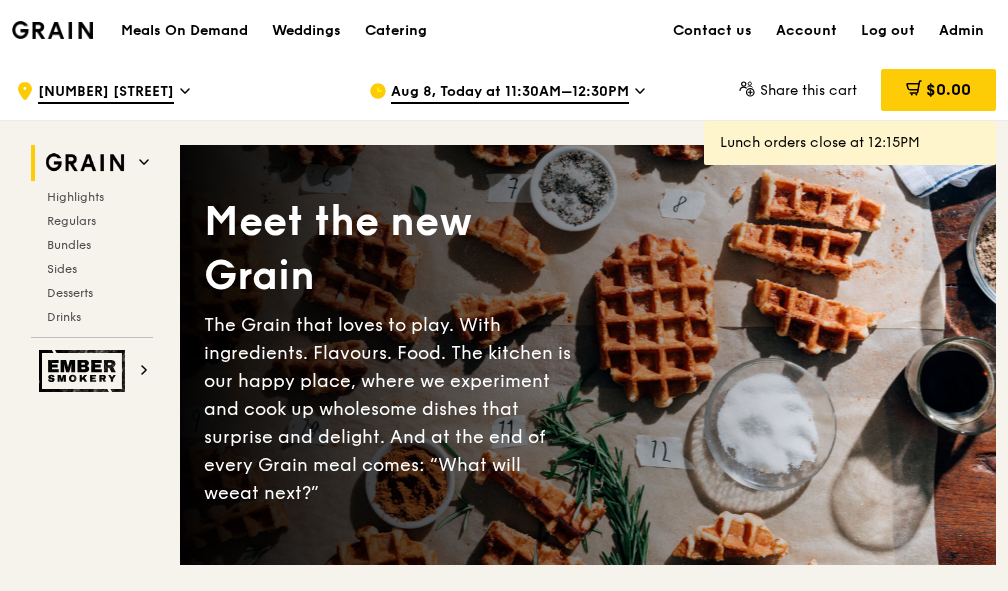 click on "[NUMBER] [STREET]" at bounding box center (106, 93) 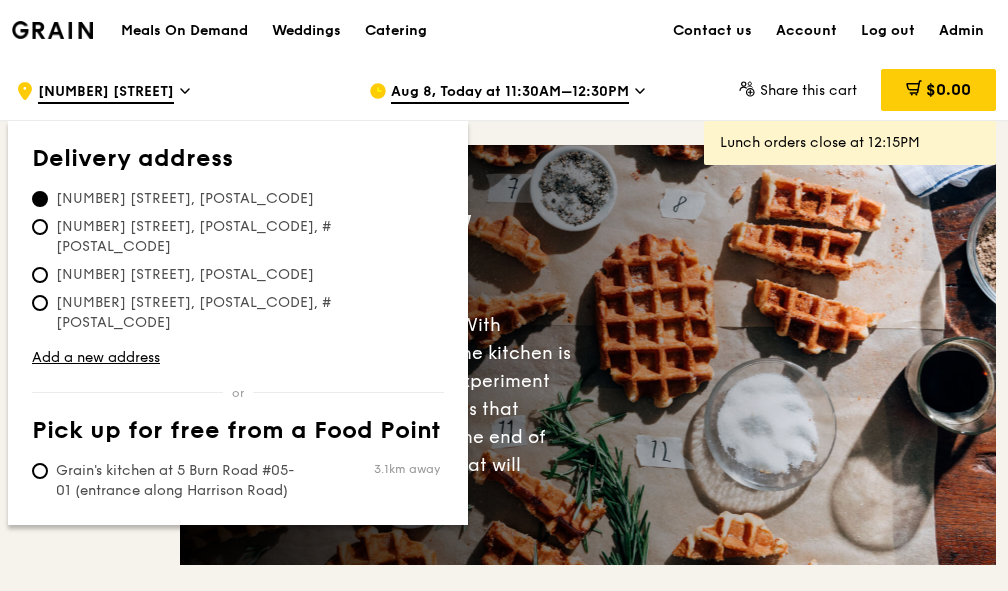 click on "[NUMBER] [STREET]" at bounding box center (106, 93) 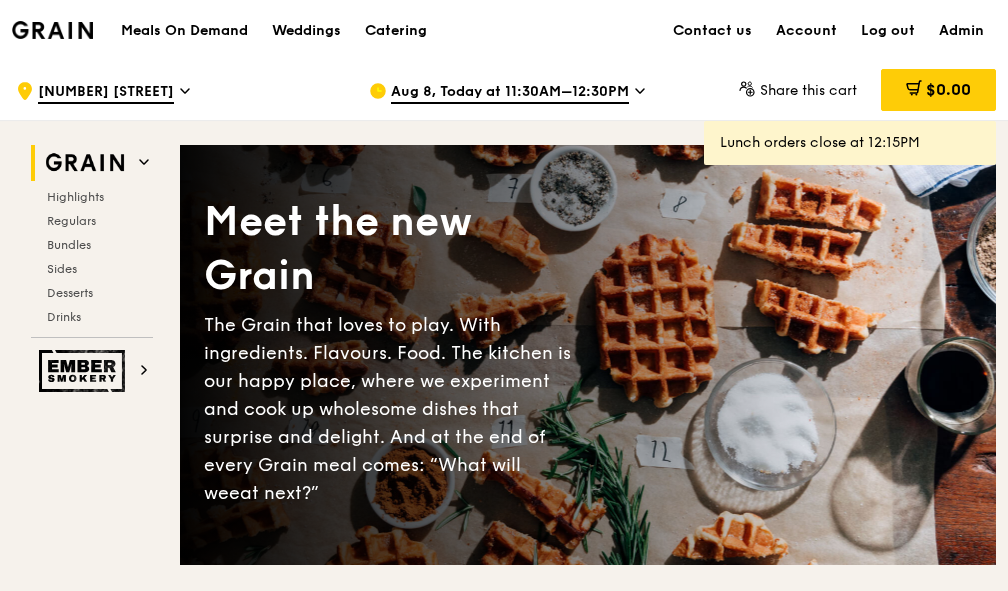 click on "[NUMBER] [STREET]" at bounding box center (106, 93) 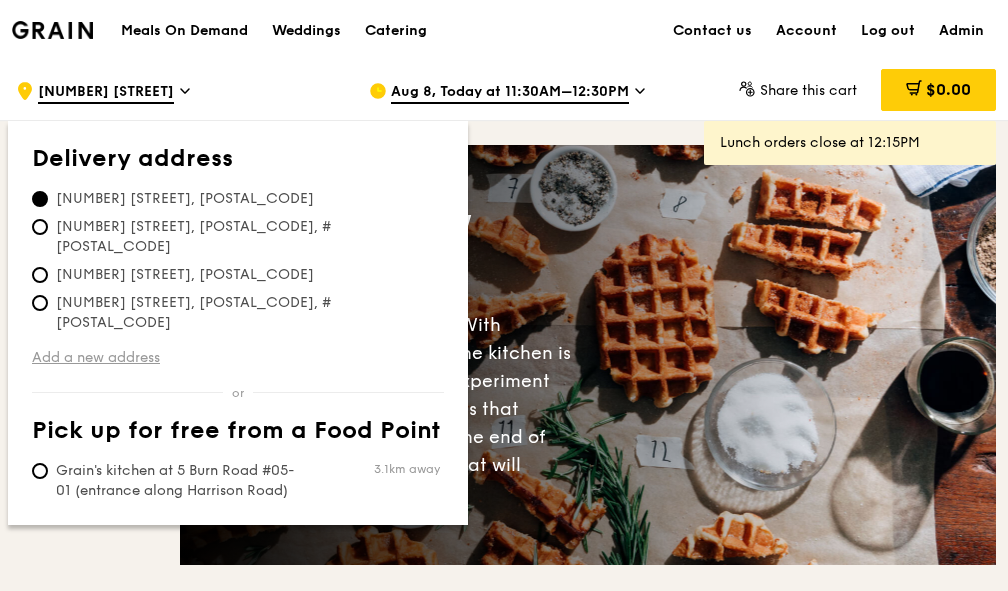 click on "Add a new address" at bounding box center (238, 358) 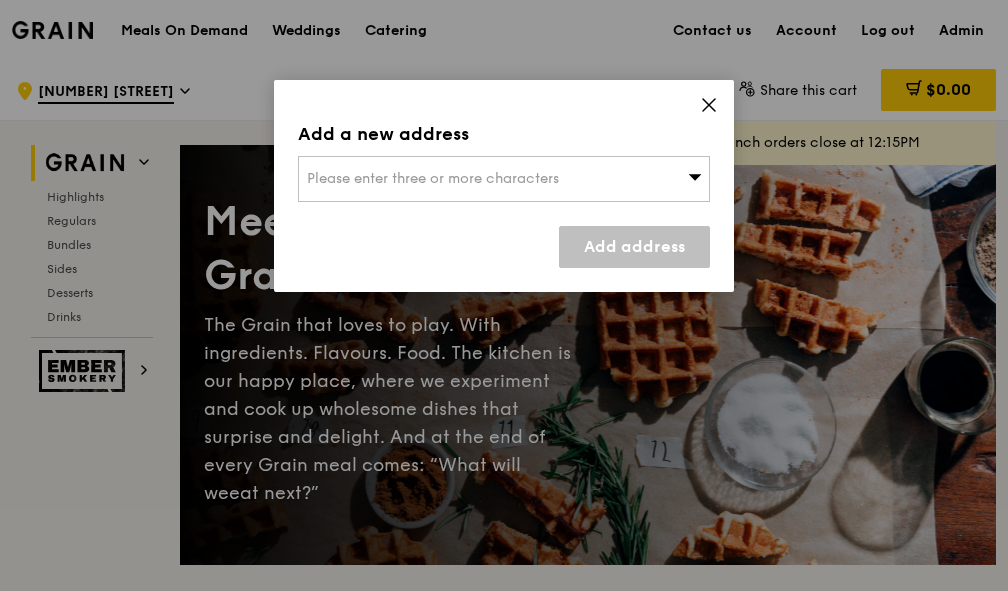 click on "Please enter three or more characters" at bounding box center [504, 179] 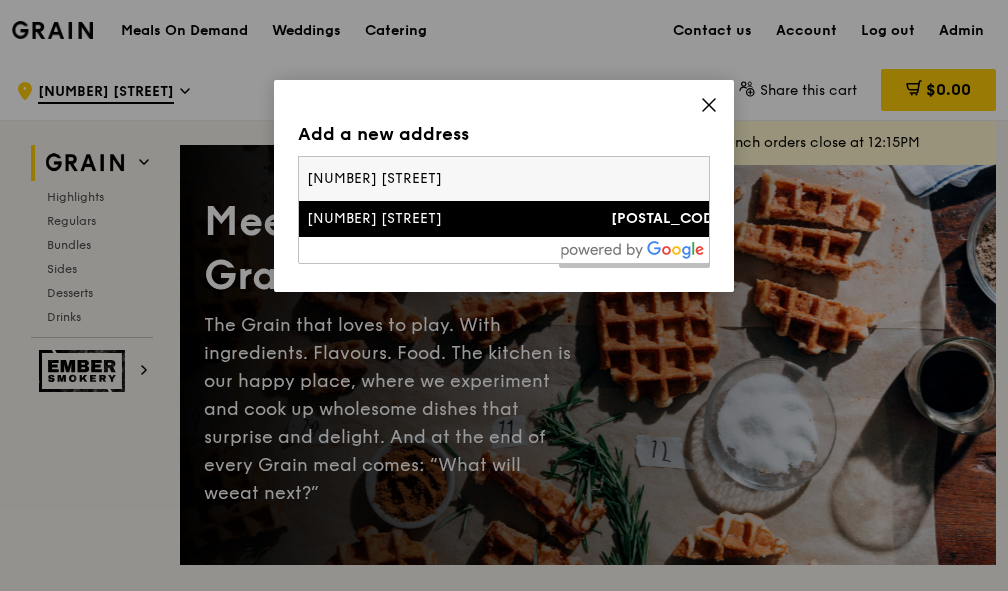 type on "38 beach road" 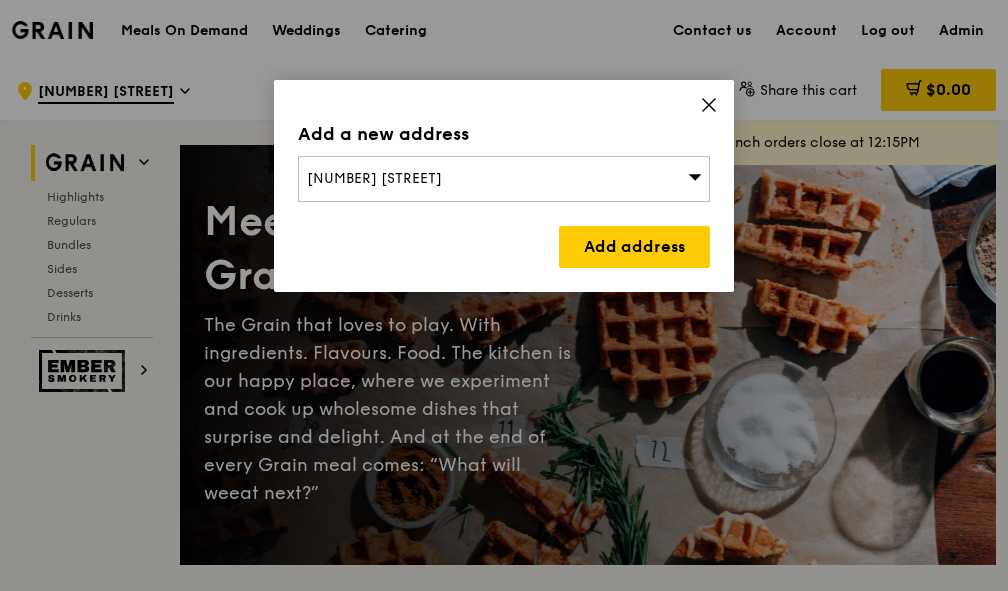 click on "Add a new address
38 Beach Road
Add address" at bounding box center [504, 186] 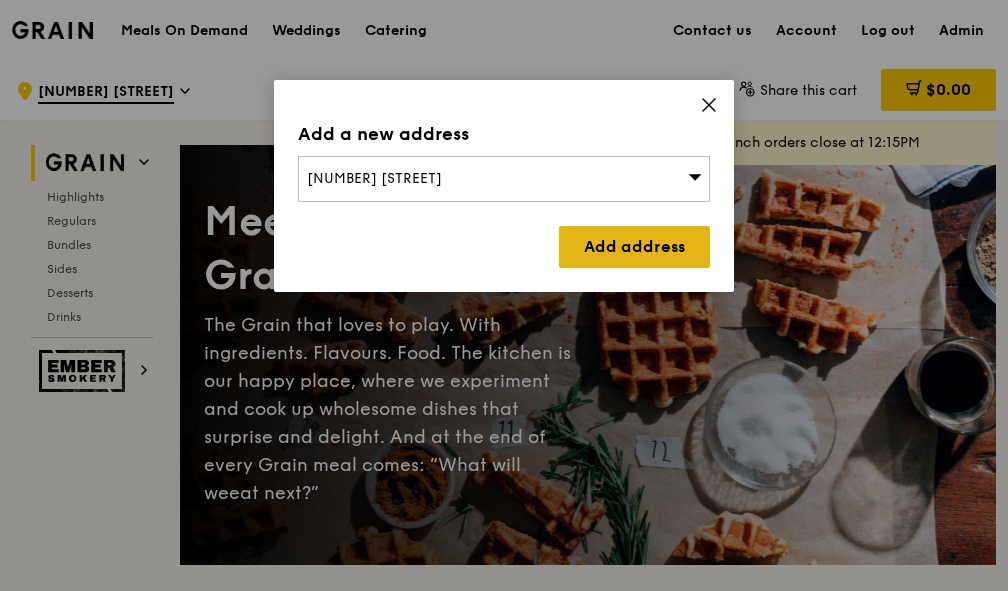 click on "Add address" at bounding box center (634, 247) 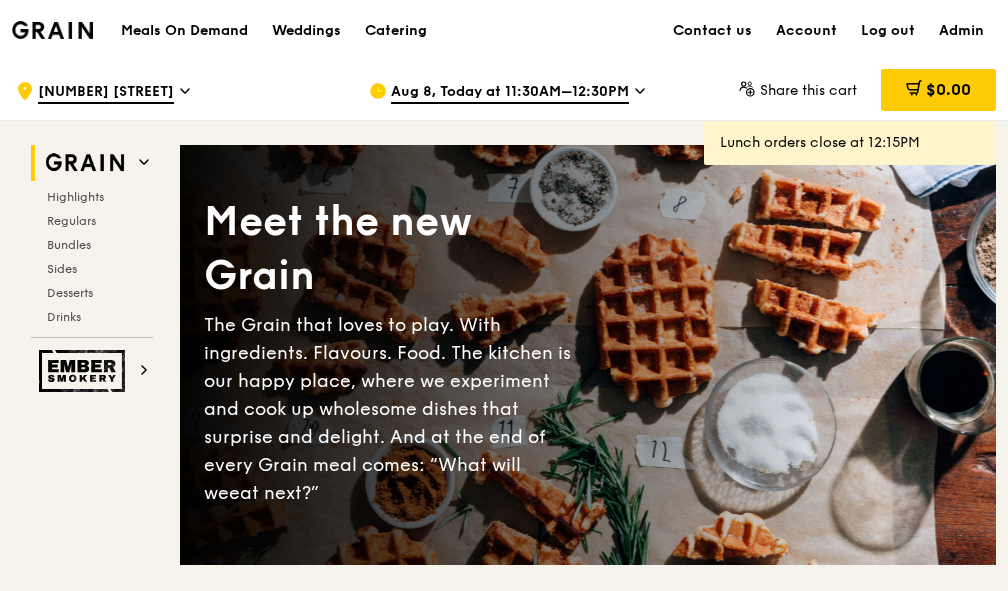 click on "Aug 8, Today at 11:30AM–12:30PM" at bounding box center (510, 93) 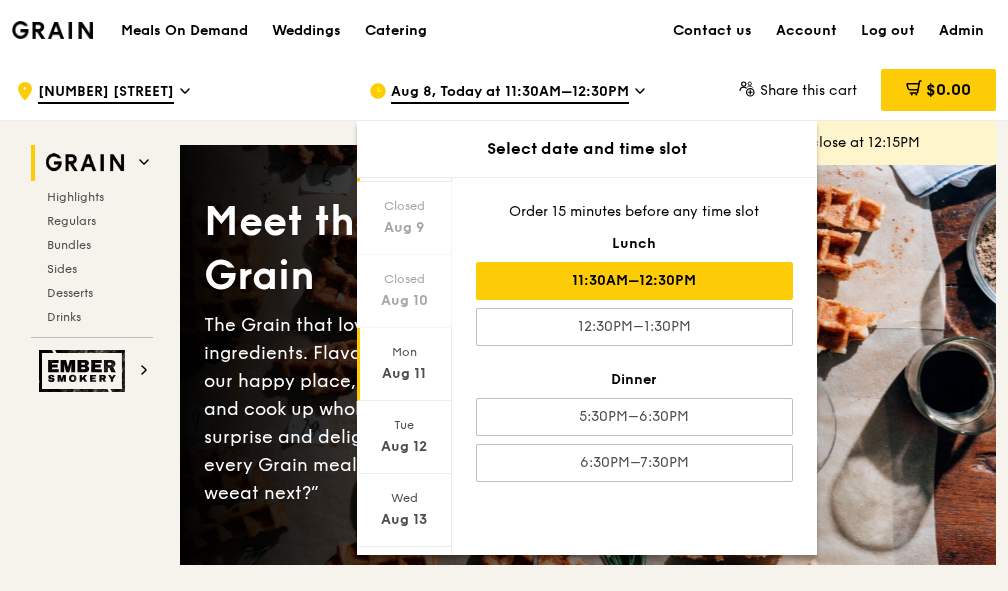 scroll, scrollTop: 122, scrollLeft: 0, axis: vertical 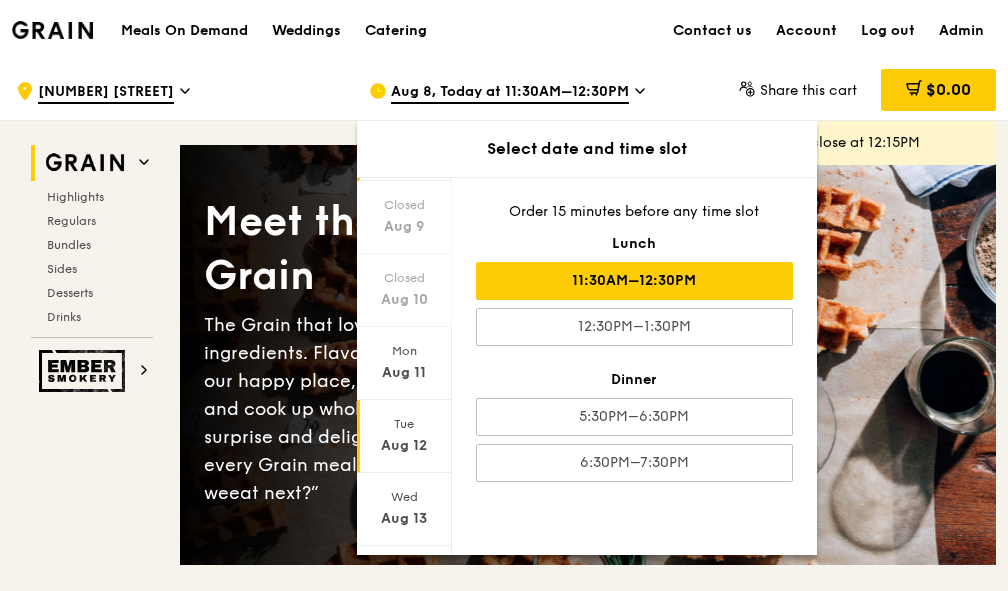 click on "Aug 12" at bounding box center [404, 446] 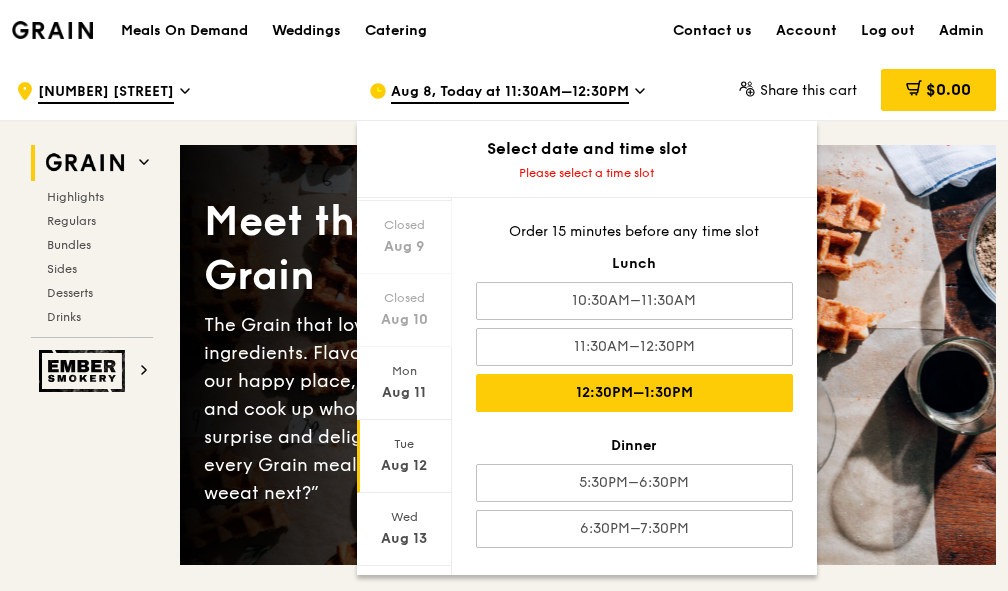 click on "12:30PM–1:30PM" at bounding box center [634, 393] 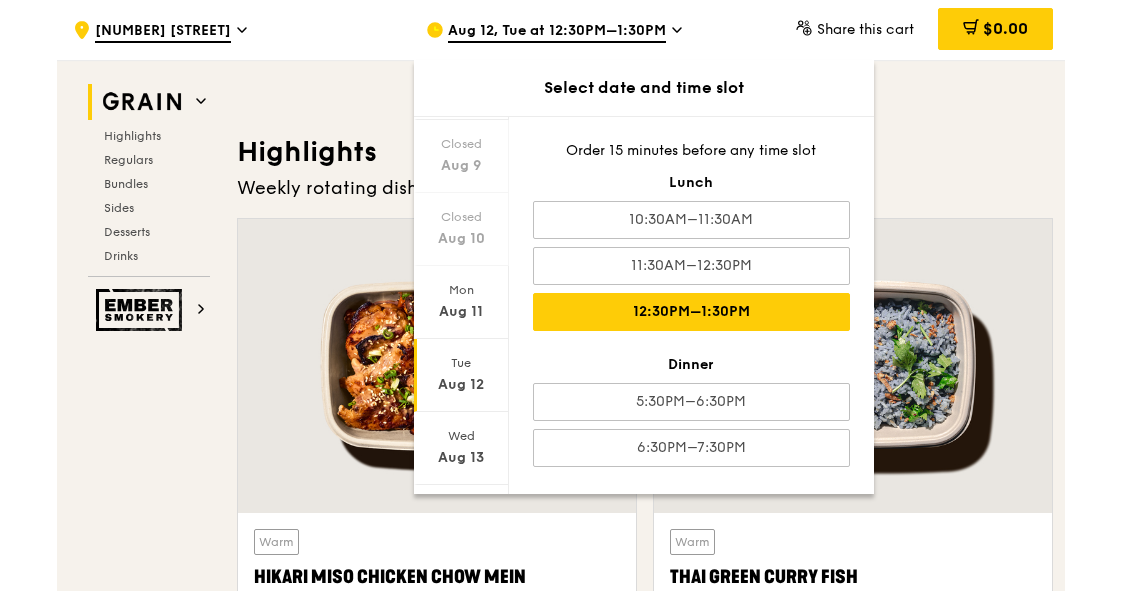 scroll, scrollTop: 516, scrollLeft: 0, axis: vertical 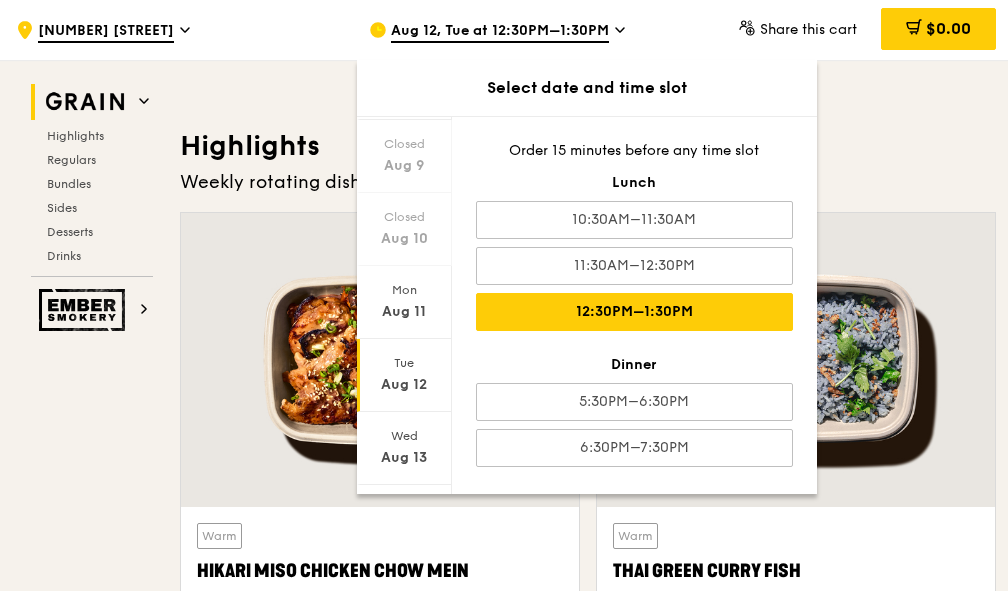 click at bounding box center [380, 360] 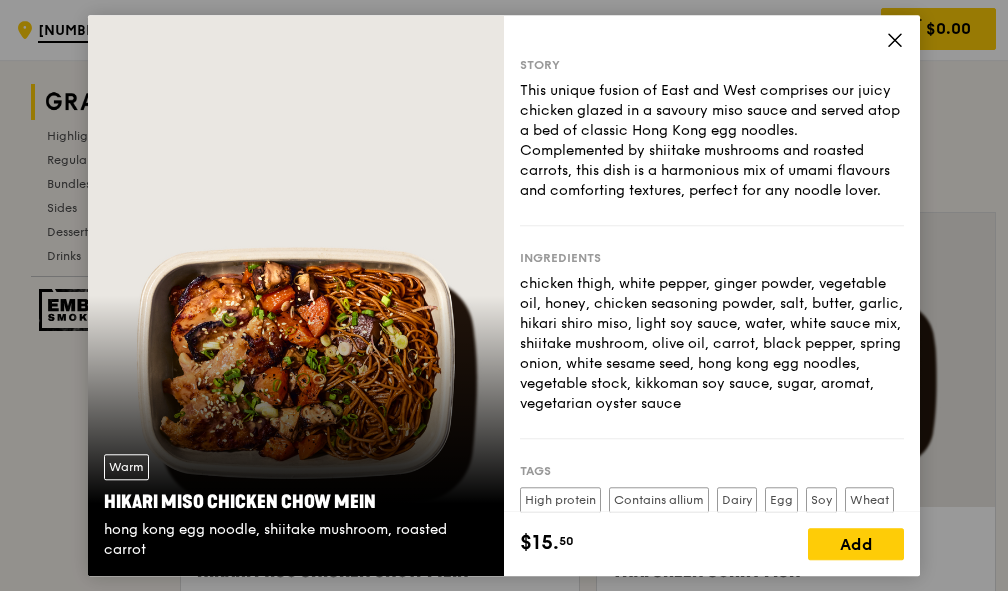 click 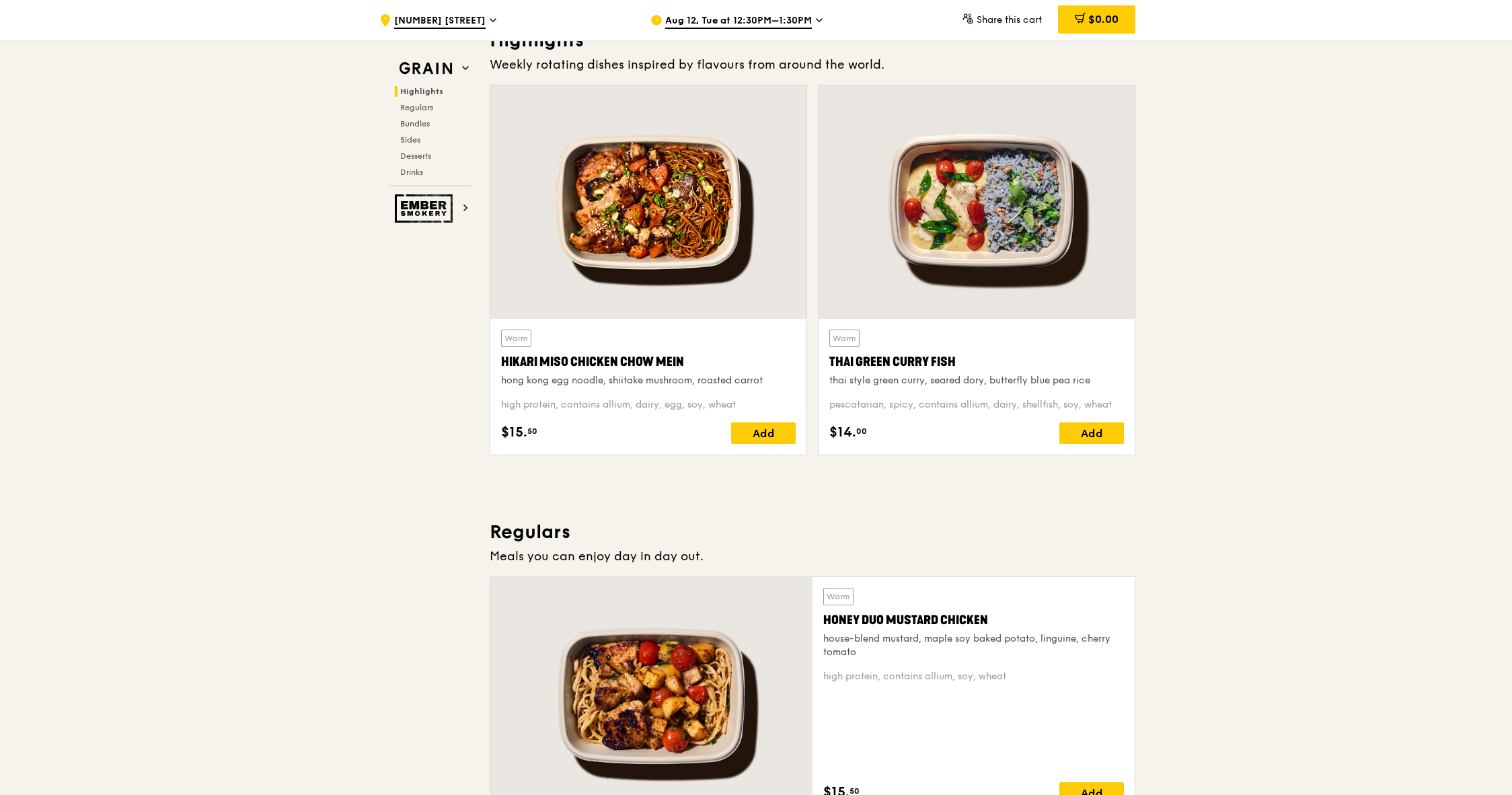 scroll, scrollTop: 406, scrollLeft: 0, axis: vertical 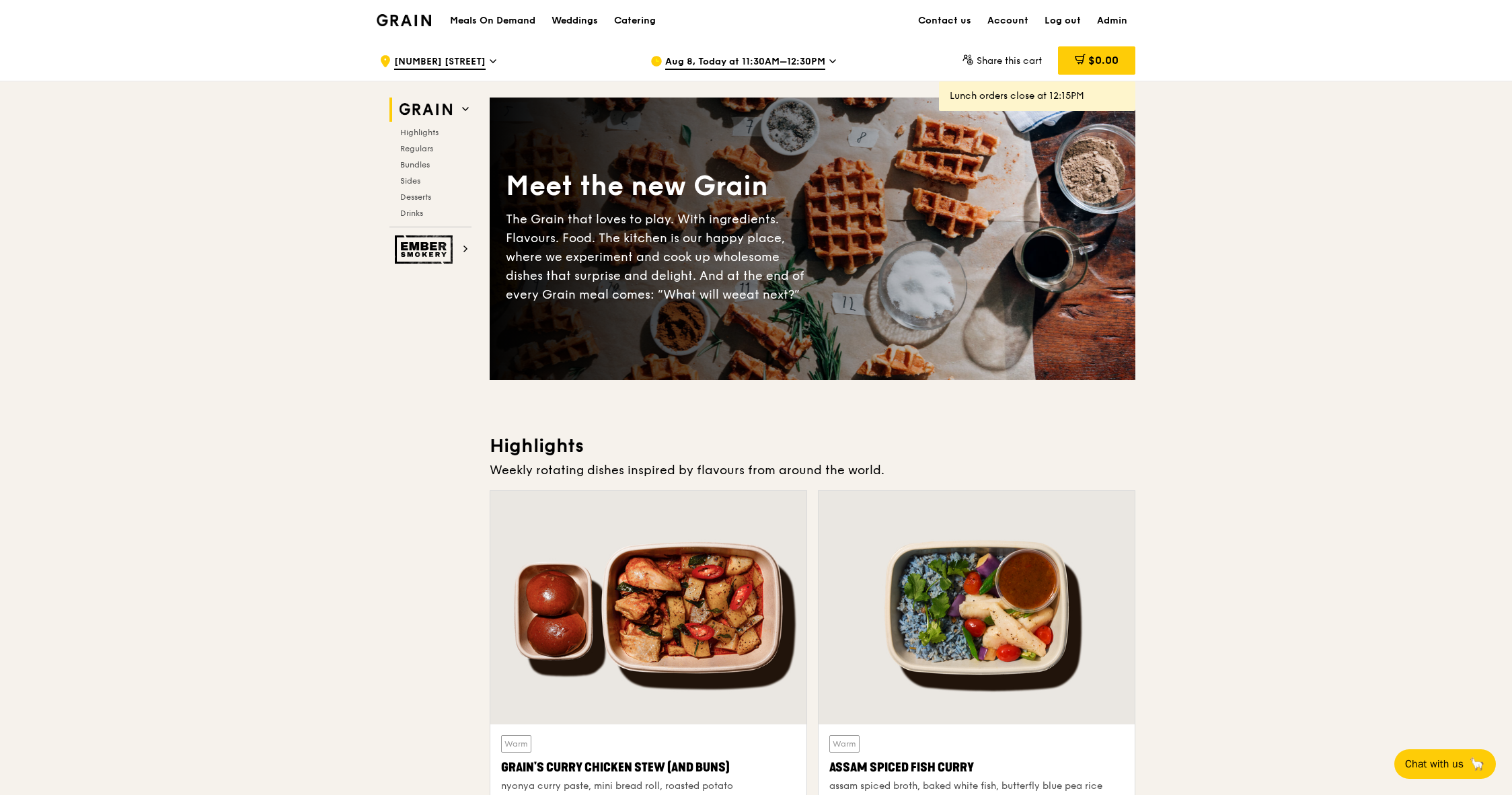 click on "[NUMBER] [STREET]" at bounding box center [440, 63] 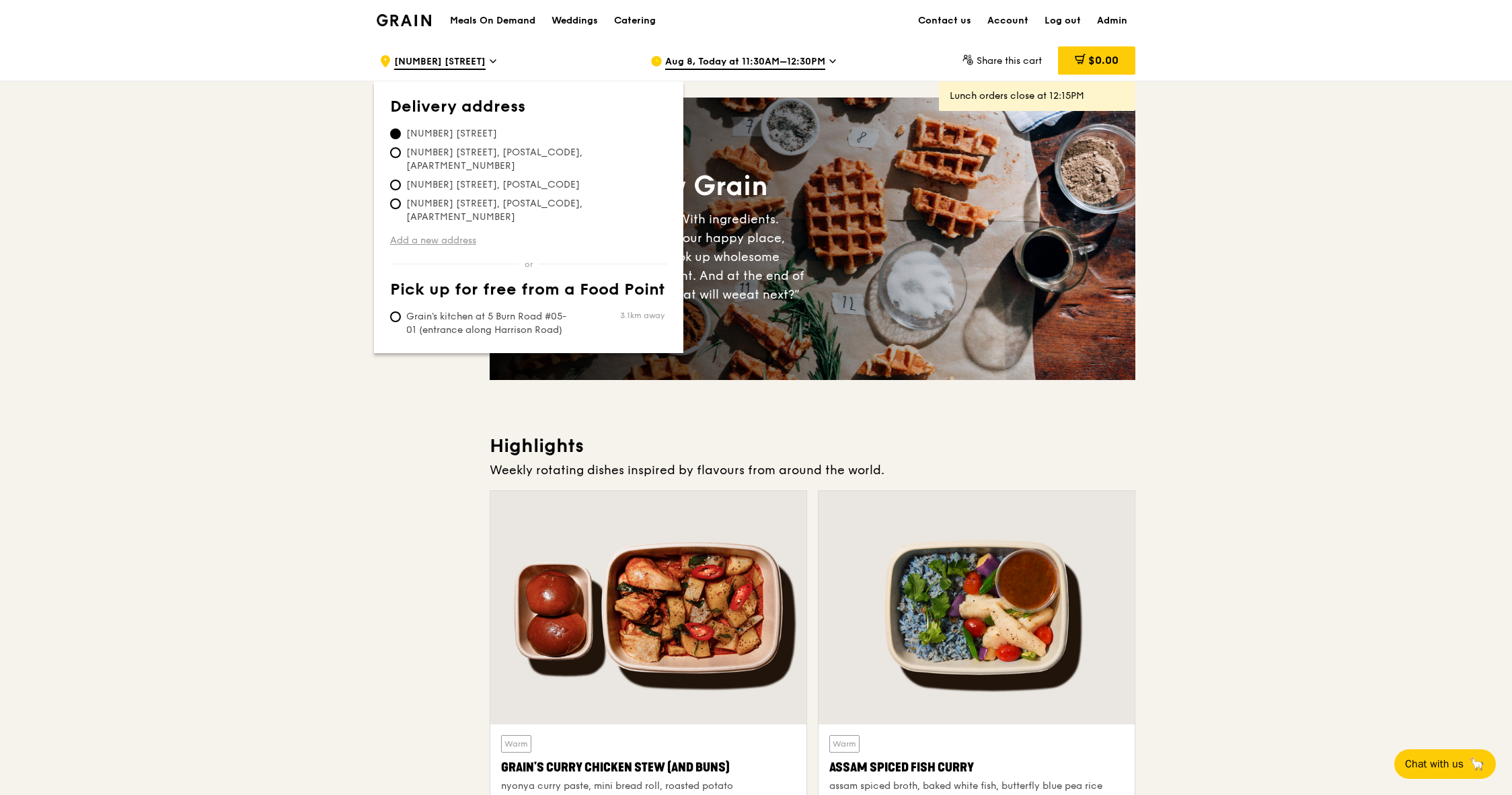 click on "Add a new address" at bounding box center (529, 241) 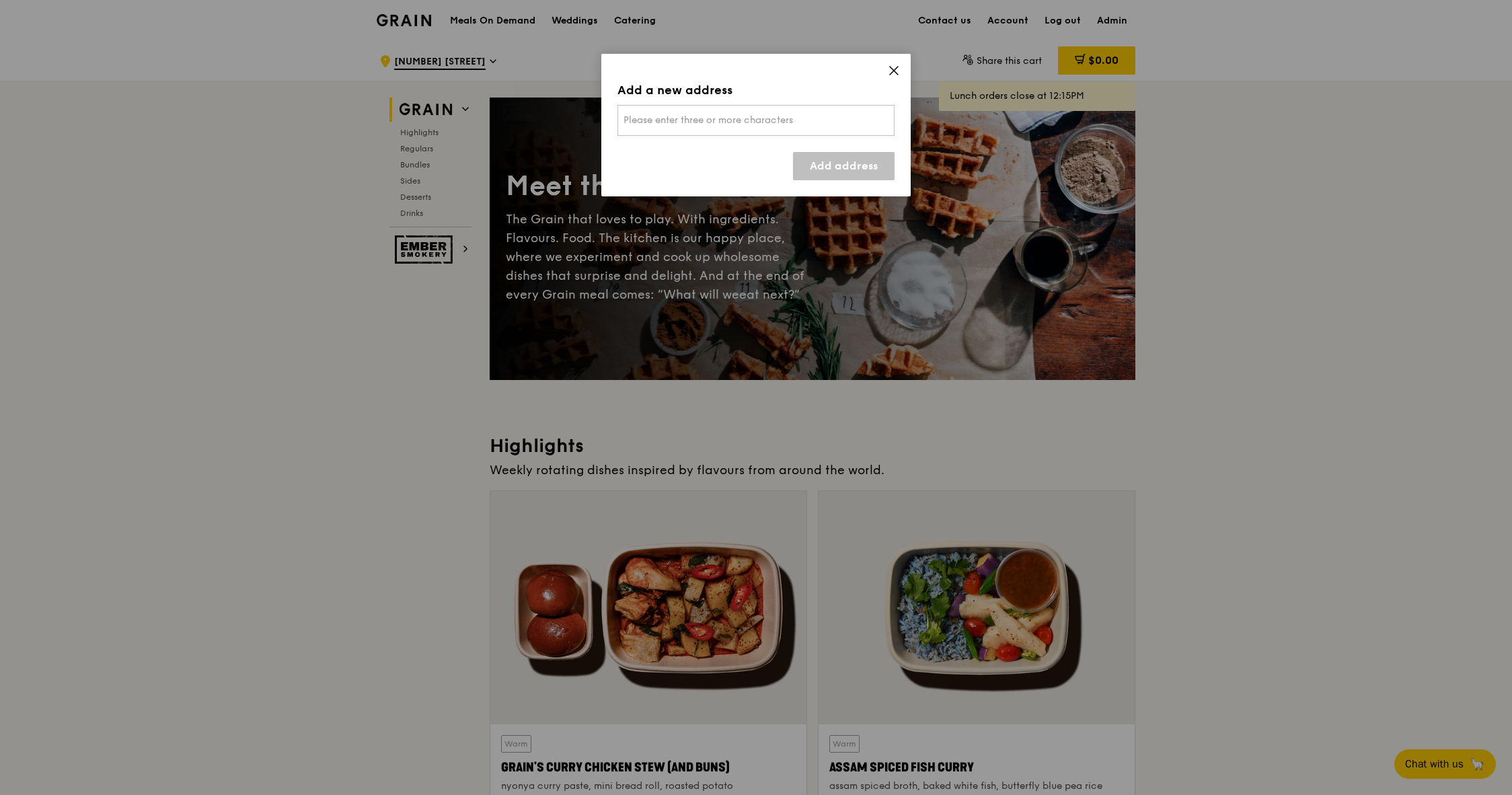 click on "Please enter three or more characters" at bounding box center (756, 120) 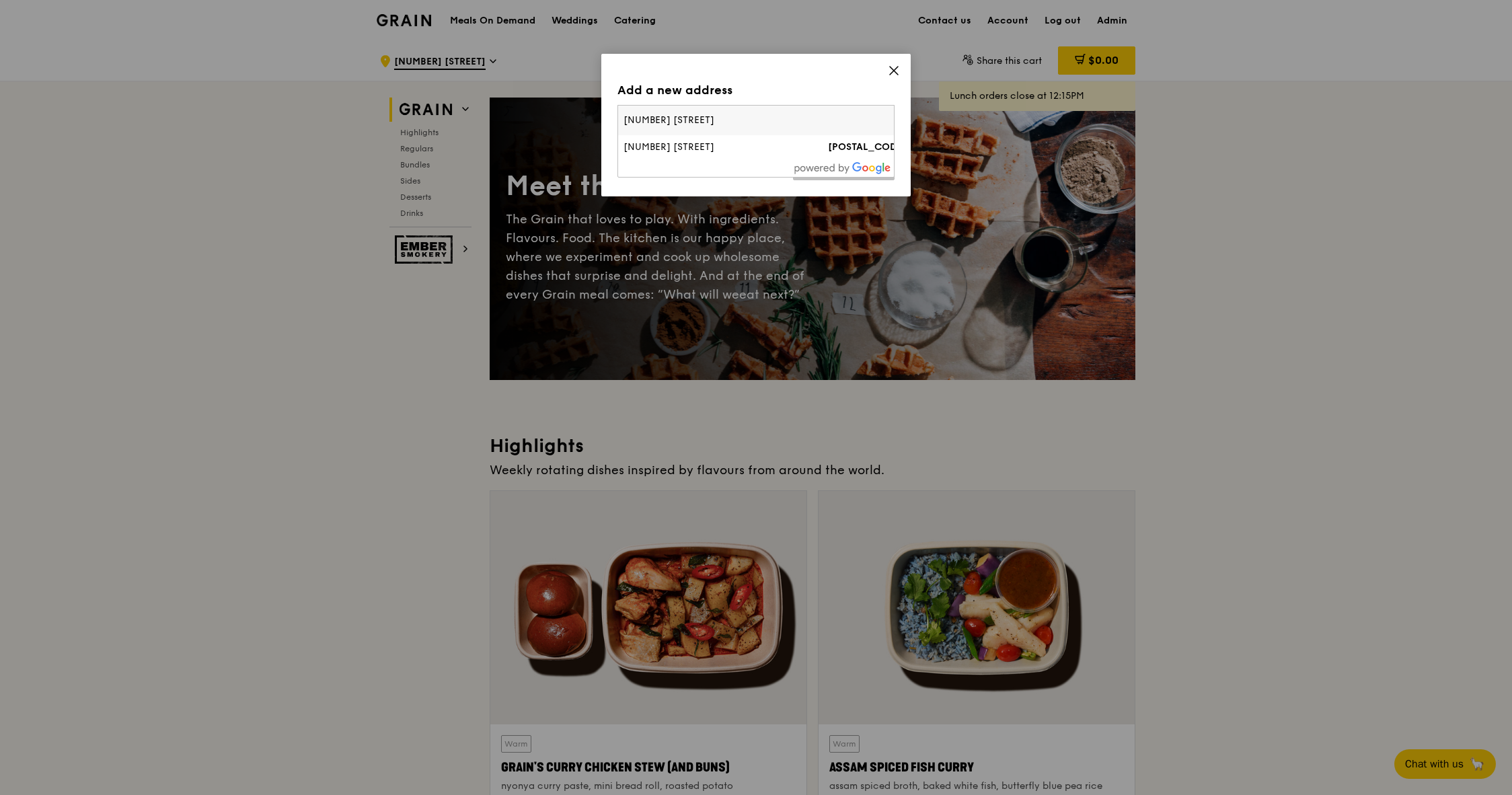 type on "38 beach road" 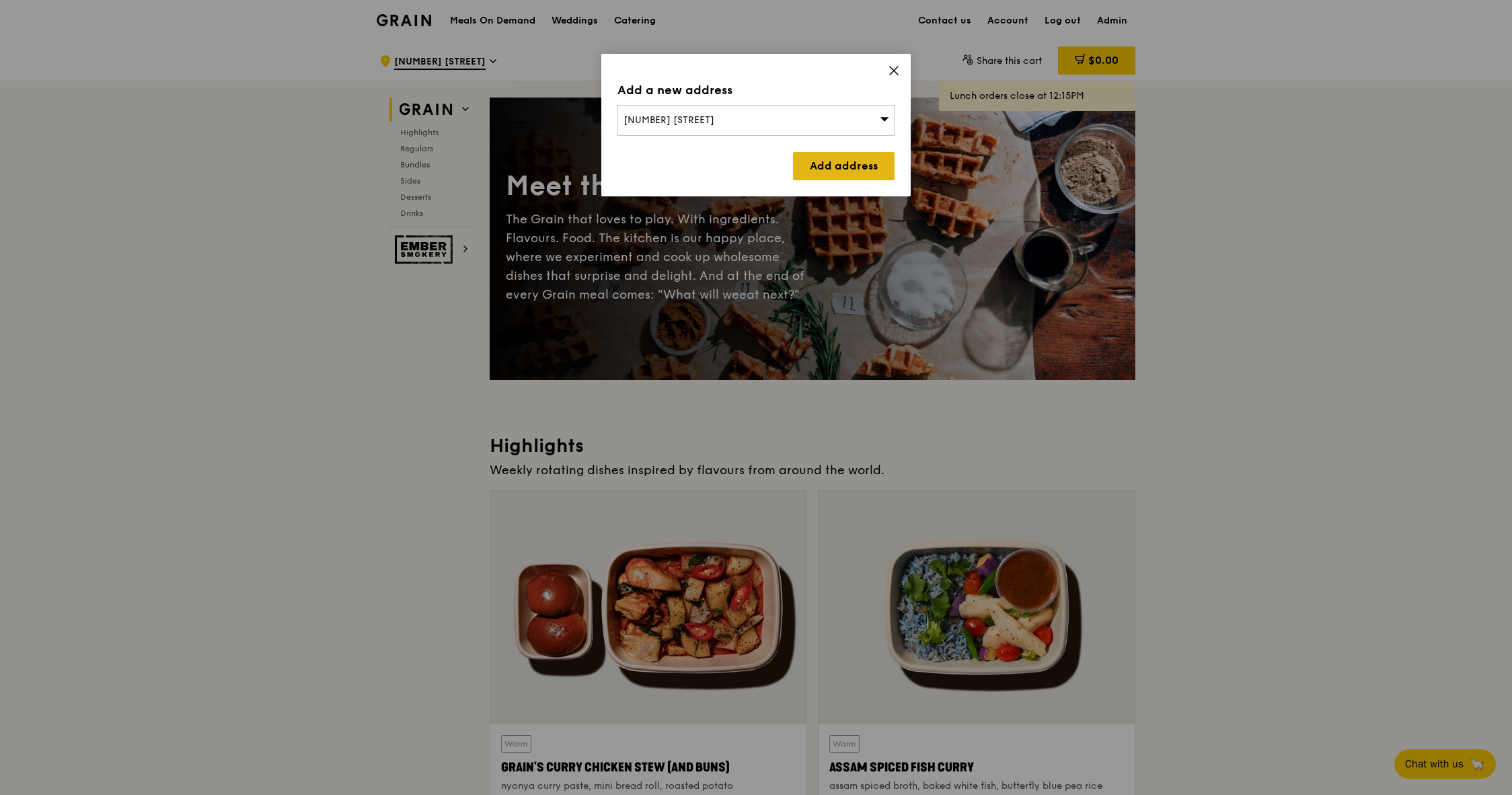 click on "Add address" at bounding box center (843, 166) 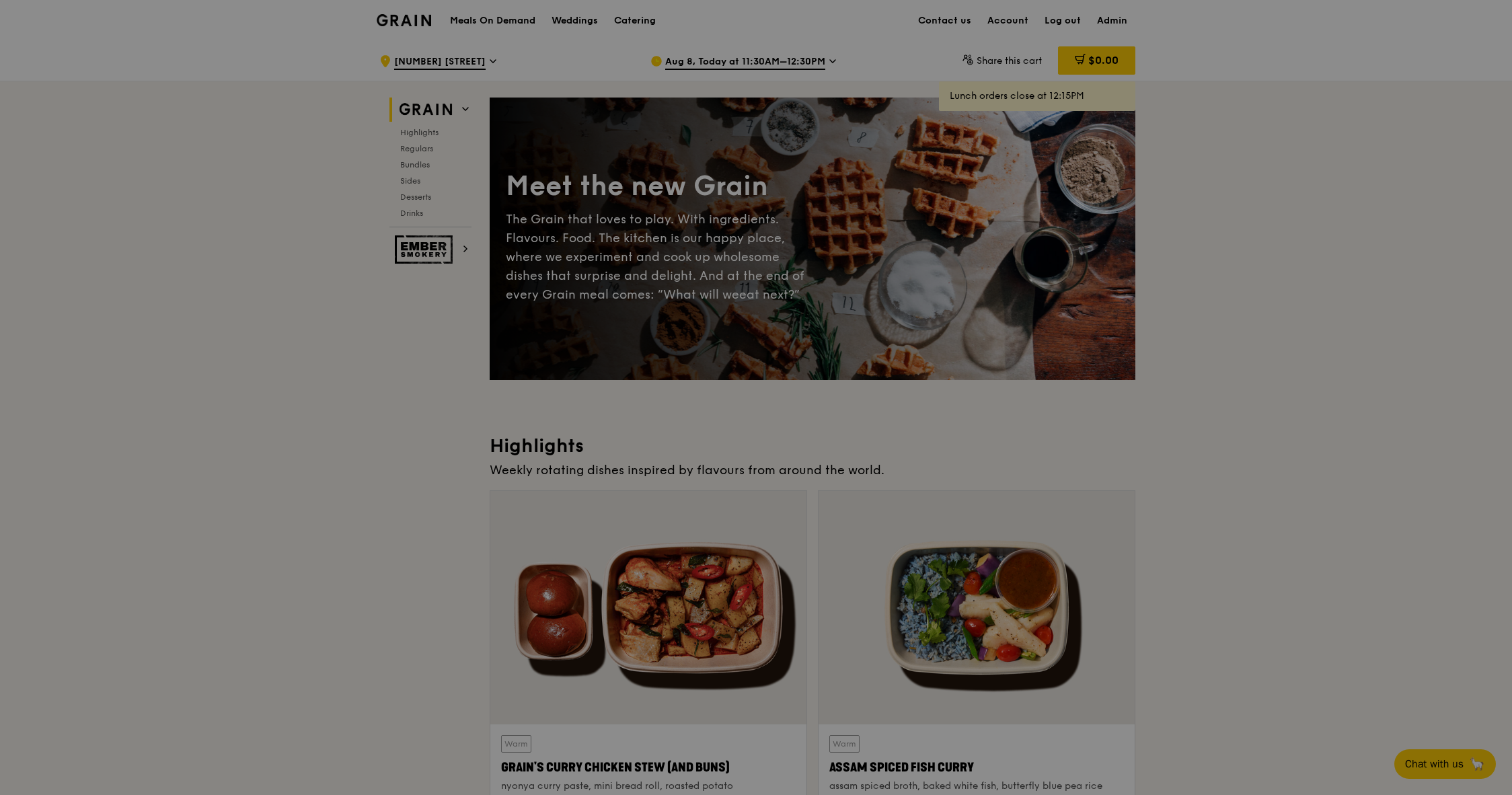 click at bounding box center [756, 398] 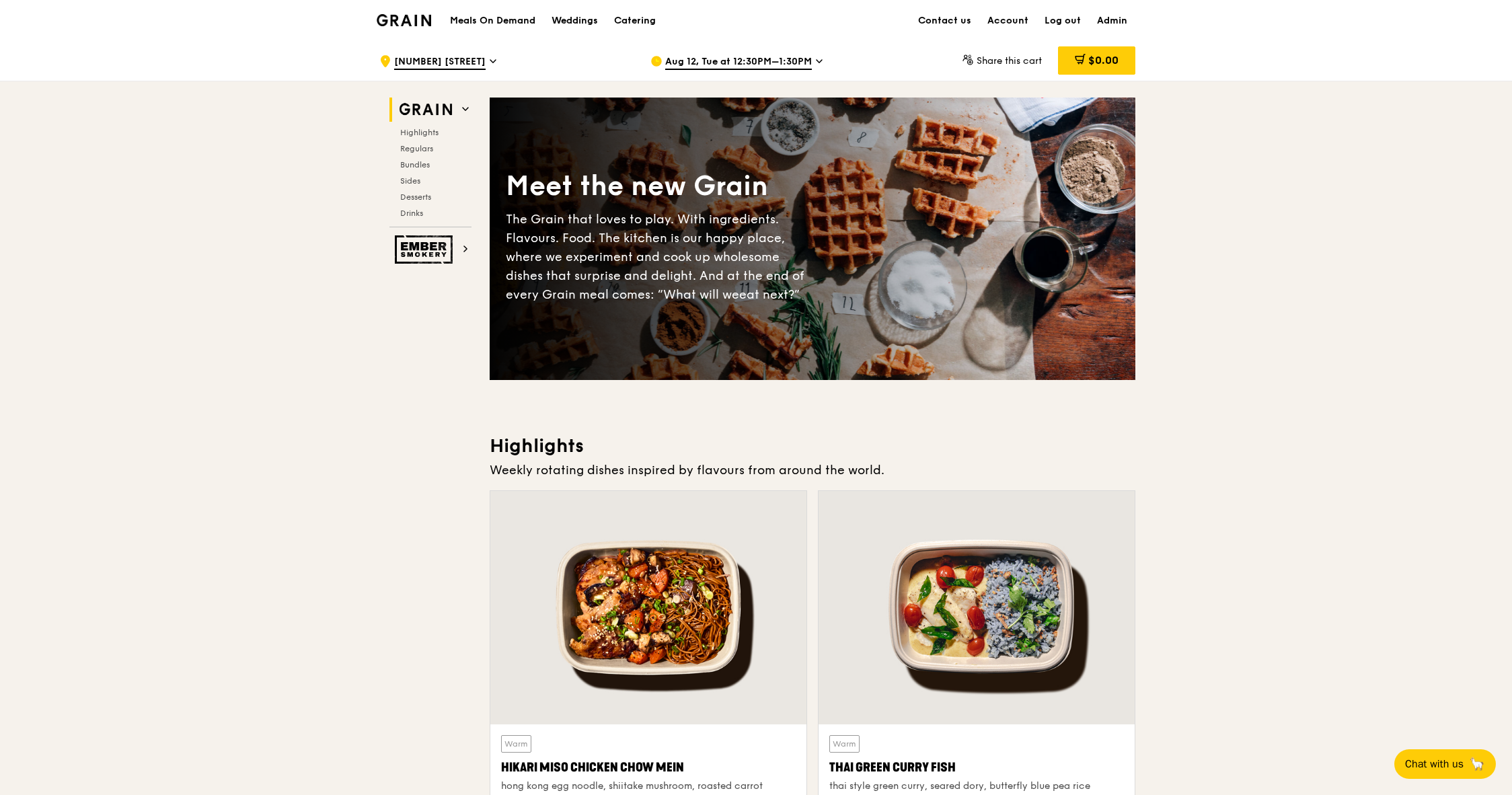 click on "Aug 12, Tue at 12:30PM–1:30PM" at bounding box center [739, 63] 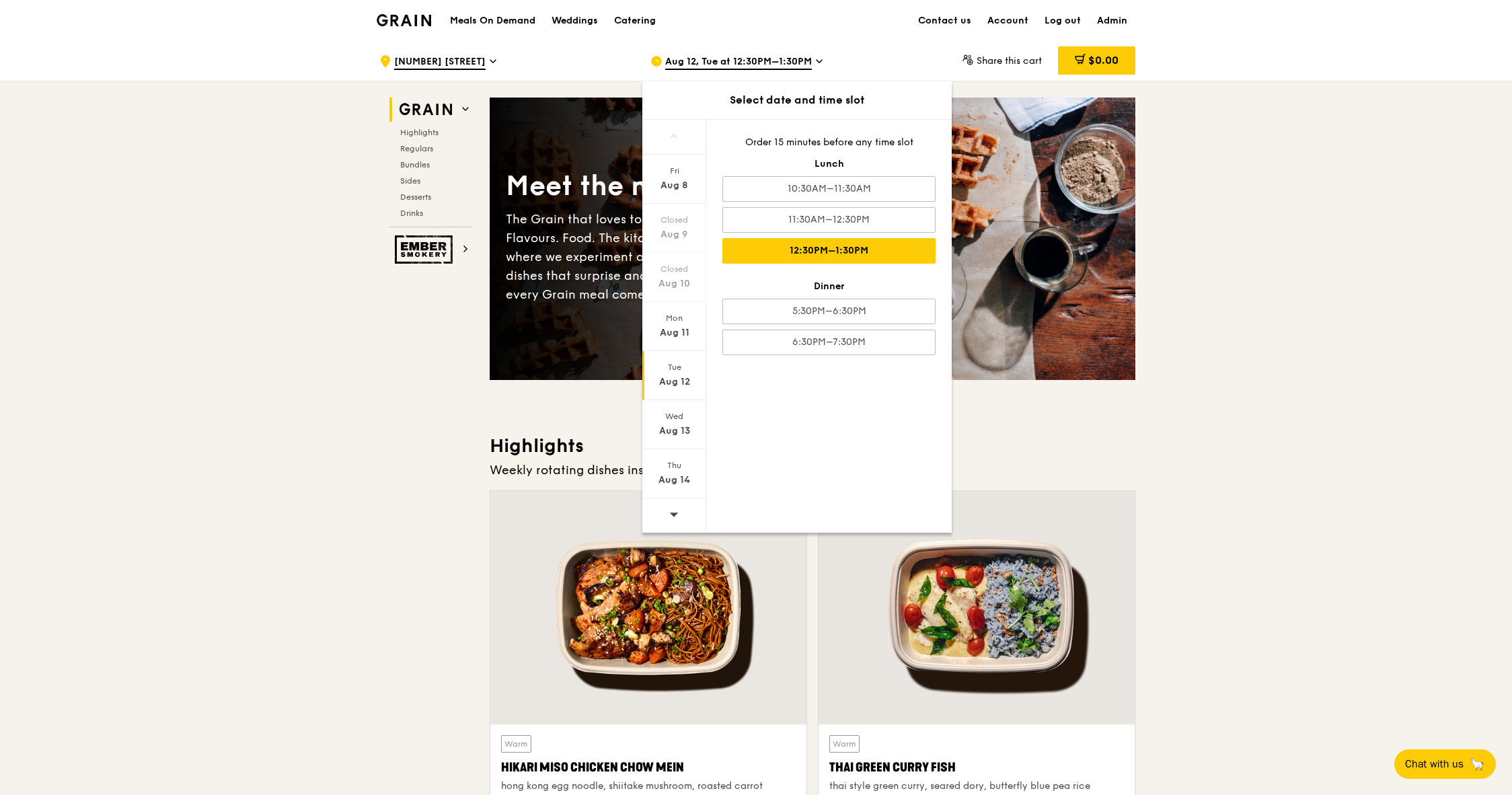 click on "Meet the new Grain The Grain that loves to play. With ingredients. Flavours. Food. The kitchen is our happy place, where we experiment and cook up wholesome dishes that surprise and delight. And at the end of every Grain meal comes: “What will we  eat next?”" at bounding box center [812, 239] 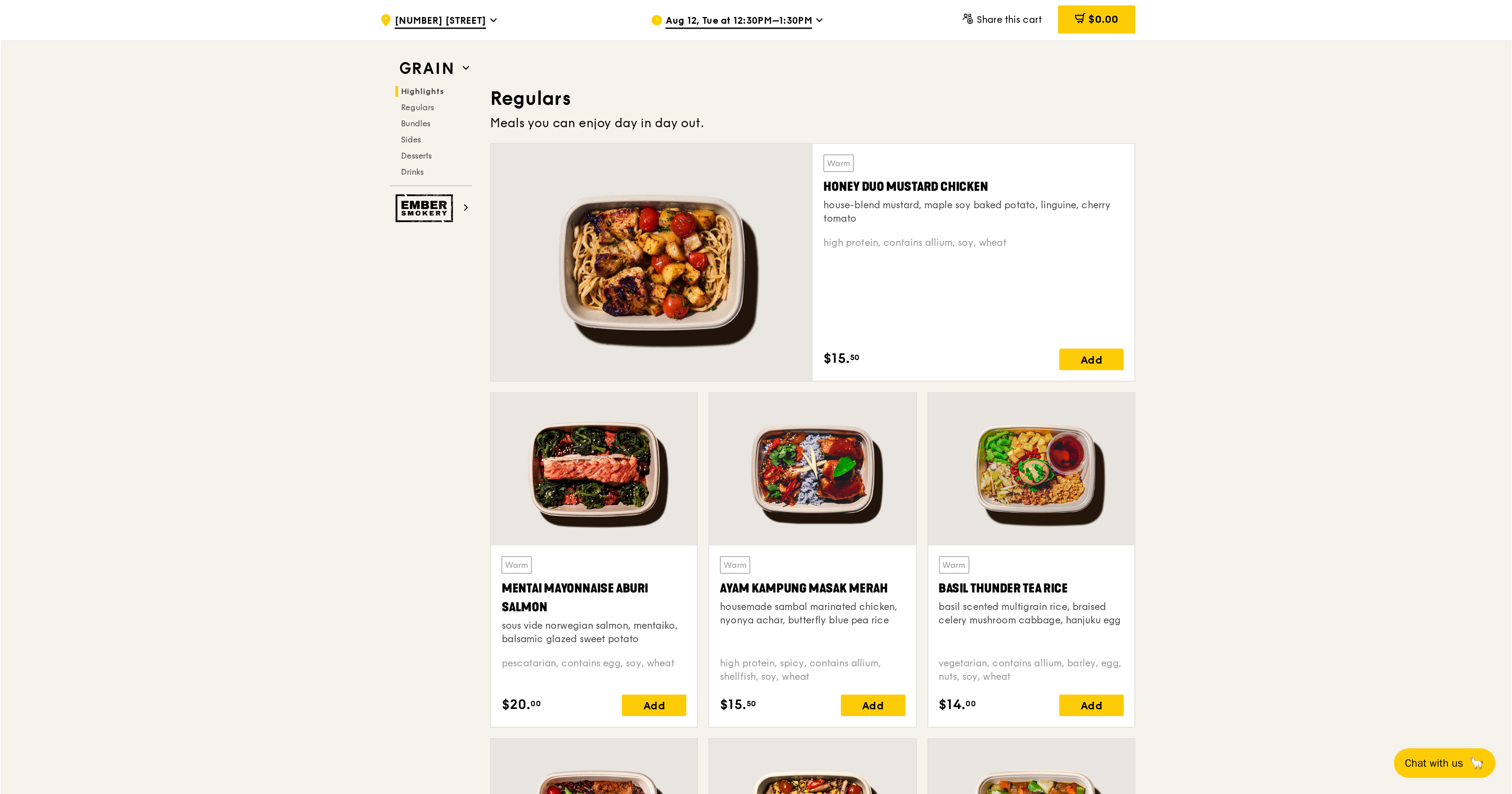 scroll, scrollTop: 558, scrollLeft: 0, axis: vertical 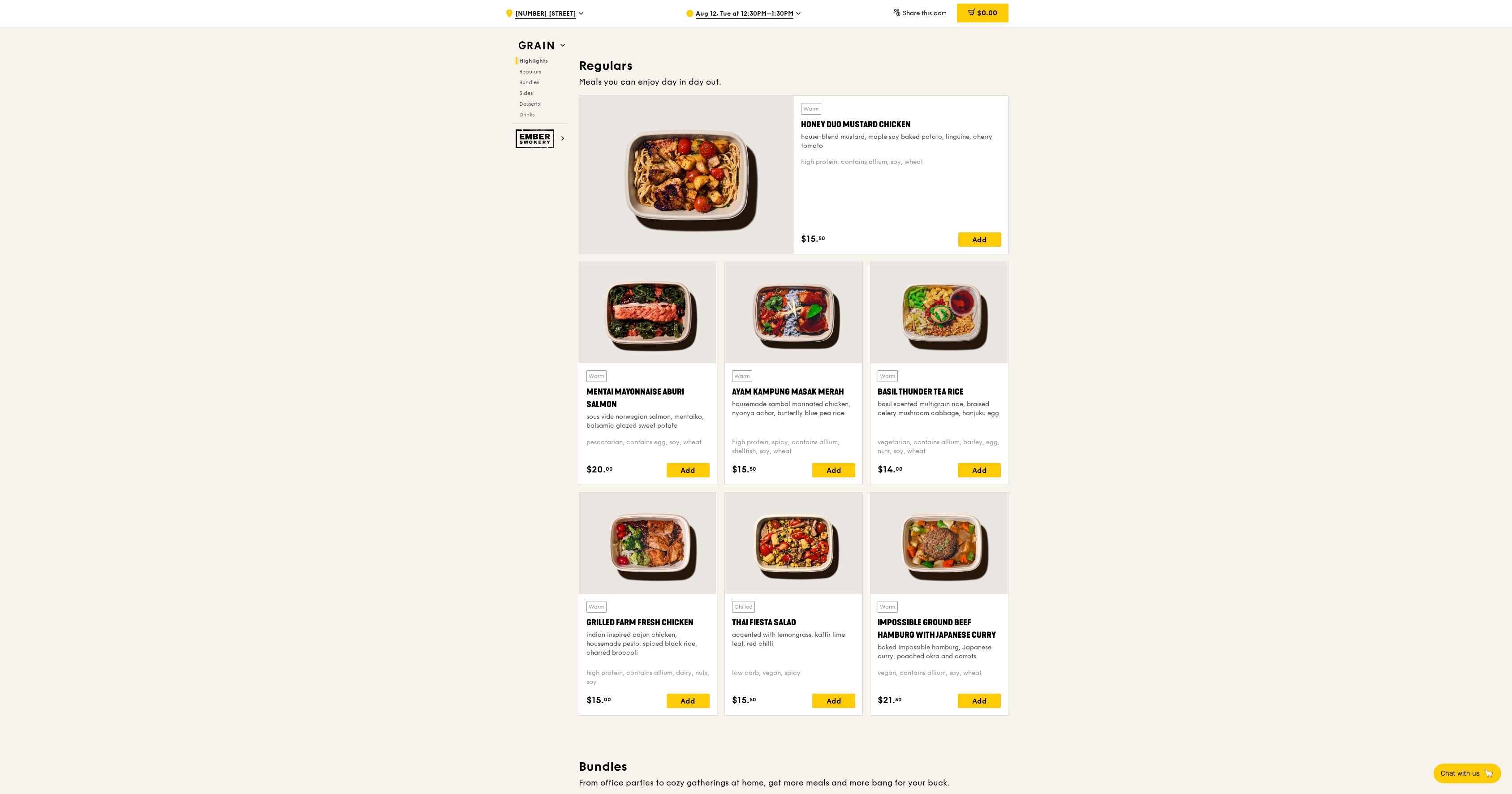 click on ".cls-1 {
fill: none;
stroke: #fff;
stroke-linecap: round;
stroke-linejoin: round;
stroke-width: 1.5px;
}
.cls-2 {
fill: #fecc07;
}
.cls-2, .cls-3 {
stroke-width: 0px;
}
.cls-3 {
fill: #fff;
fill-rule: evenodd;
}
38 Beach Road
Aug 12, Tue at 12:30PM–1:30PM
Share this cart
$0.00
Grain
Highlights
Regulars
Bundles
Sides
Desserts
Drinks
Ember Smokery
Meet the new Grain The Grain that loves to play. With ingredients. Flavours. Food. The kitchen is our happy place, where we experiment and cook up wholesome dishes that surprise and delight. And at the end of every Grain meal comes: “What will we  eat next?”
Highlights
$15." at bounding box center (756, 1354) 